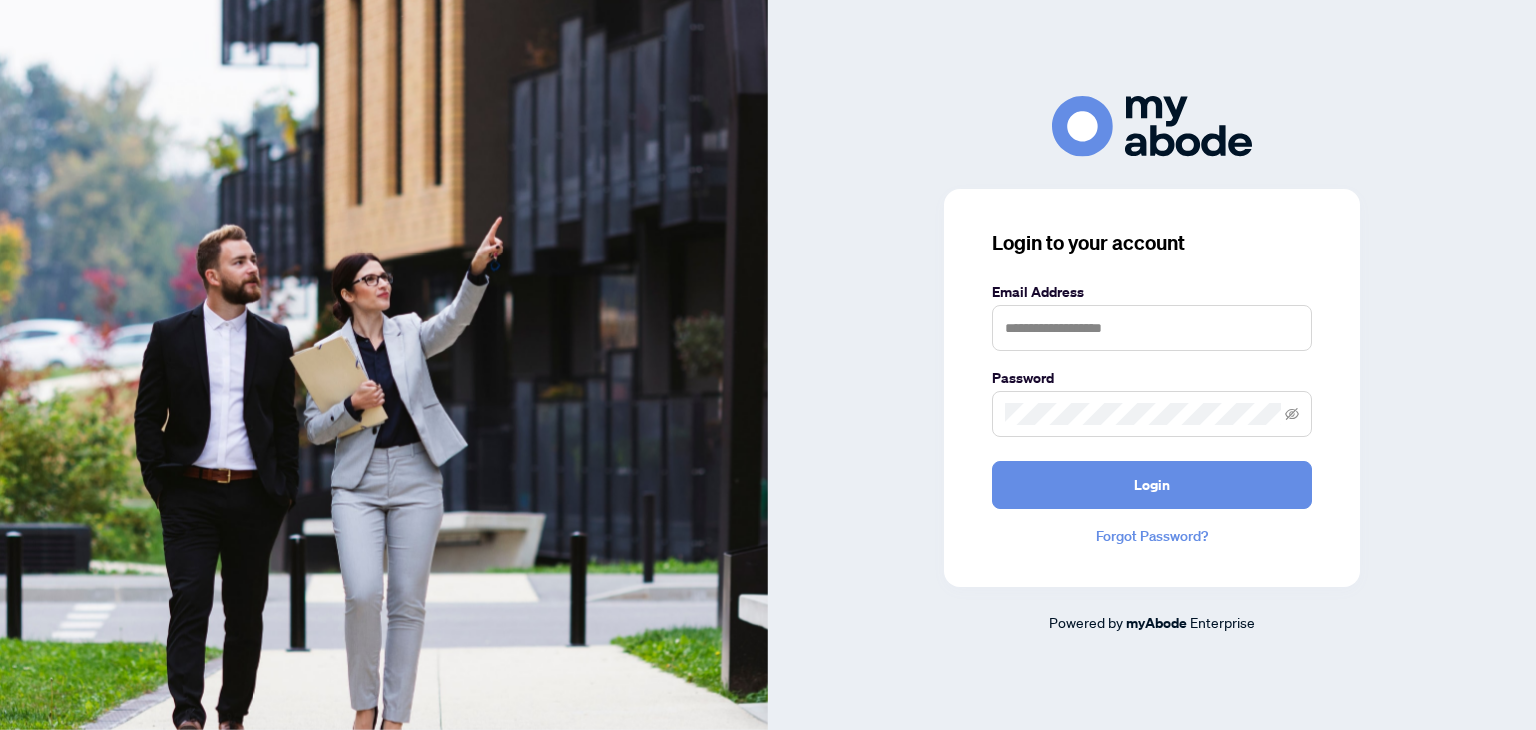 scroll, scrollTop: 0, scrollLeft: 0, axis: both 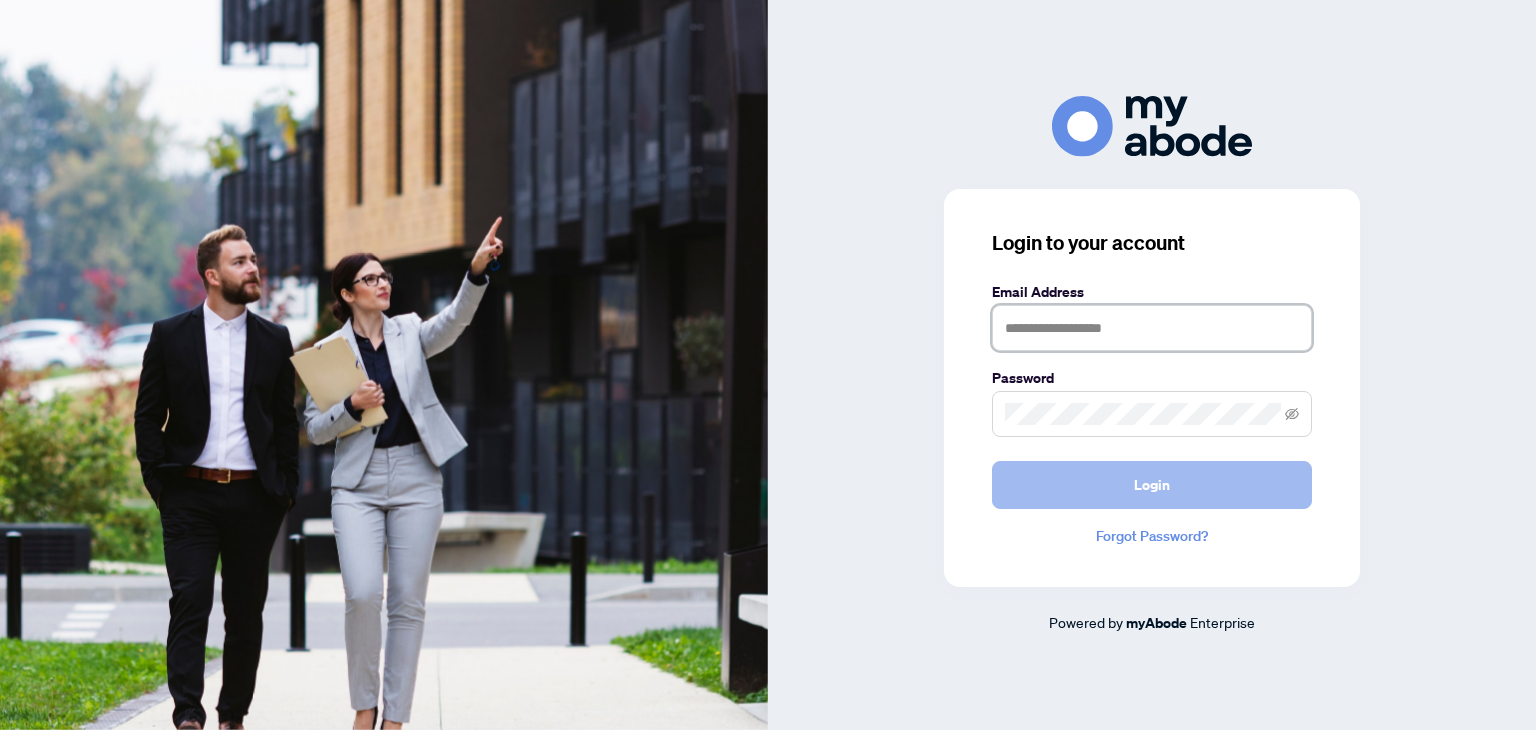 type on "**********" 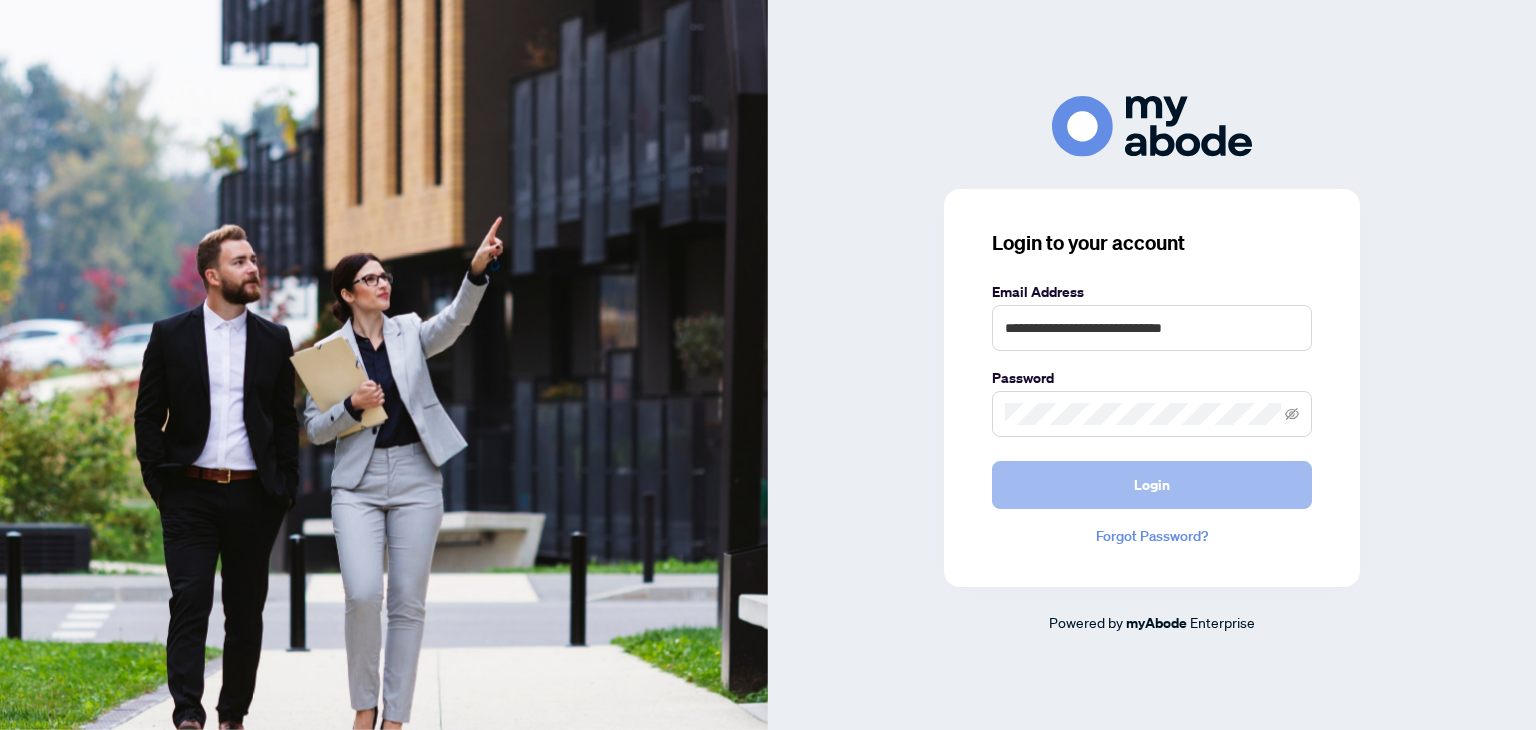 click on "Login" at bounding box center (1152, 485) 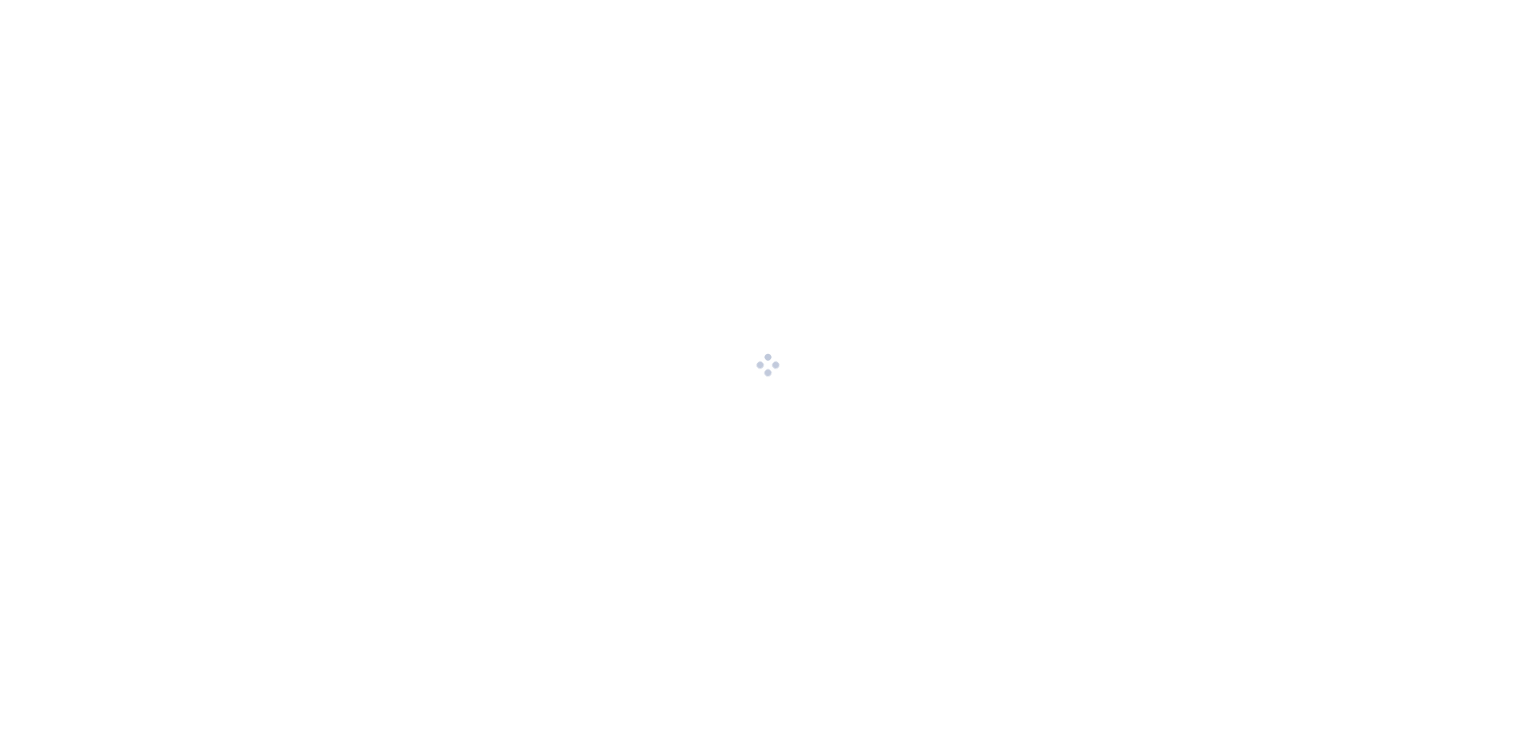 scroll, scrollTop: 0, scrollLeft: 0, axis: both 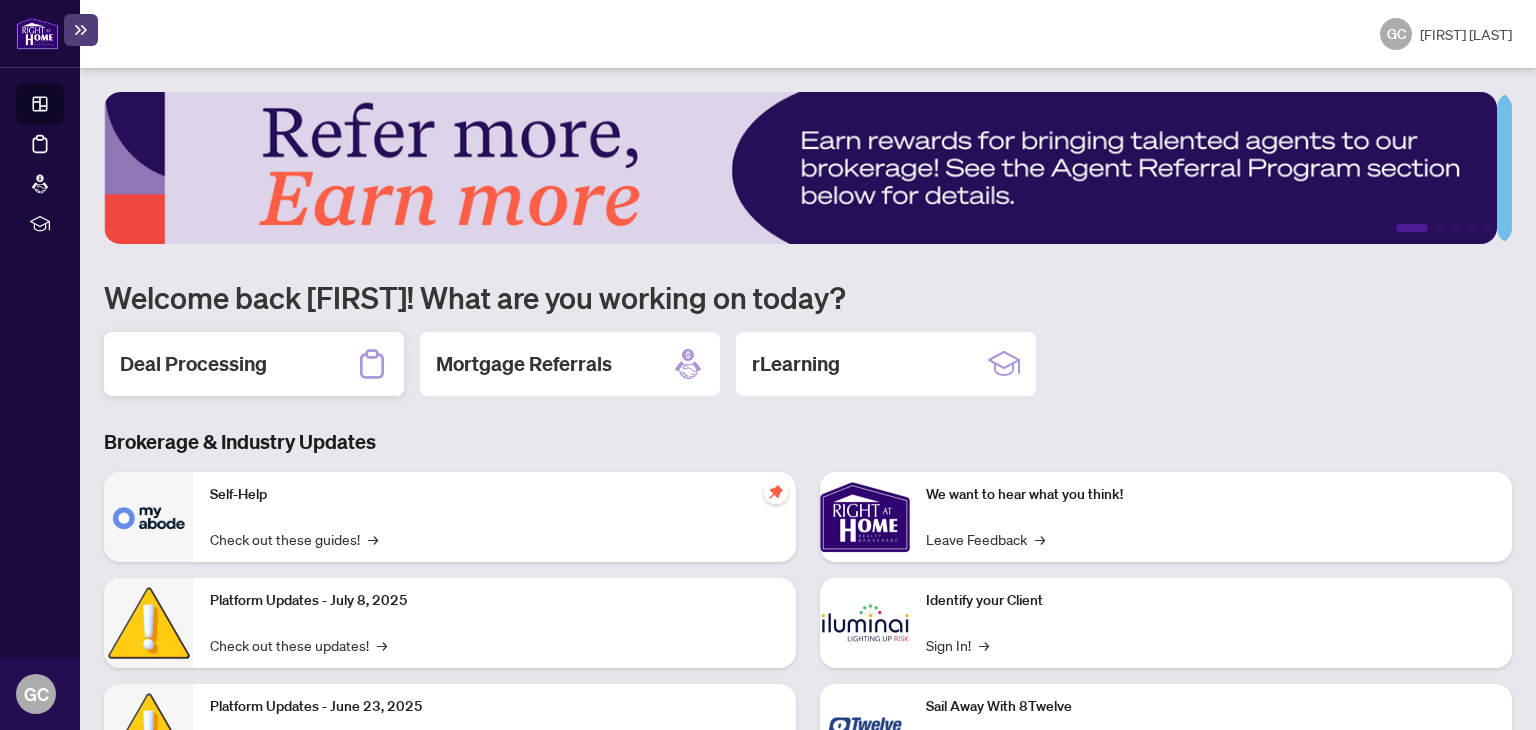 click on "Deal Processing" at bounding box center (193, 364) 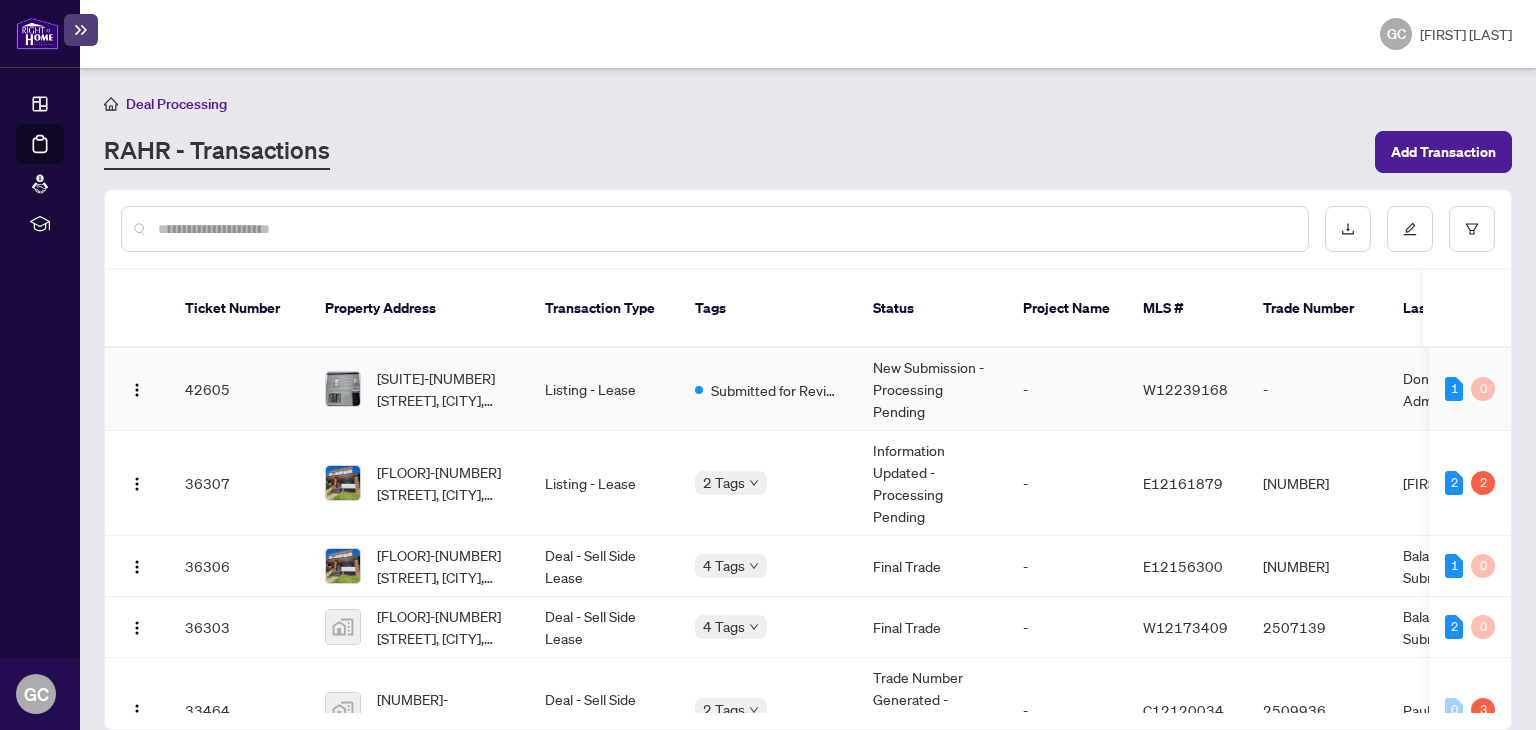 click on "42605" at bounding box center (239, 389) 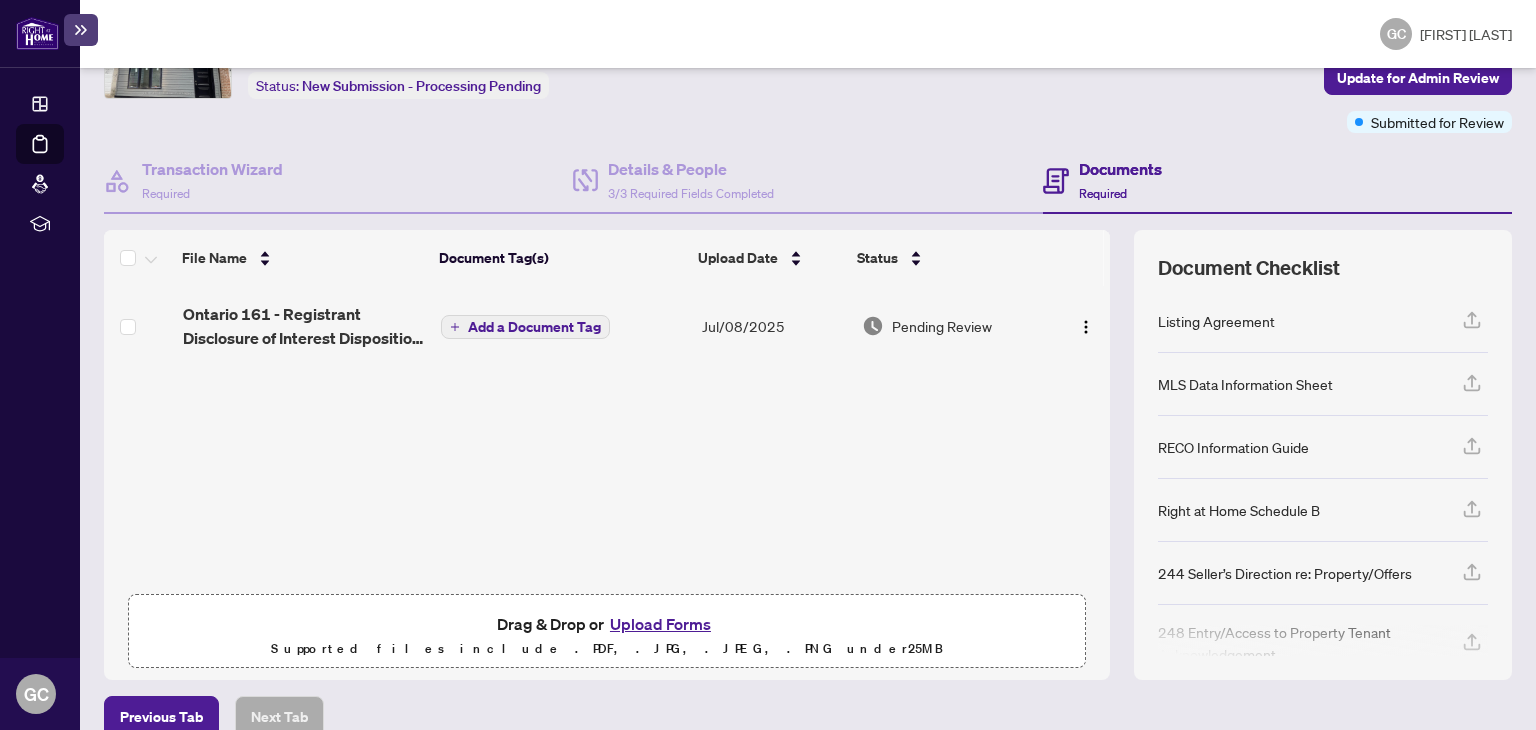 scroll, scrollTop: 157, scrollLeft: 0, axis: vertical 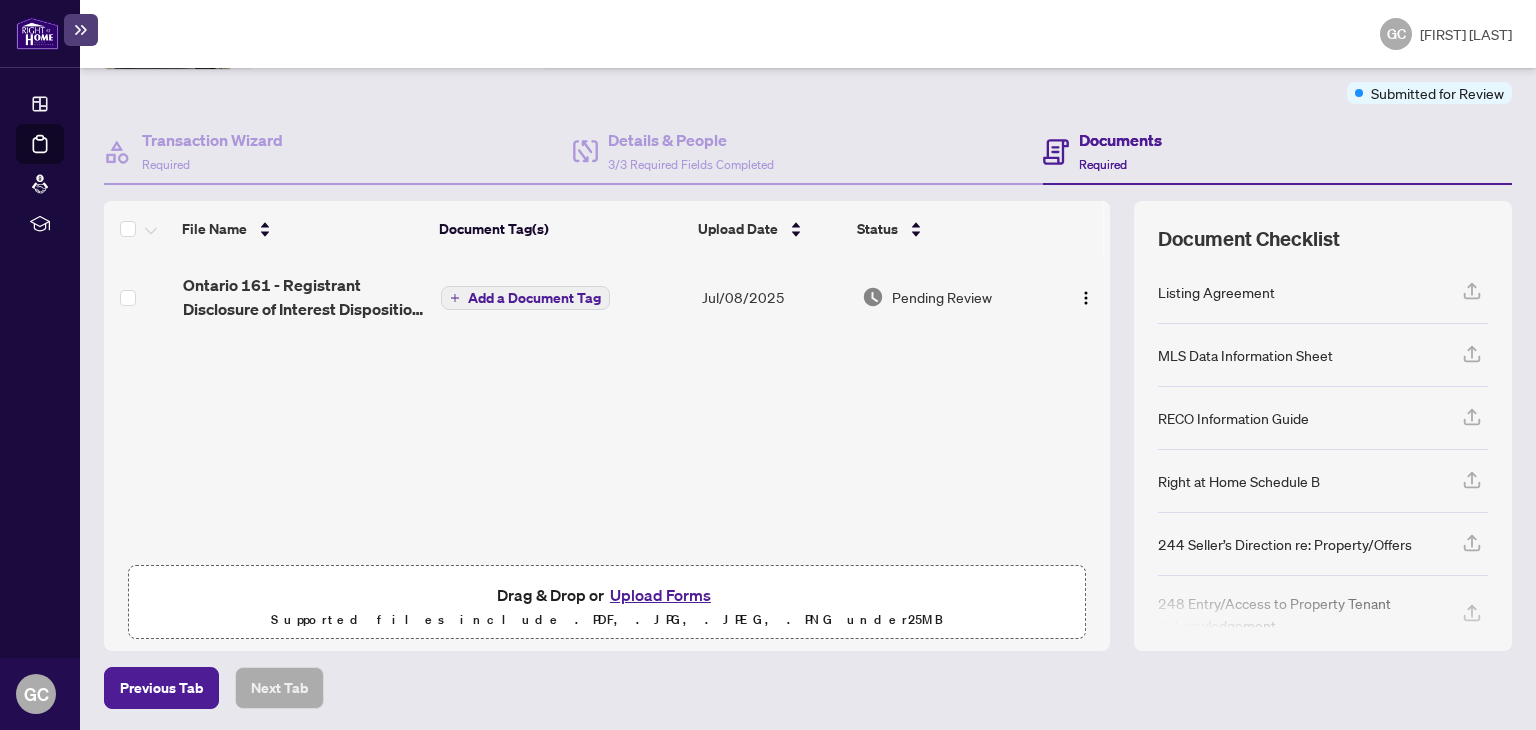 click on "Upload Forms" at bounding box center (660, 595) 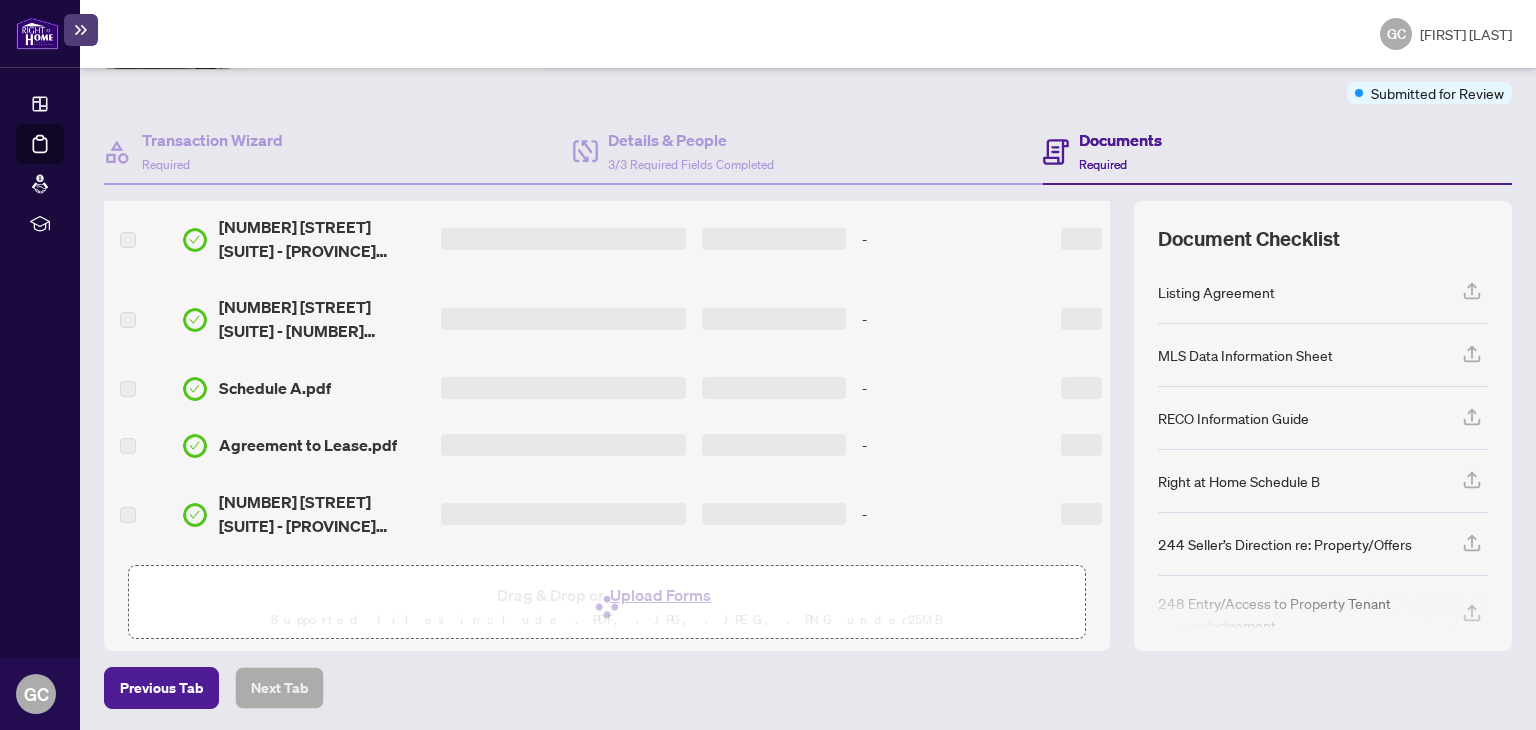 scroll, scrollTop: 0, scrollLeft: 0, axis: both 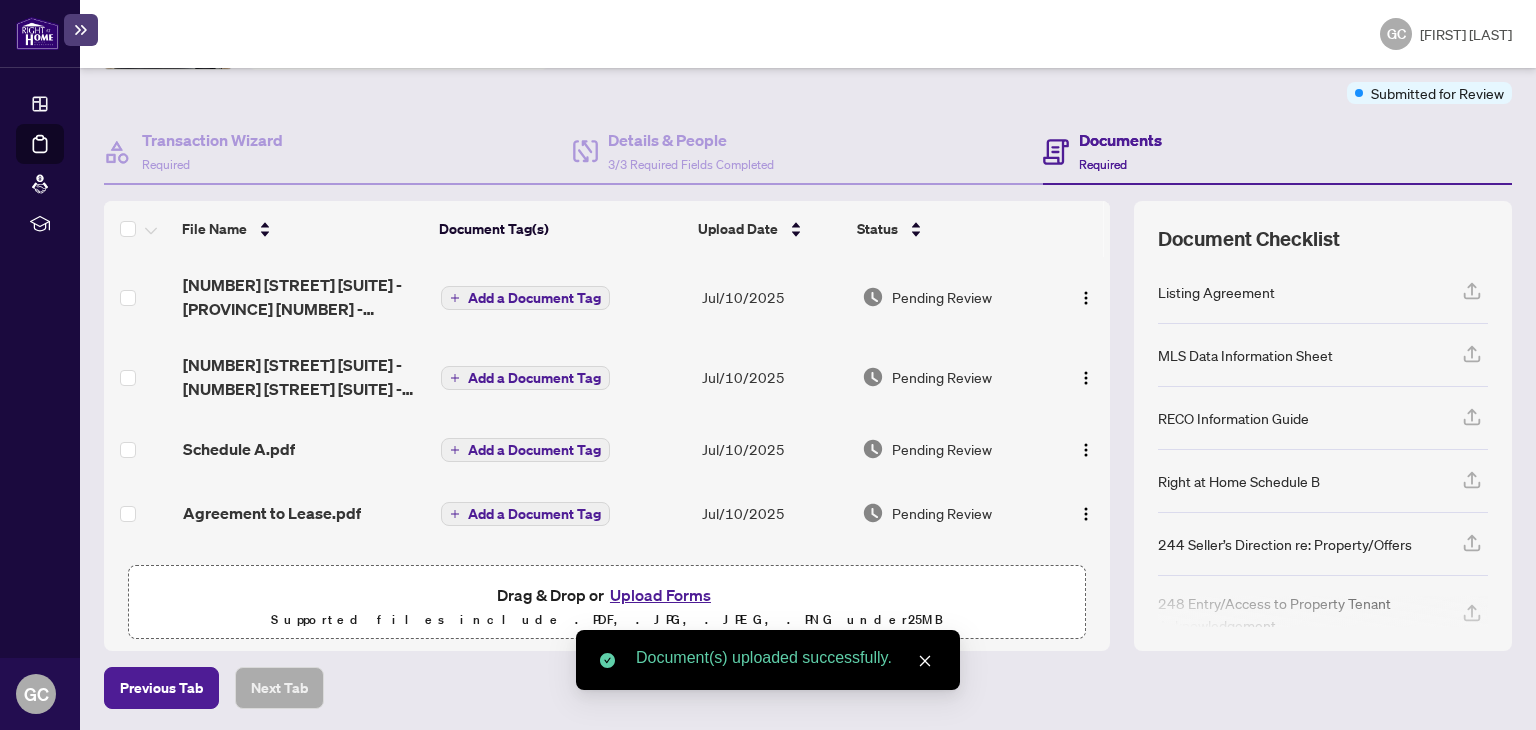 click on "Upload Forms" at bounding box center [660, 595] 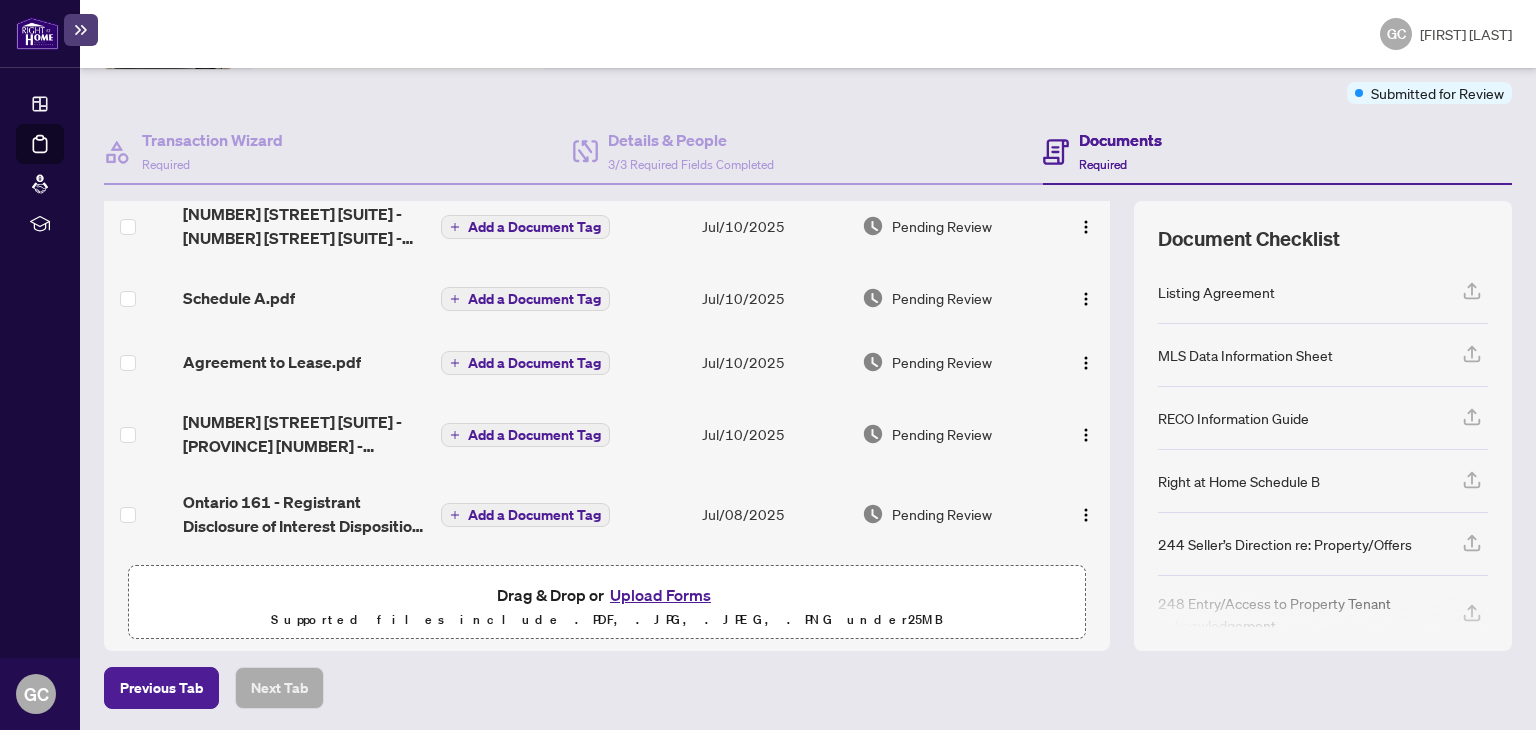 scroll, scrollTop: 0, scrollLeft: 0, axis: both 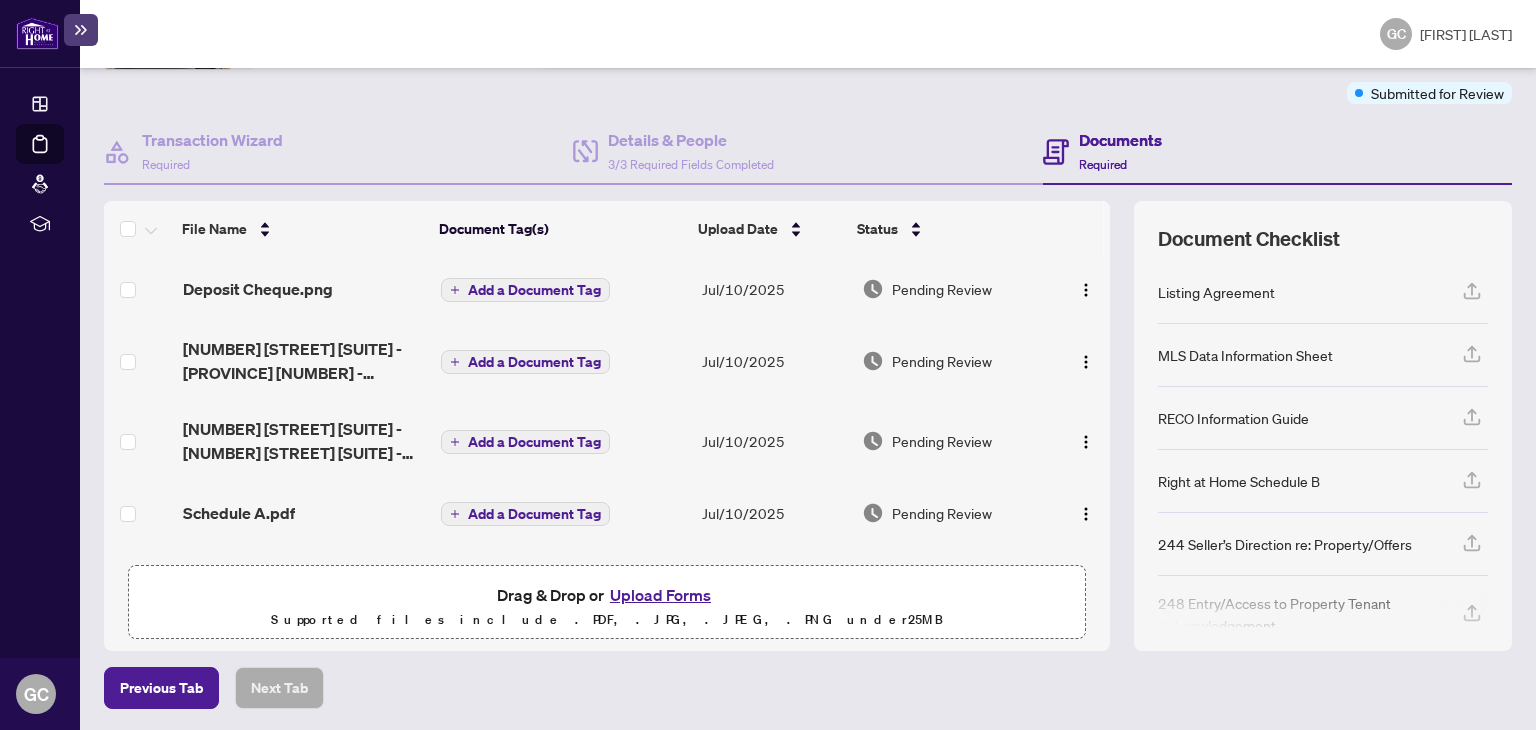 click on "Add a Document Tag" at bounding box center (534, 290) 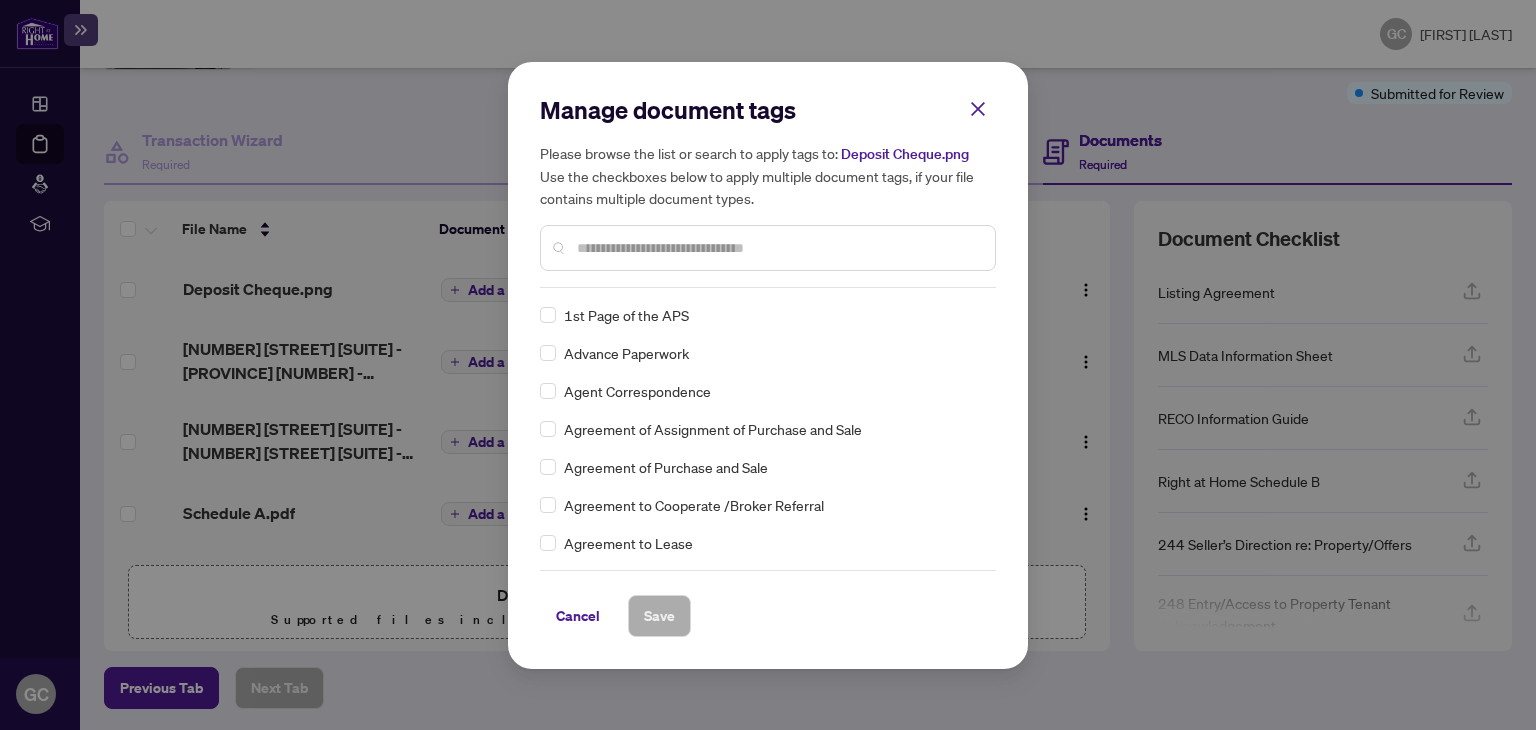click at bounding box center (778, 248) 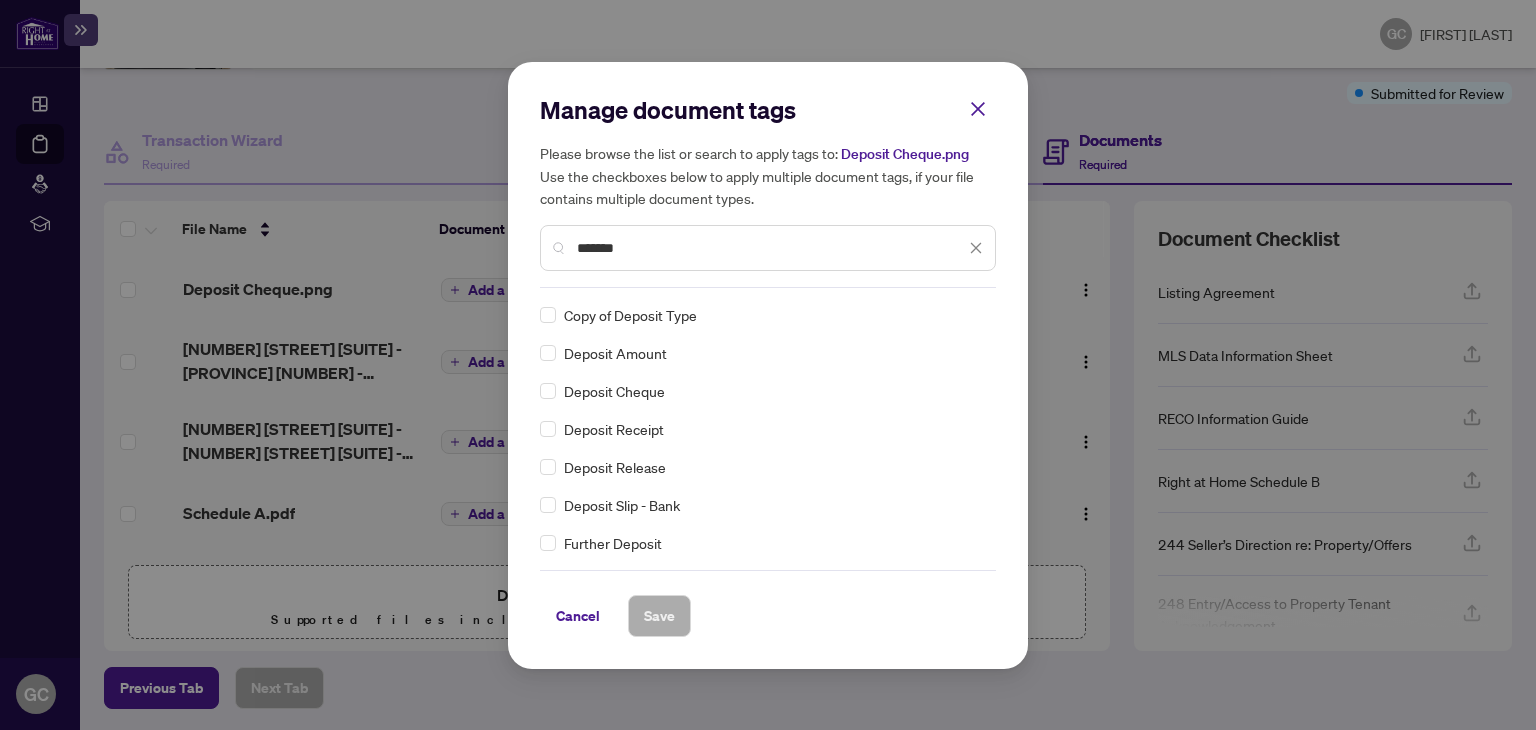 type on "*******" 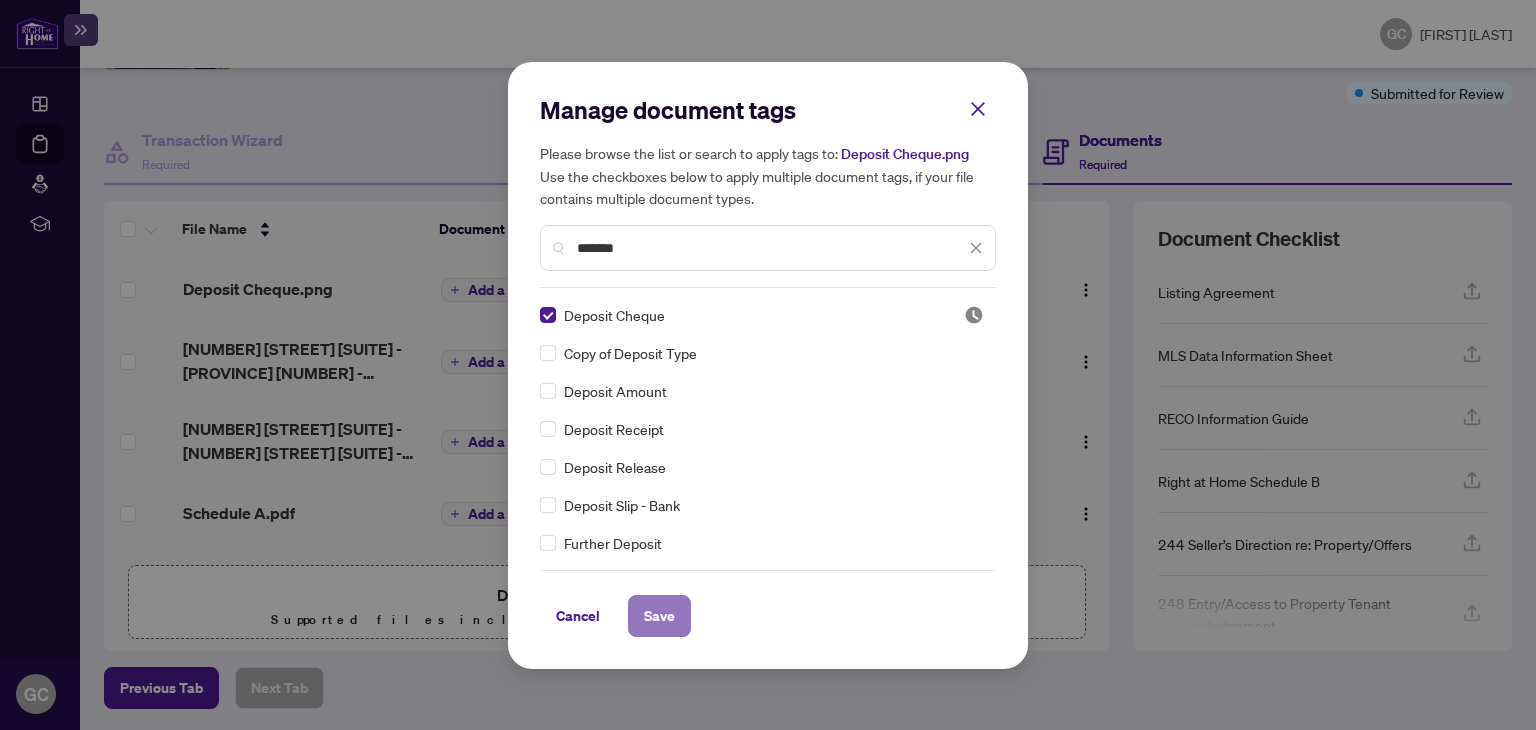 click on "Save" at bounding box center (659, 616) 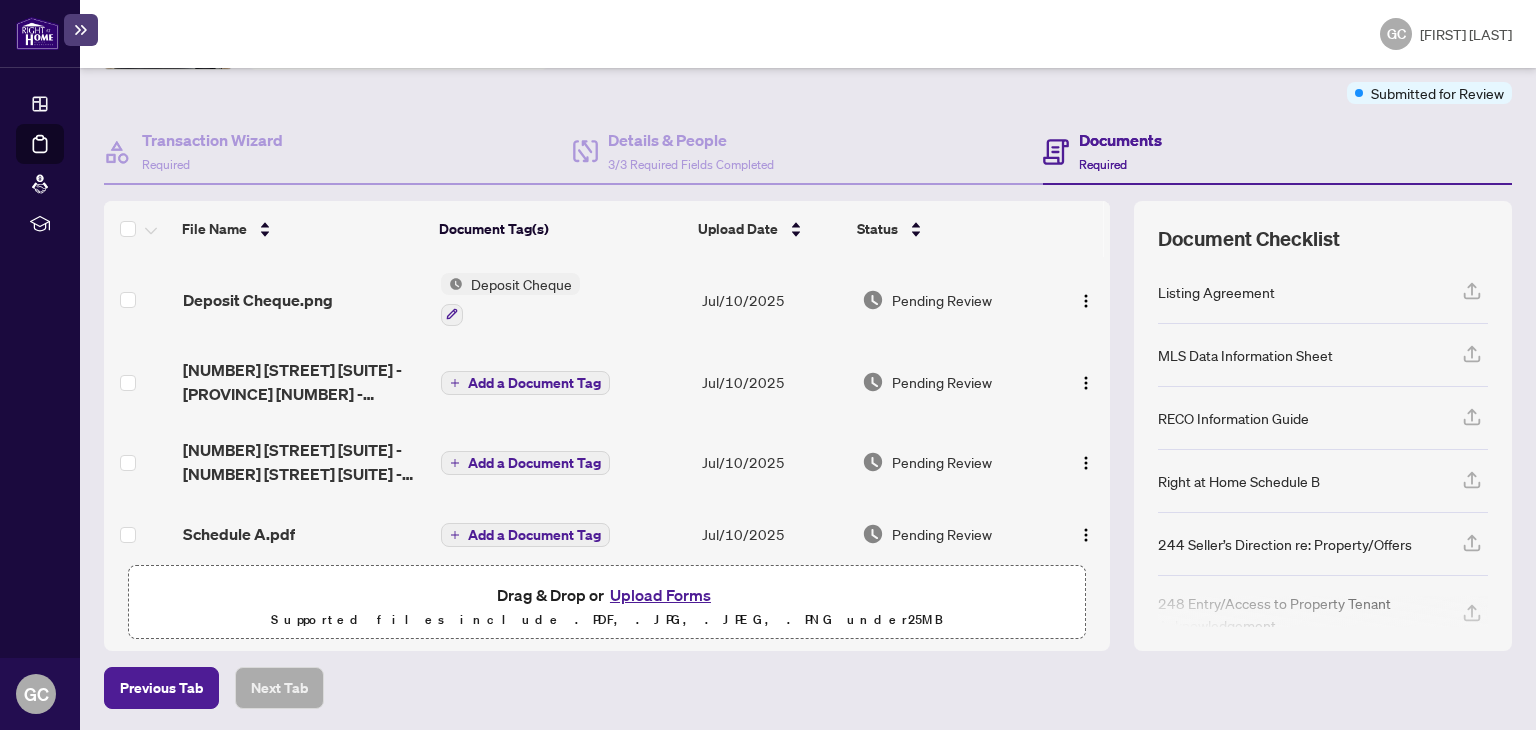 click on "Add a Document Tag" at bounding box center [534, 383] 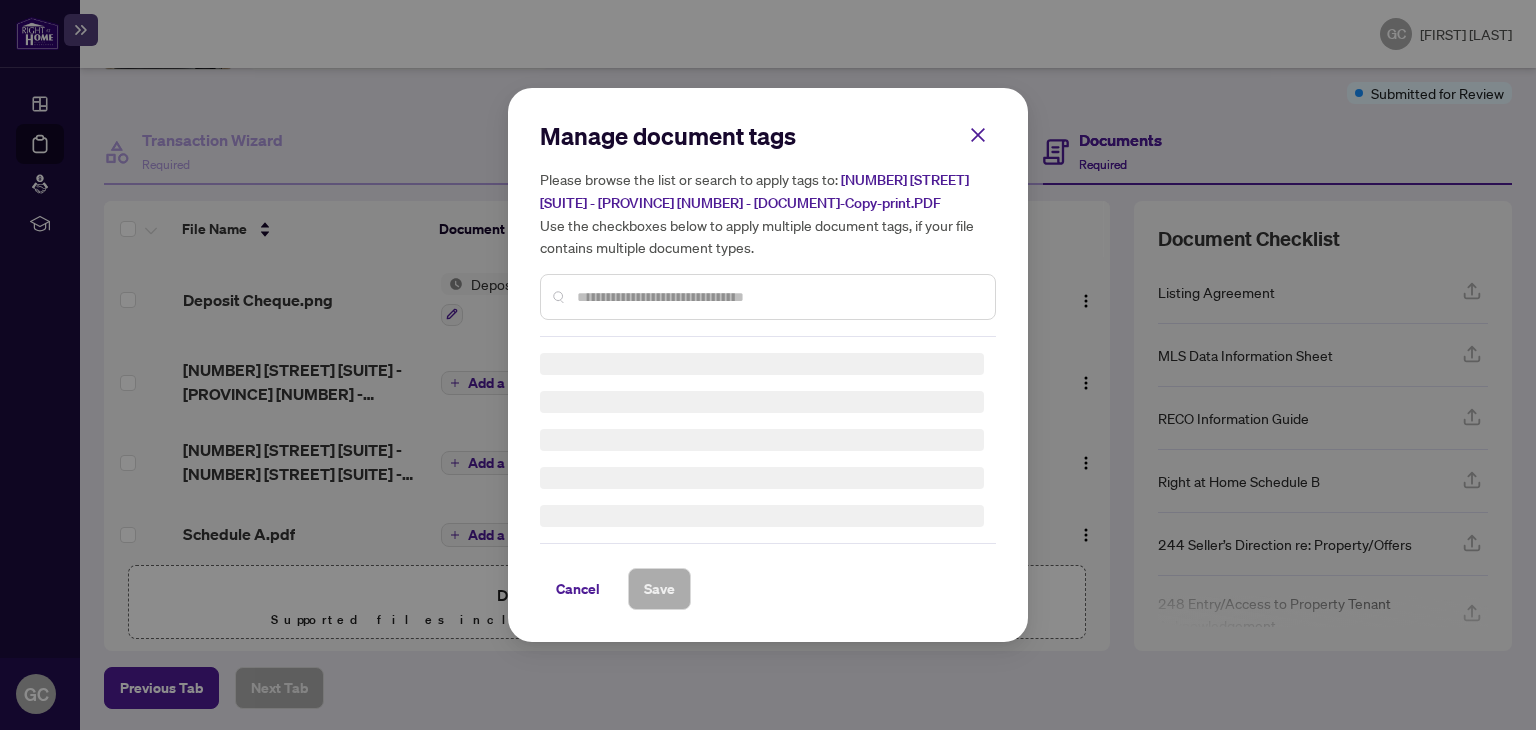 click on "Manage document tags Please browse the list or search to apply tags to:   980 Ossington Ave Laneway Suite - Ontario 324 - Confirmation of Co-operation and Representation1-Copy-print.PDF   Use the checkboxes below to apply multiple document tags, if your file contains multiple document types.   Cancel Save" at bounding box center (768, 365) 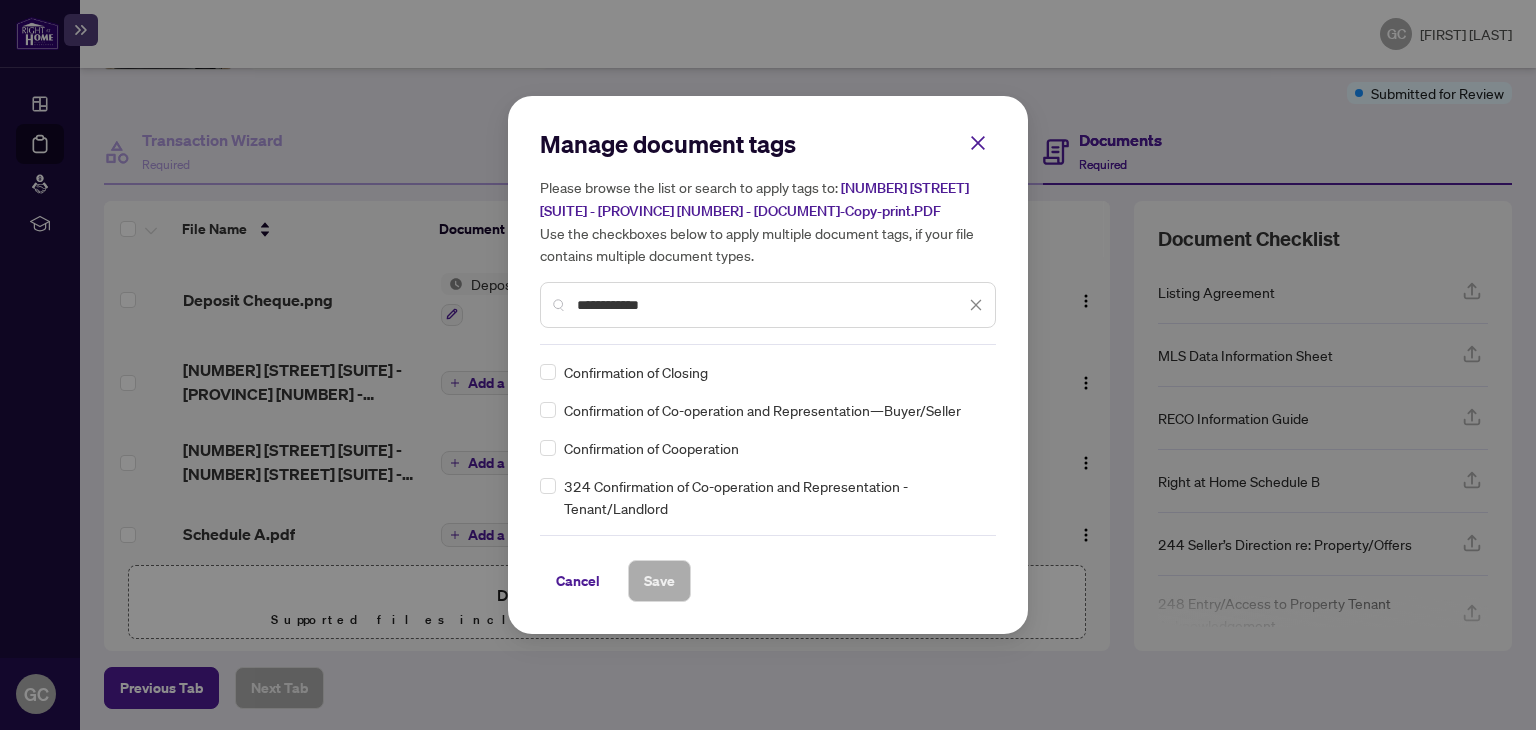 type on "**********" 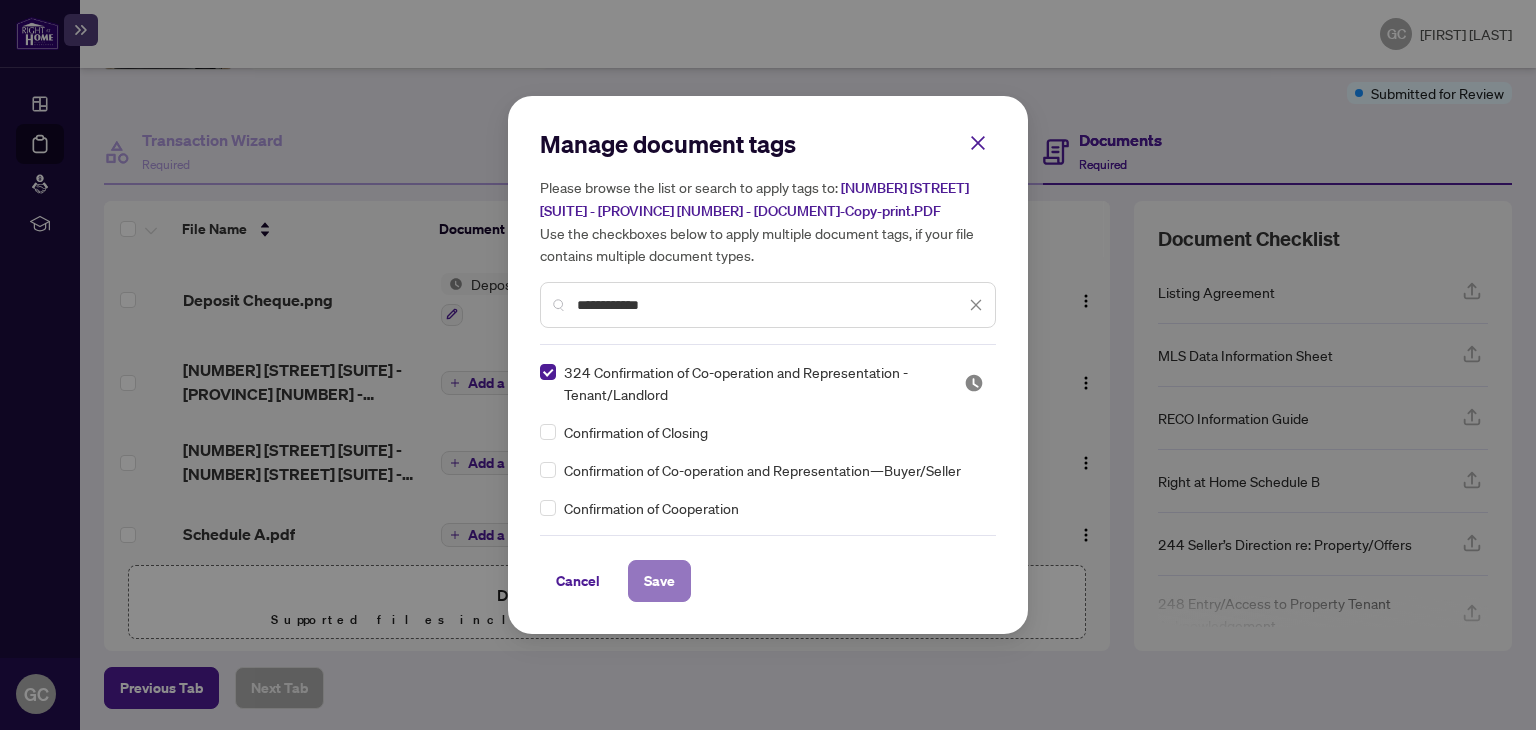 click on "Save" at bounding box center [659, 581] 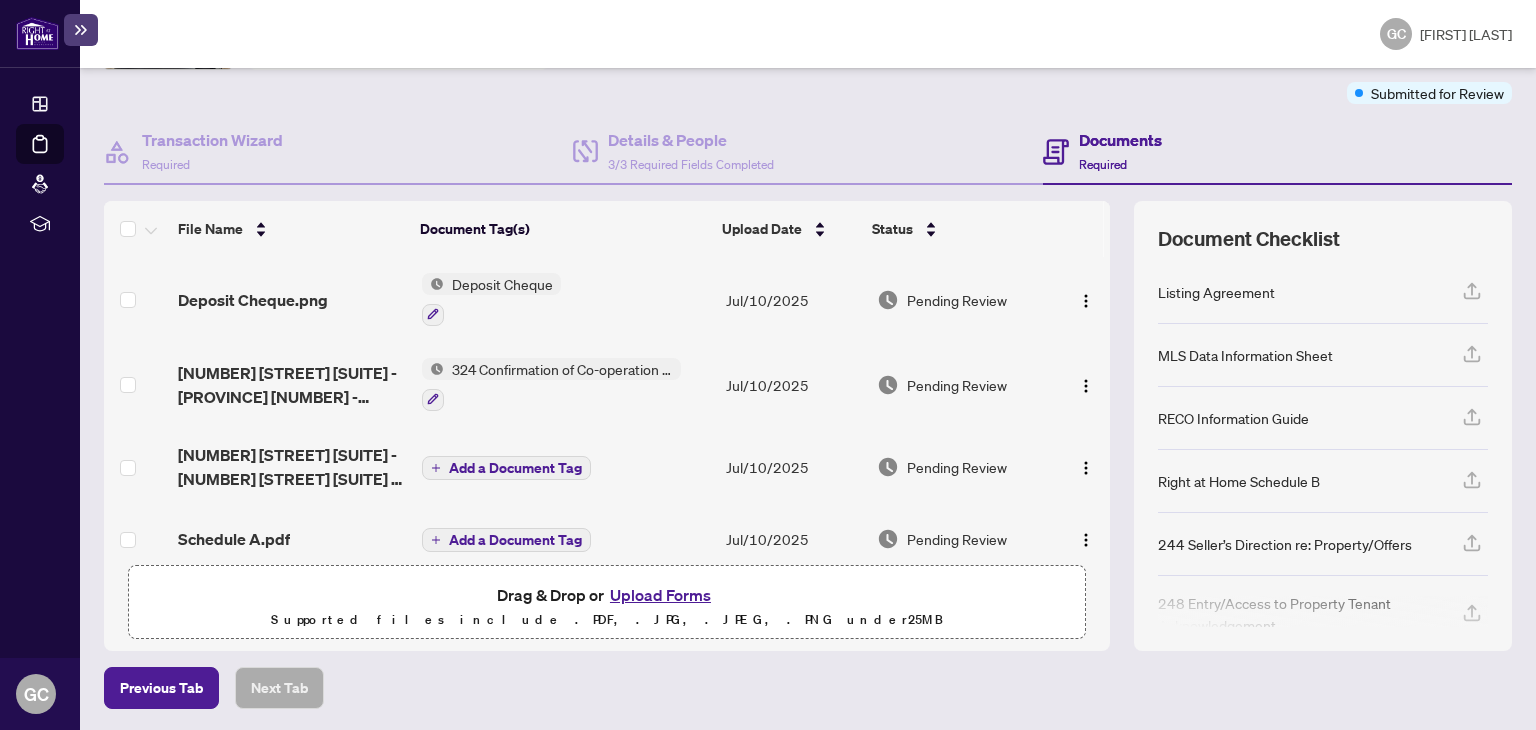 click on "Add a Document Tag" at bounding box center [515, 468] 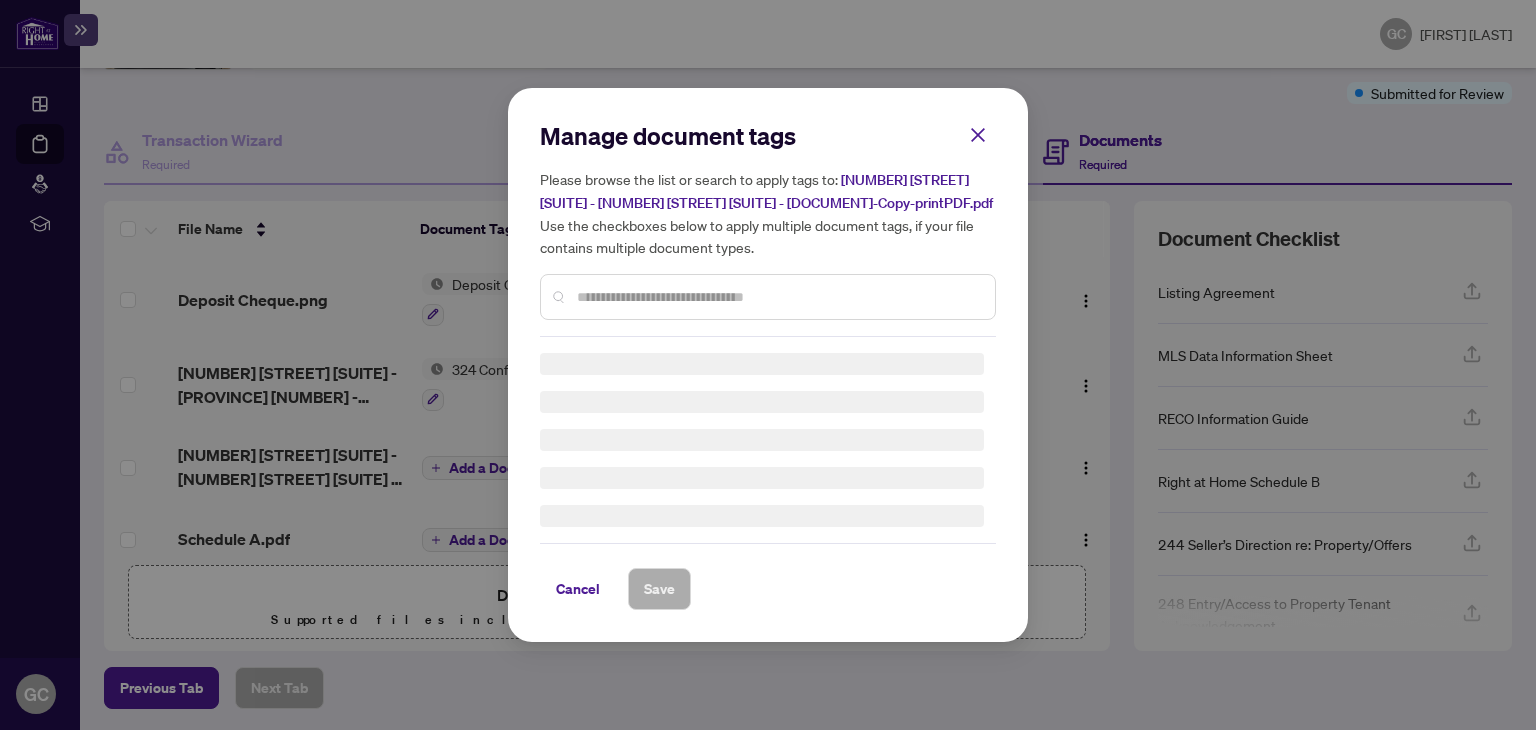 click at bounding box center [778, 297] 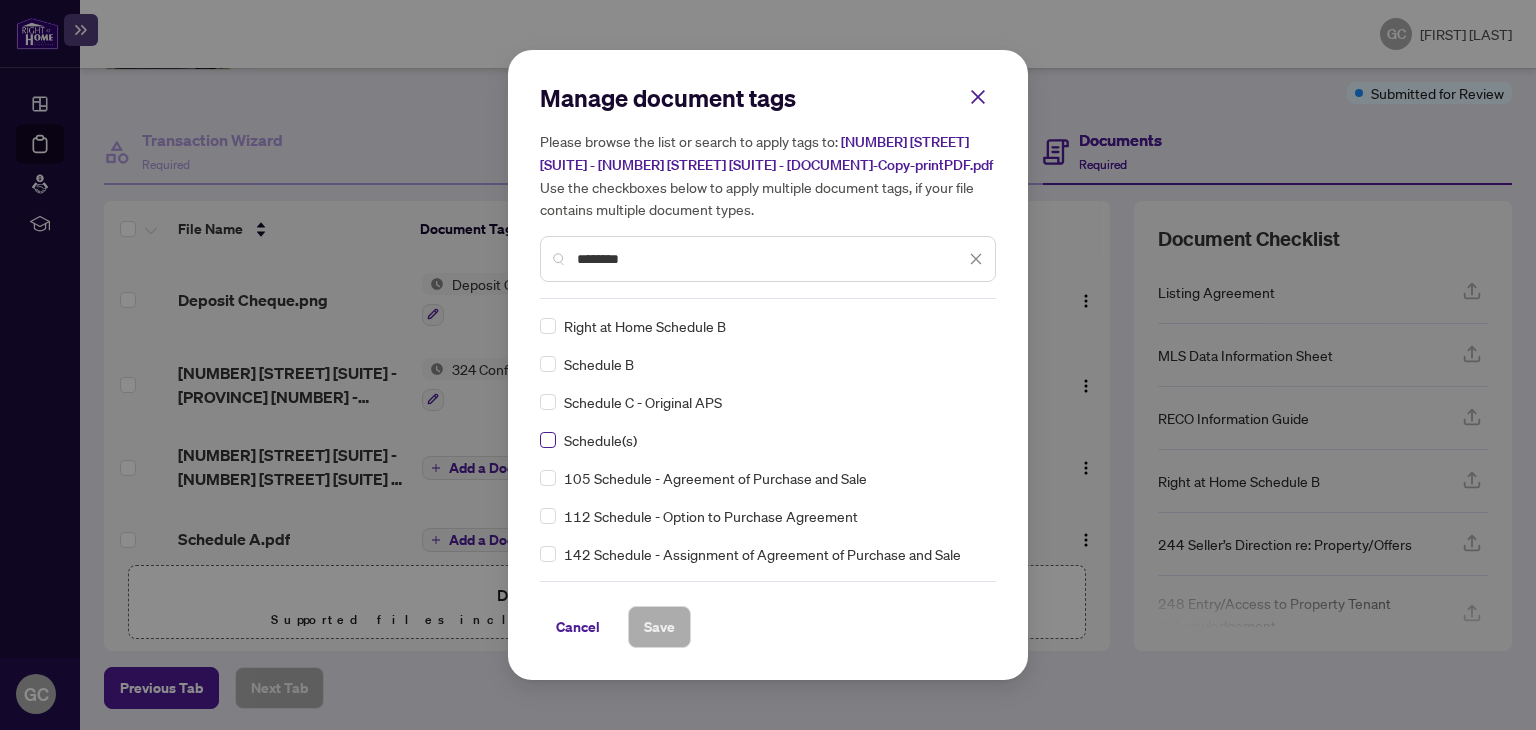 type on "********" 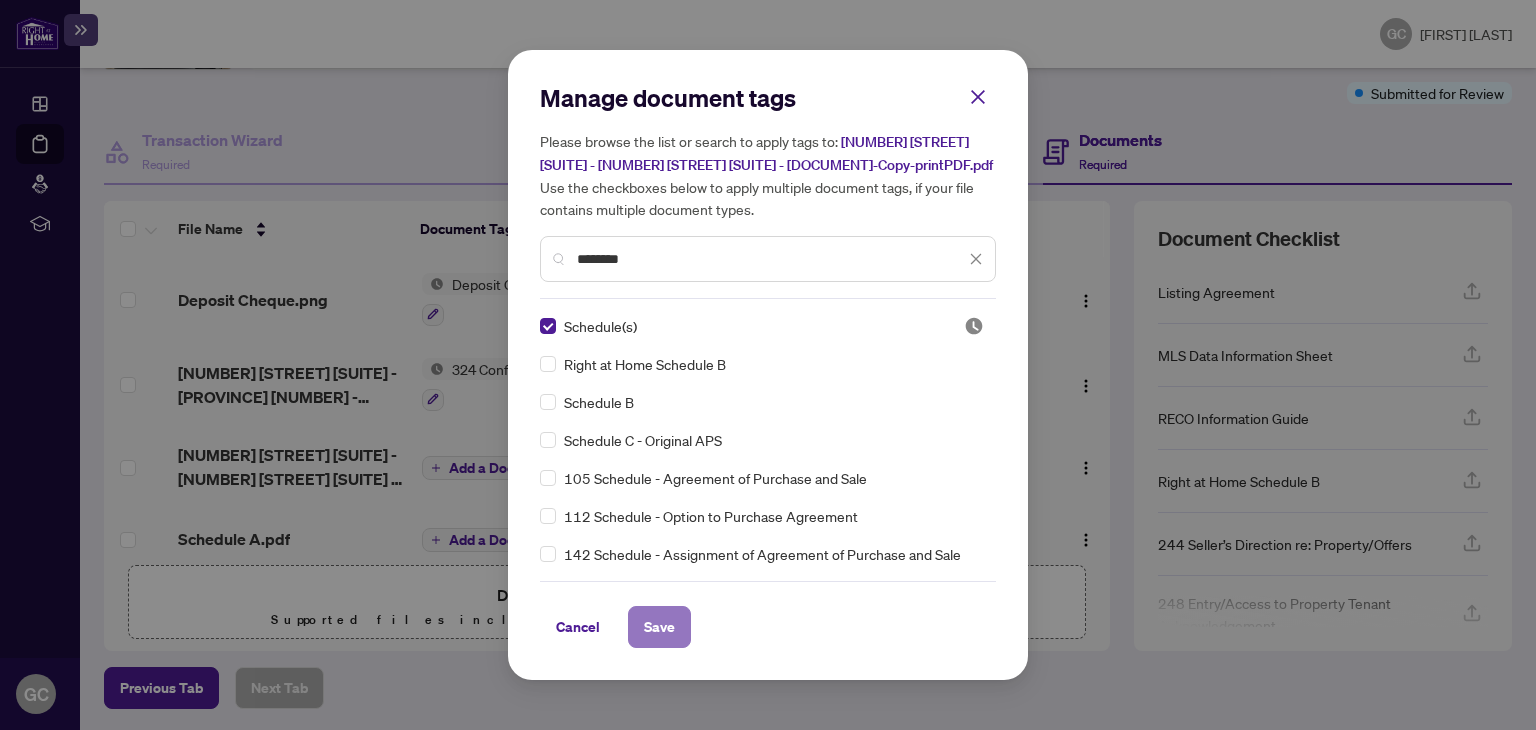 click on "Save" at bounding box center [659, 627] 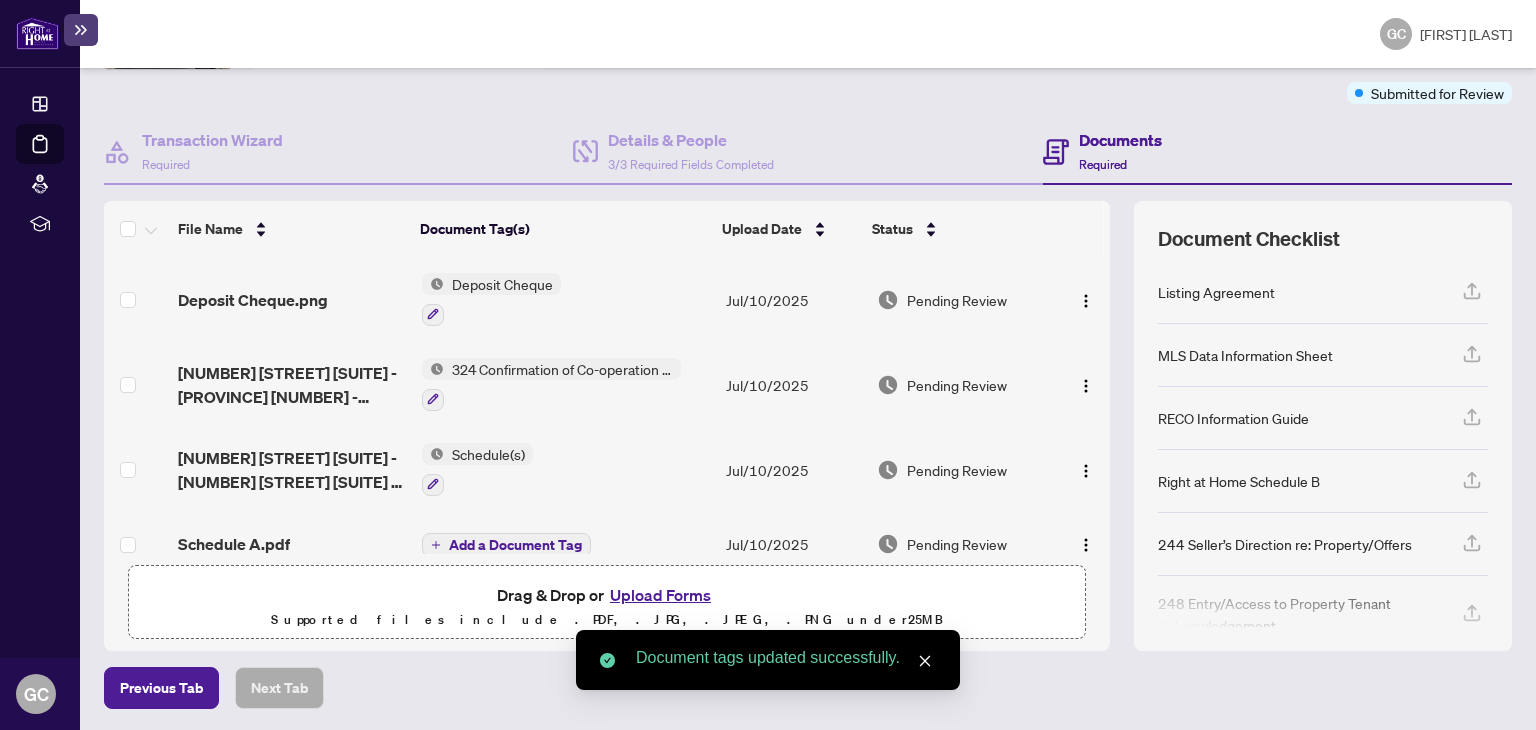 click on "Add a Document Tag" at bounding box center (515, 545) 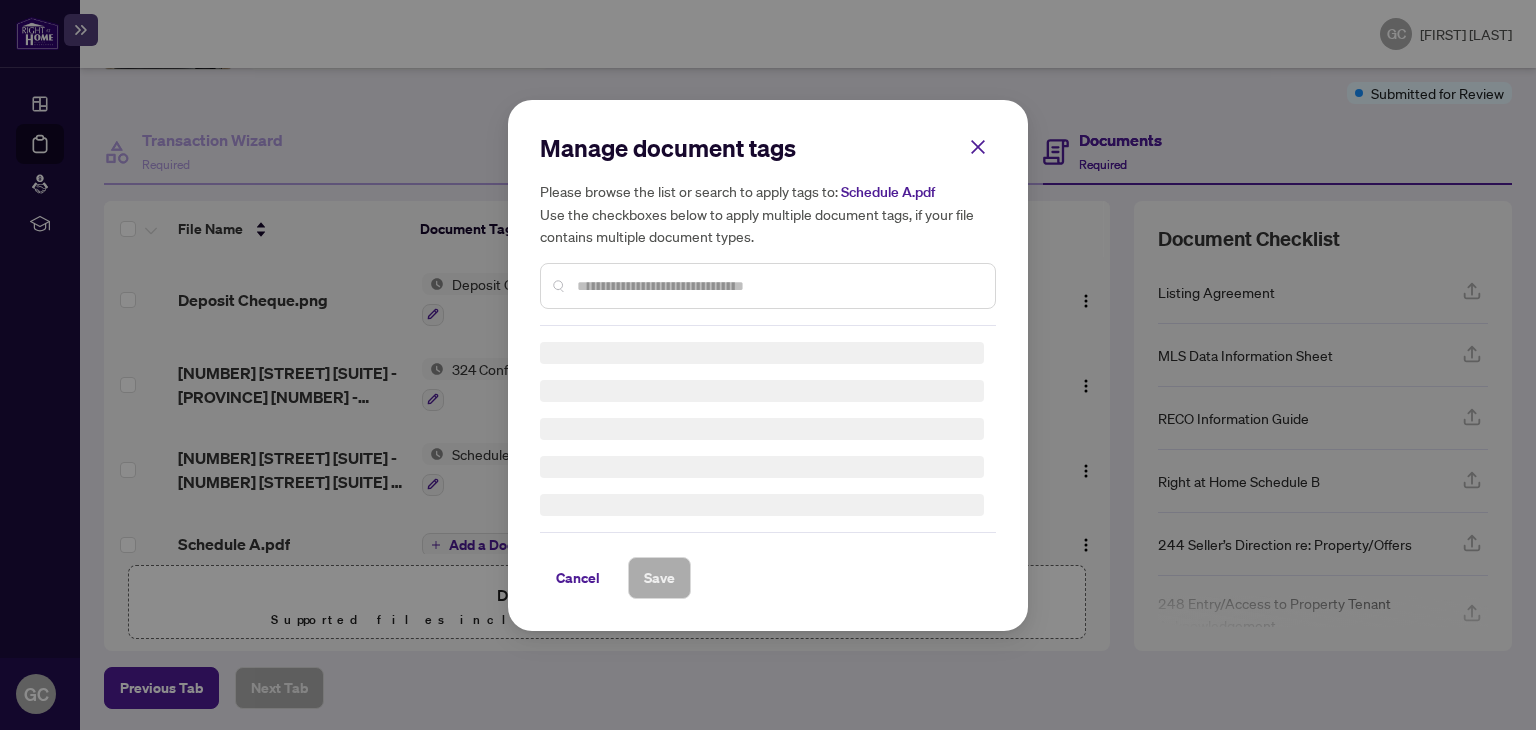click at bounding box center [778, 286] 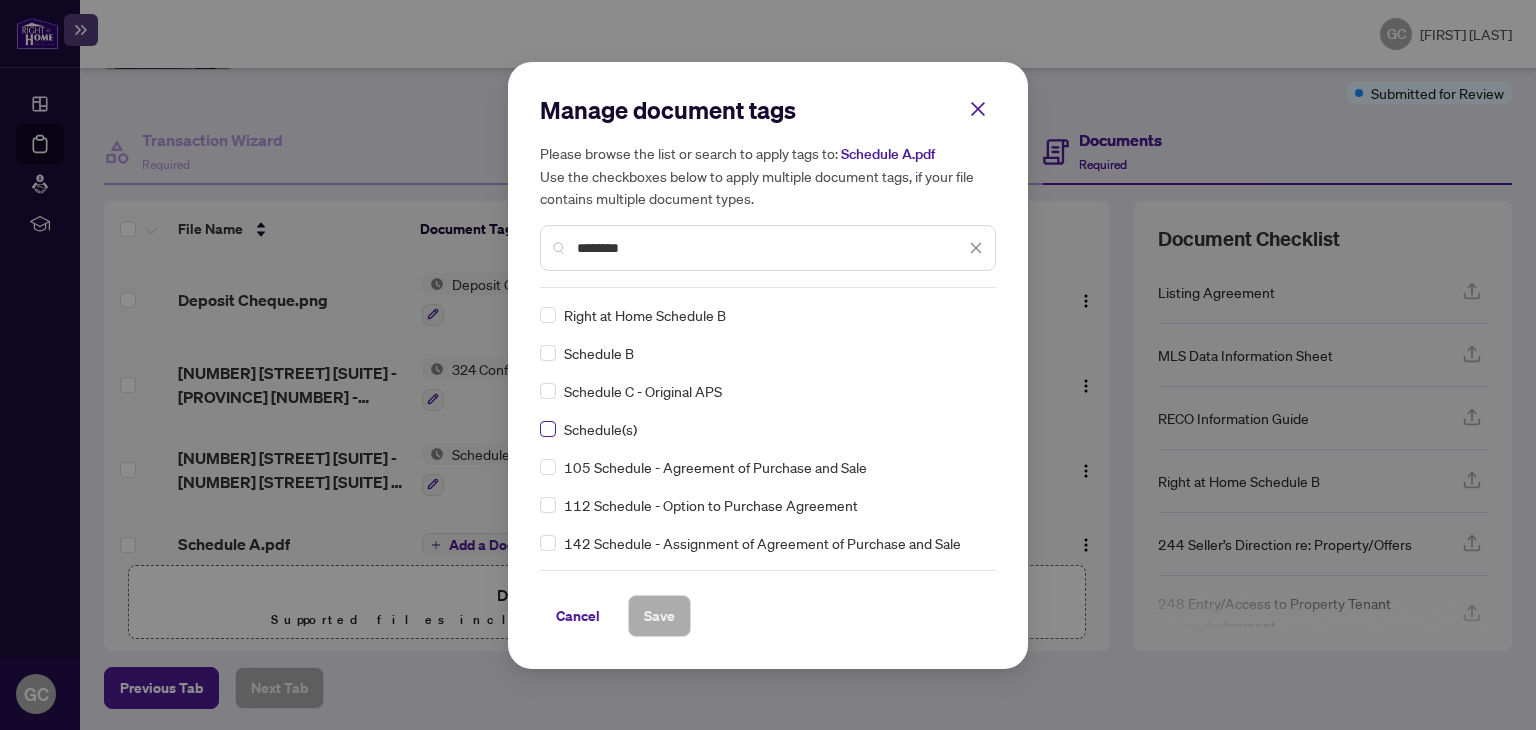 type on "********" 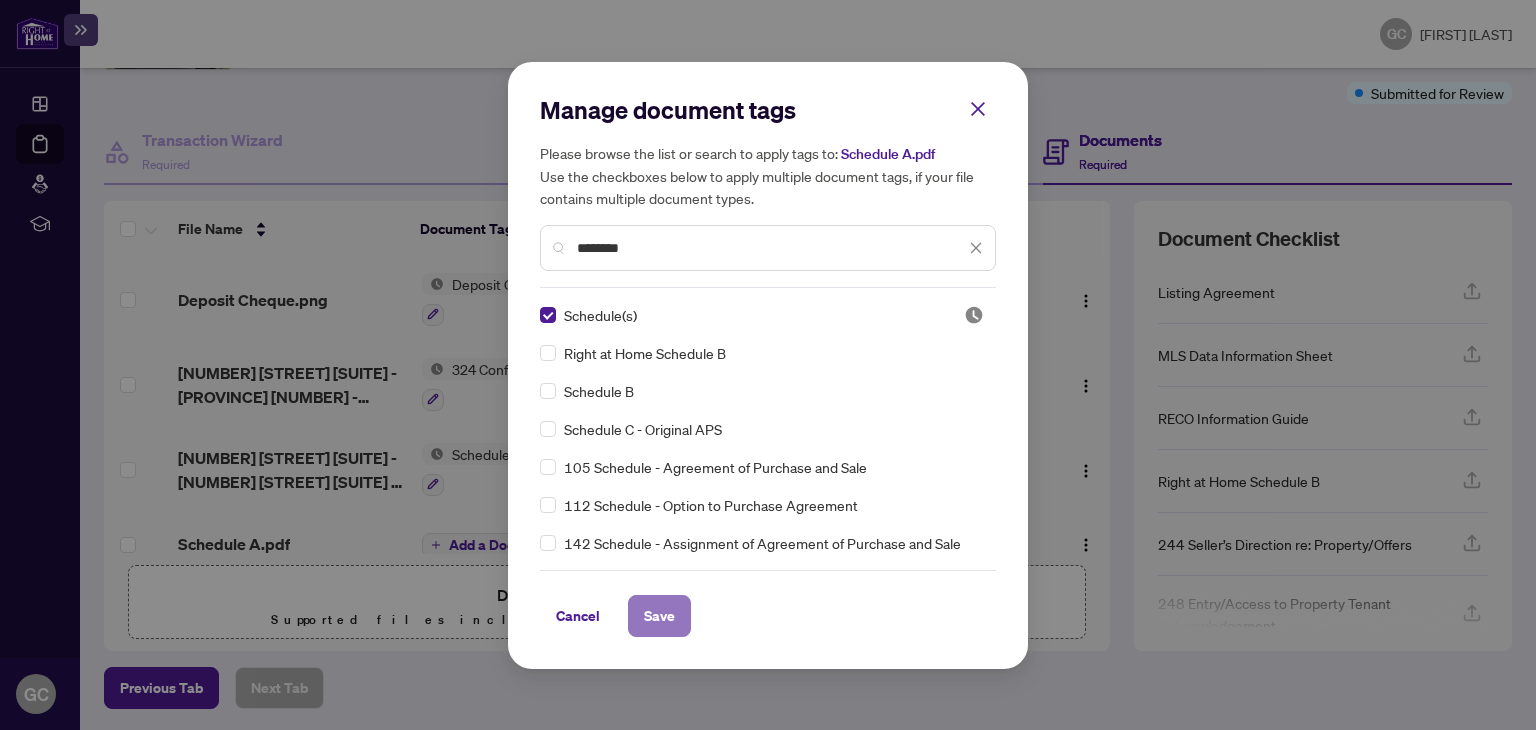 click on "Save" at bounding box center (659, 616) 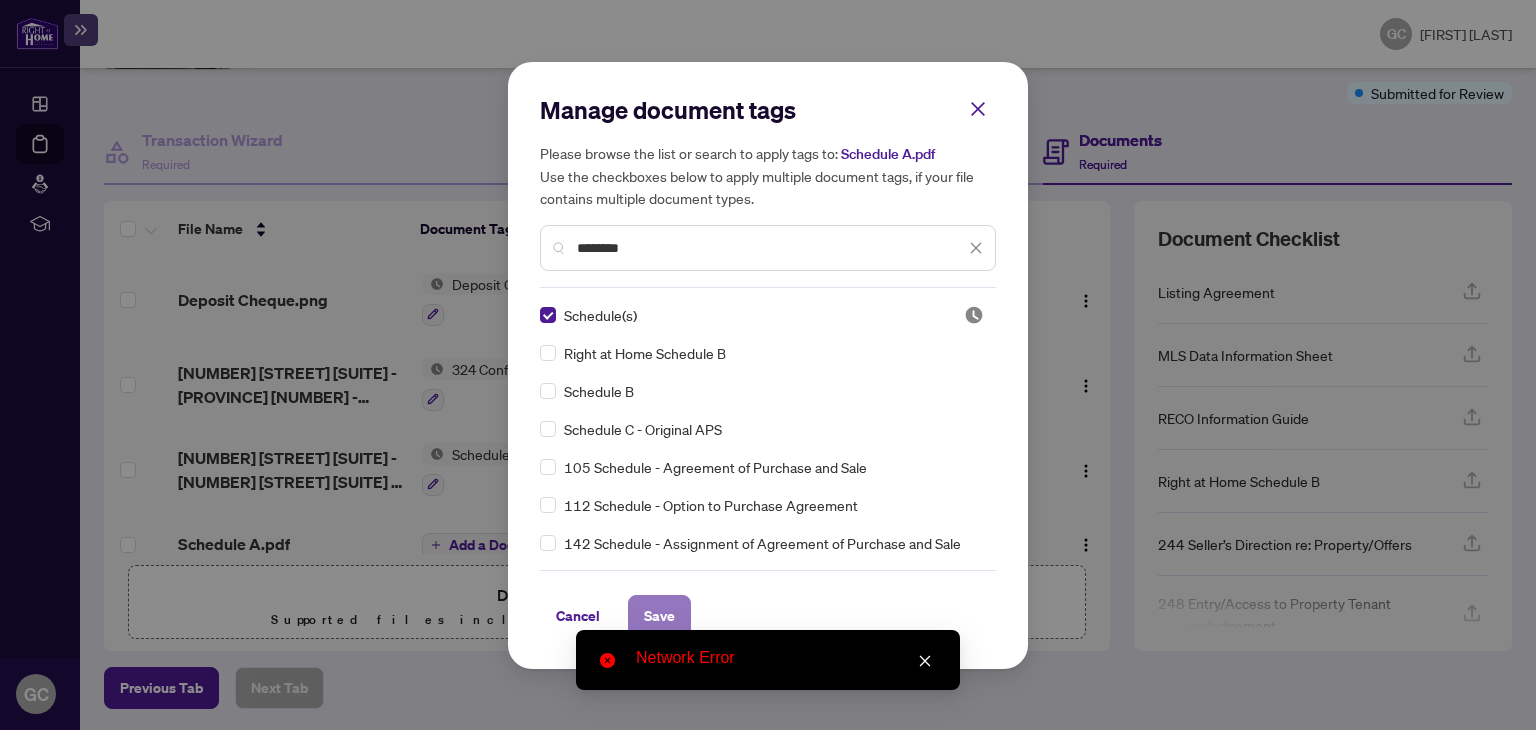 click on "Save" at bounding box center [659, 616] 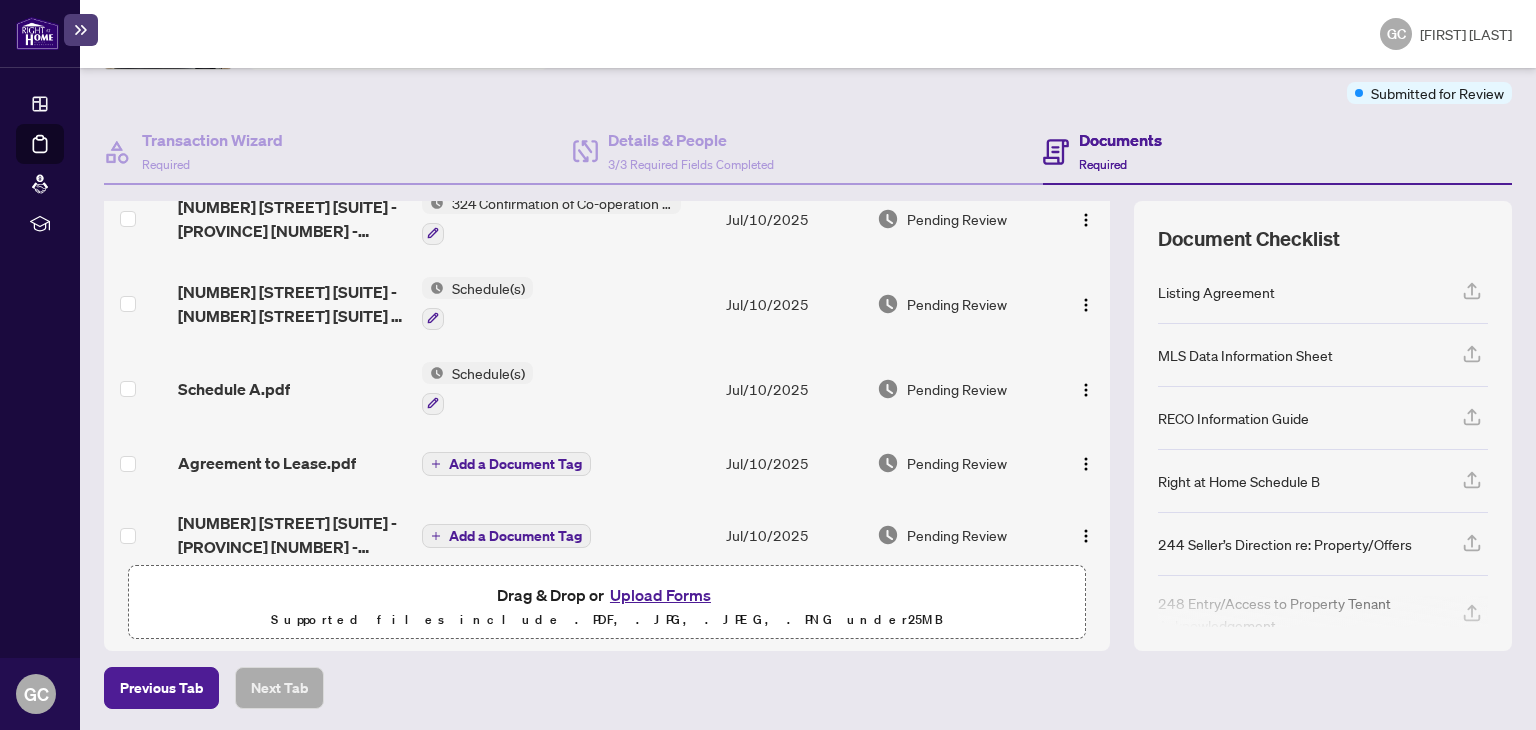 scroll, scrollTop: 270, scrollLeft: 0, axis: vertical 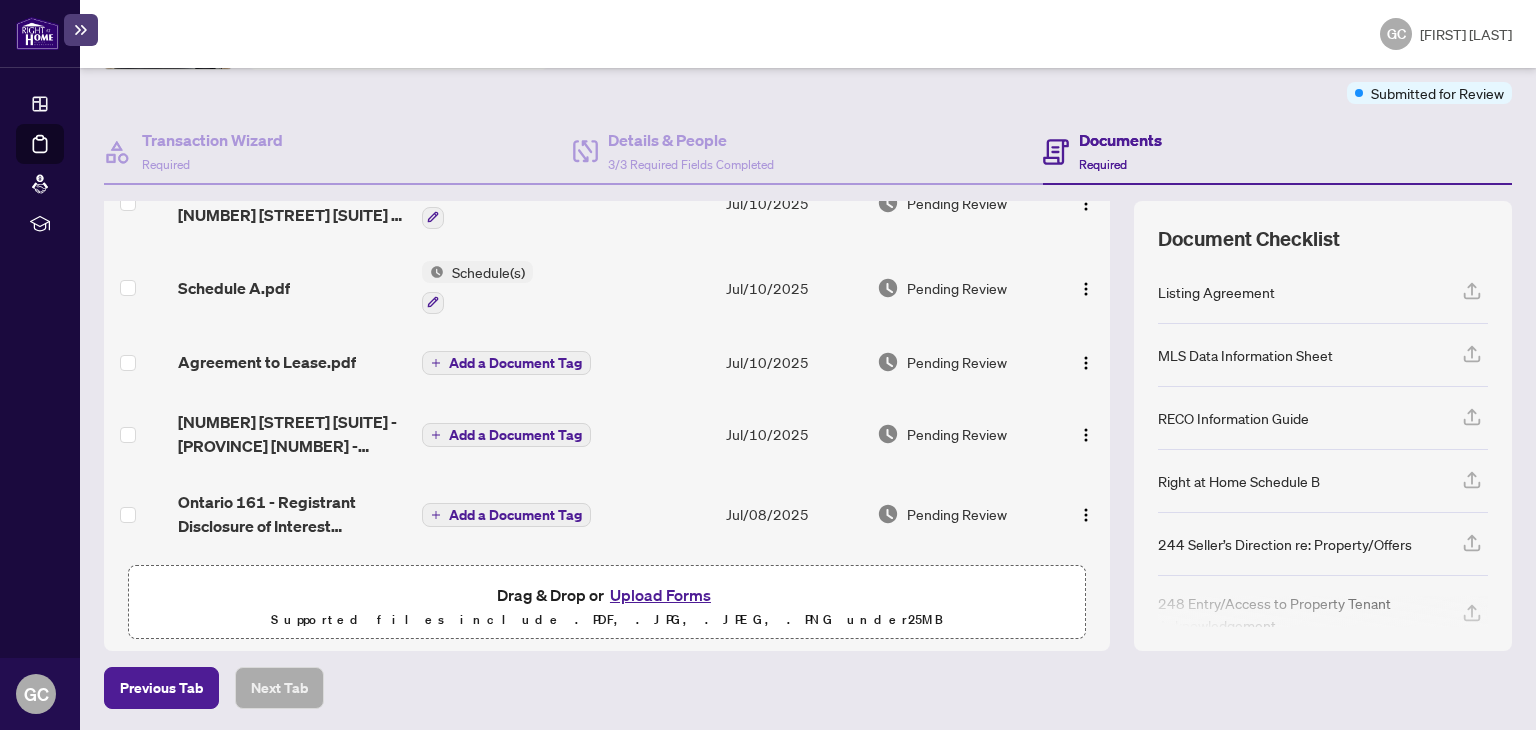 click on "Add a Document Tag" at bounding box center (515, 363) 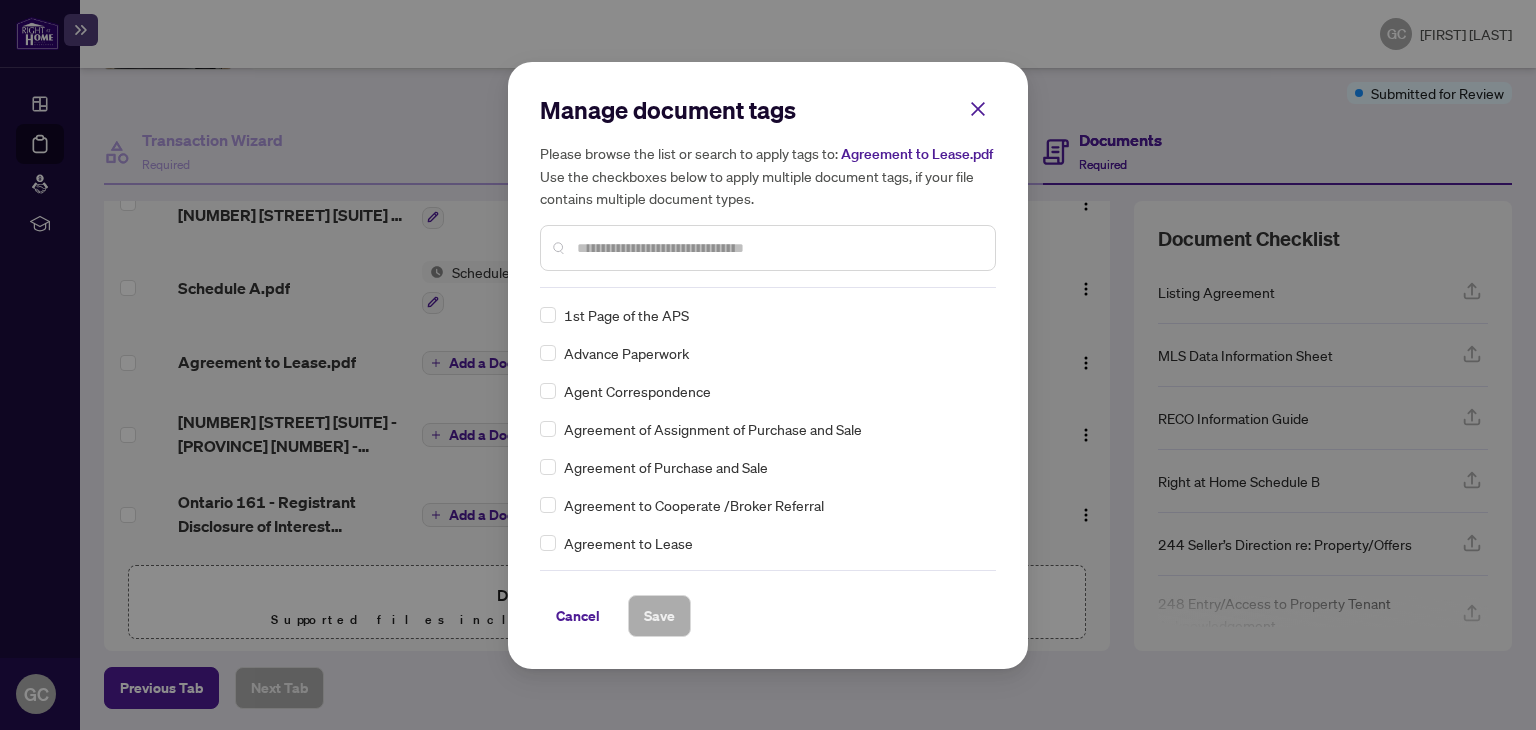 click on "Manage document tags Please browse the list or search to apply tags to:   Agreement to Lease.pdf   Use the checkboxes below to apply multiple document tags, if your file contains multiple document types.   1st Page of the APS Advance Paperwork Agent Correspondence Agreement of Assignment of Purchase and Sale Agreement of Purchase and Sale Agreement to Cooperate /Broker Referral Agreement to Lease Articles of Incorporation Back to Vendor Letter Belongs to Another Transaction Builder's Consent Buyer Designated Representation Agreement Buyer Designated Representation Agreement Buyers Lawyer Information Certificate of Estate Trustee(s) Client Refused to Sign Closing Date Change Co-op Brokerage Commission Statement Co-op EFT Co-operating Indemnity Agreement Commission Adjustment Commission Agreement Commission Calculation Commission Statement Sent Commission Statement Sent to Landlord Commission Statement Sent to Lawyer Commission Statement Sent to Listing Brokerage Commission Statement Sent to Vendor Duplicate" at bounding box center [768, 365] 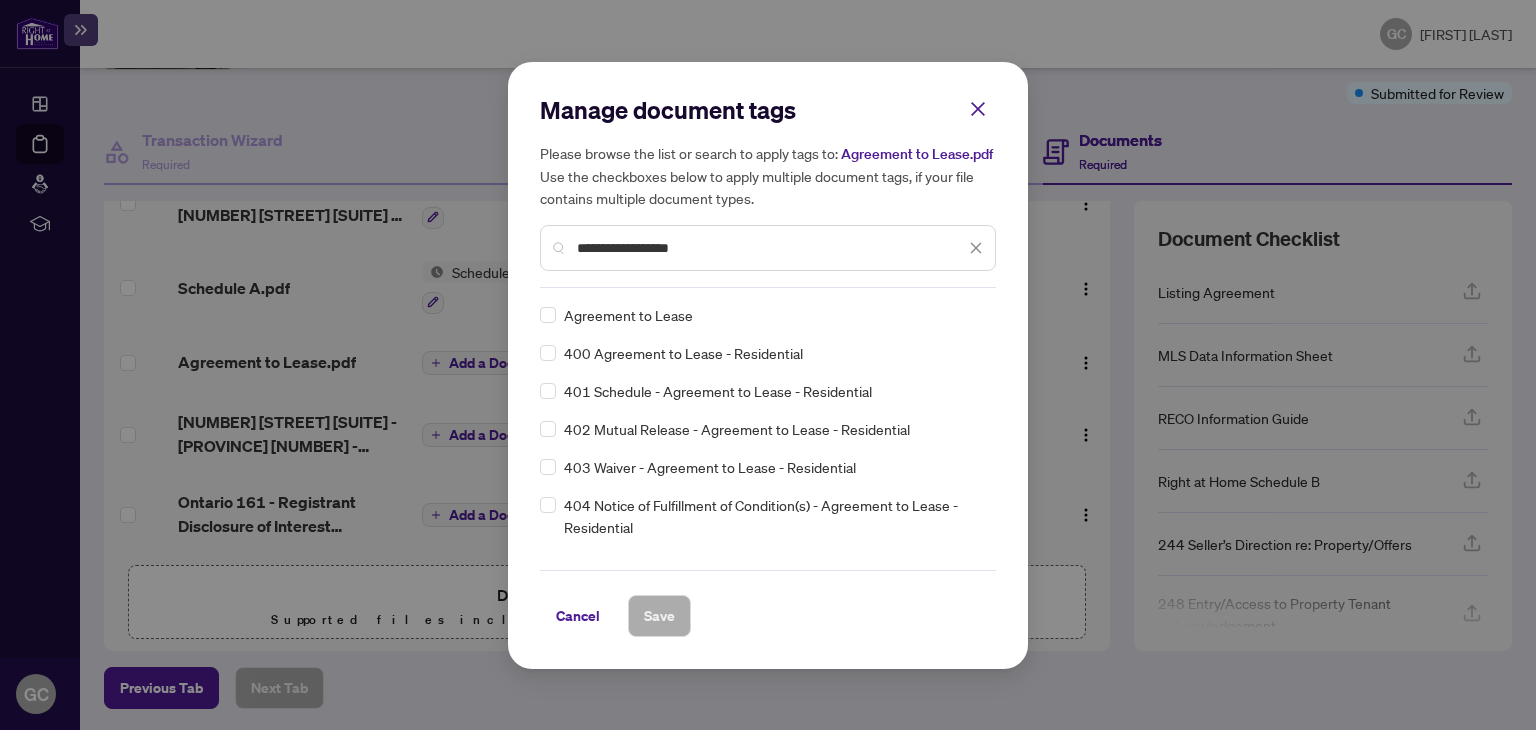 type on "**********" 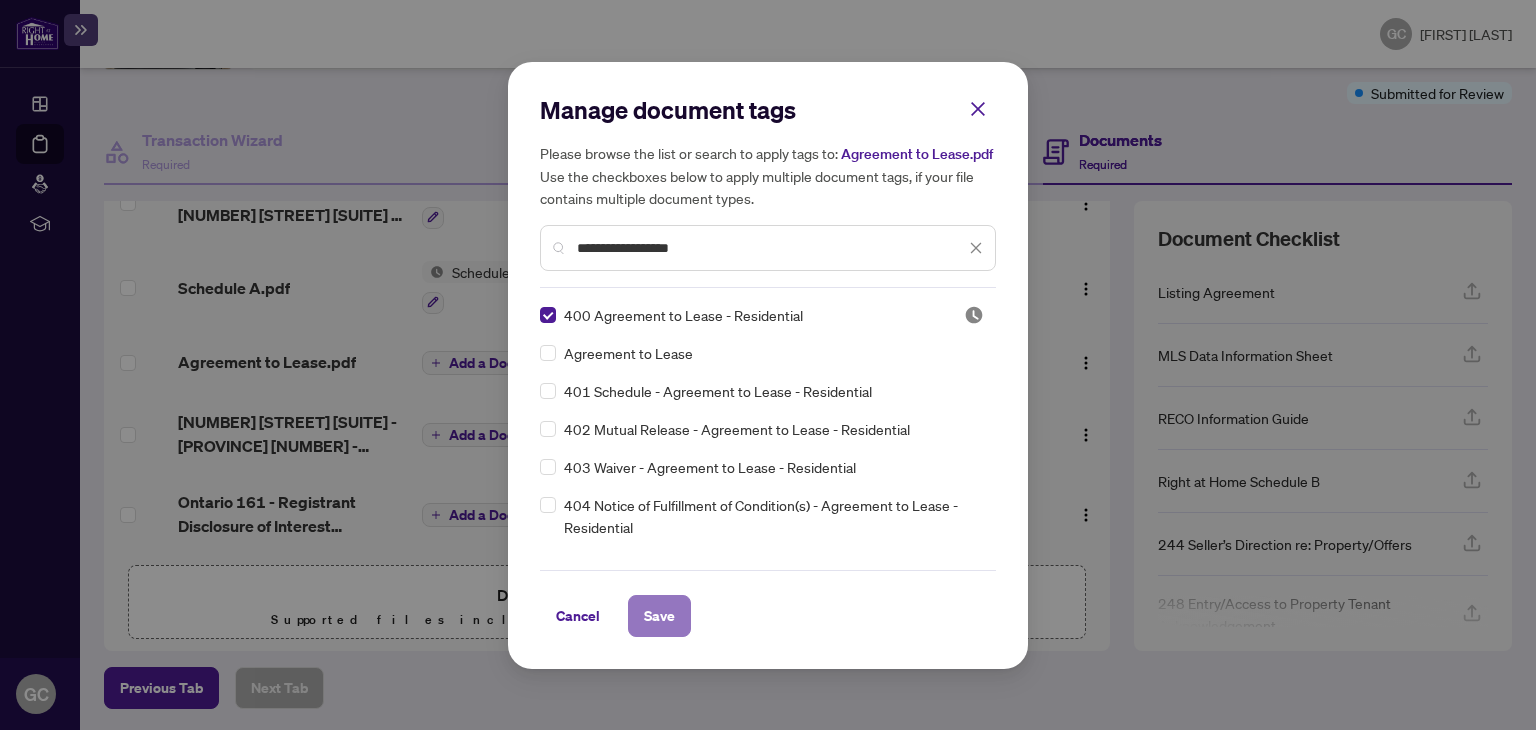 click on "Save" at bounding box center (659, 616) 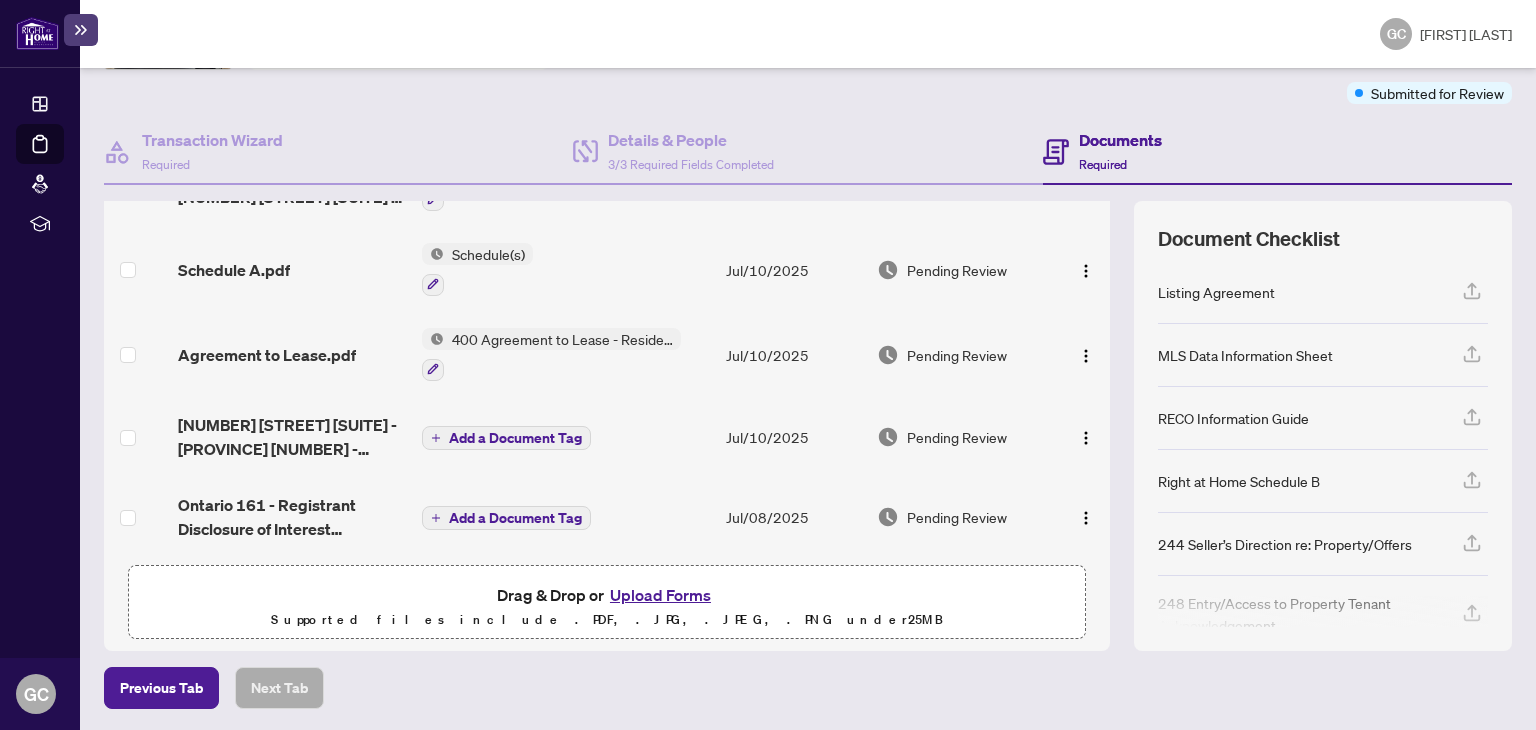 scroll, scrollTop: 291, scrollLeft: 0, axis: vertical 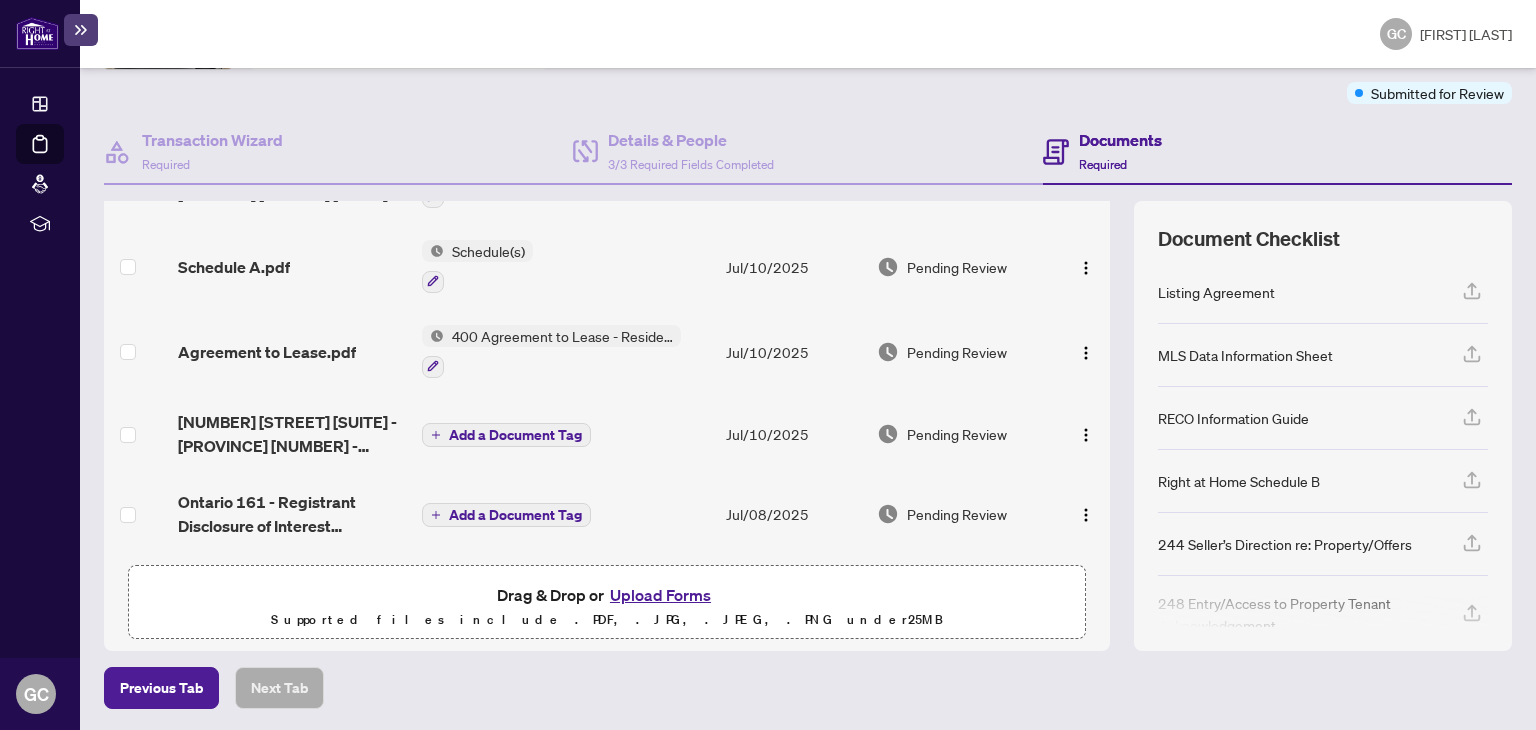 click on "Add a Document Tag" at bounding box center [515, 435] 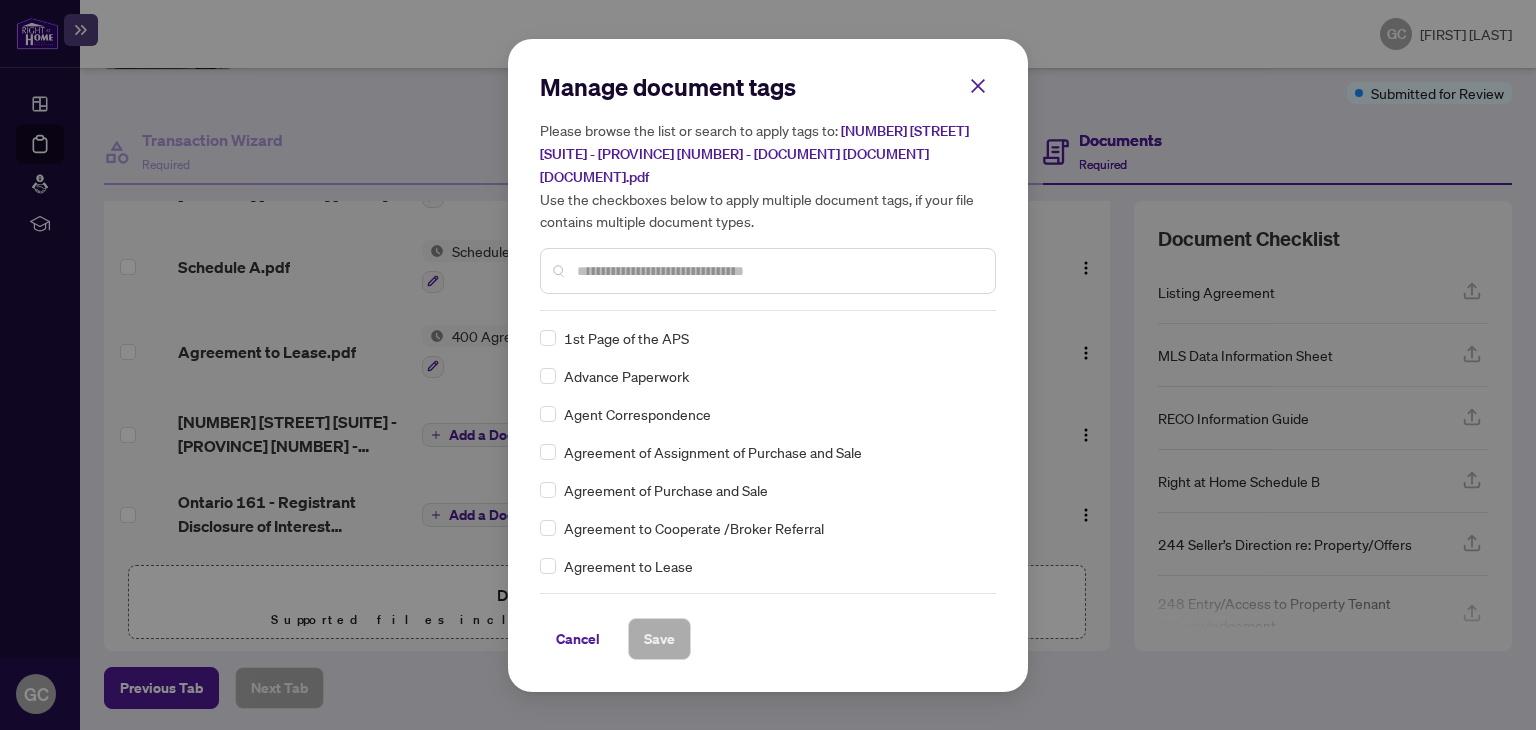 click at bounding box center (778, 271) 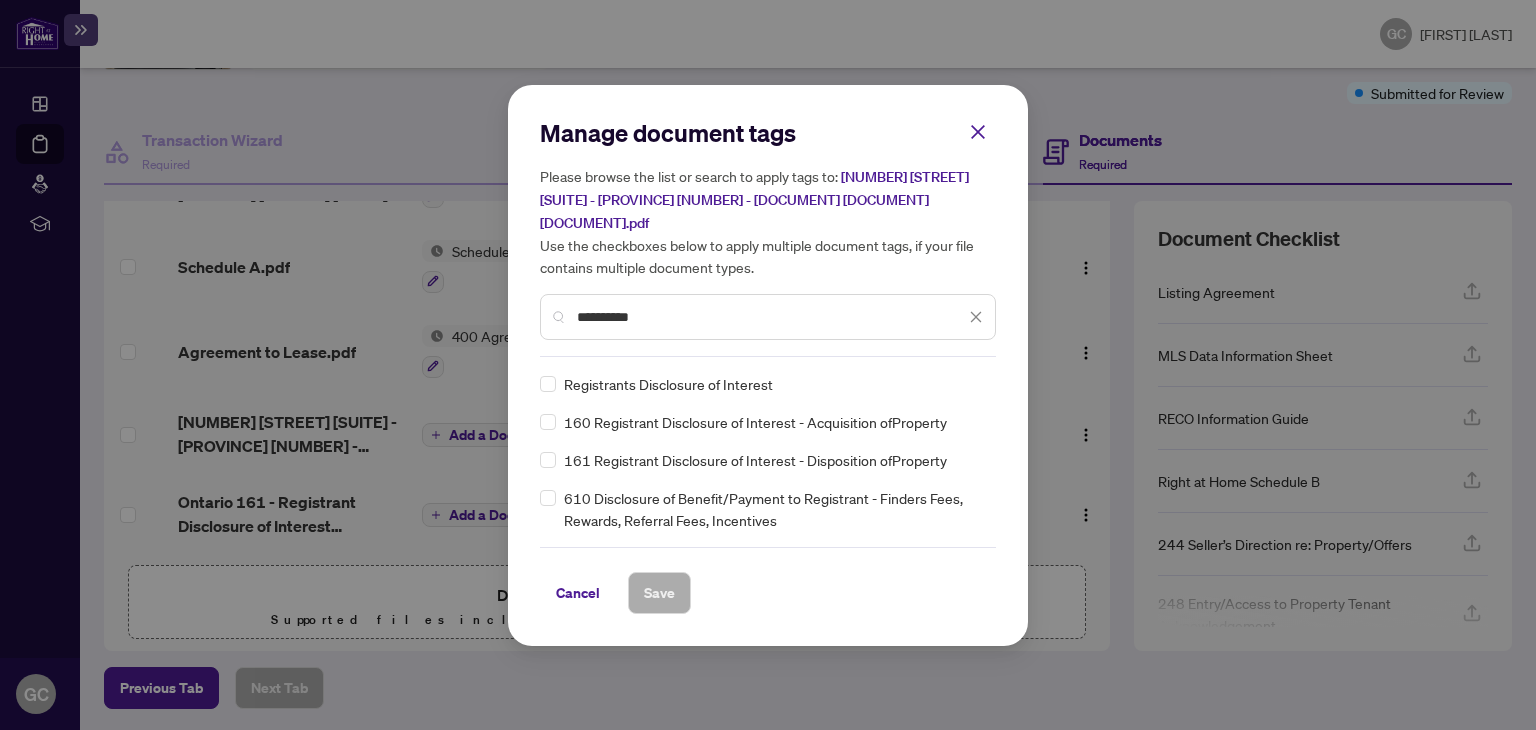 type on "**********" 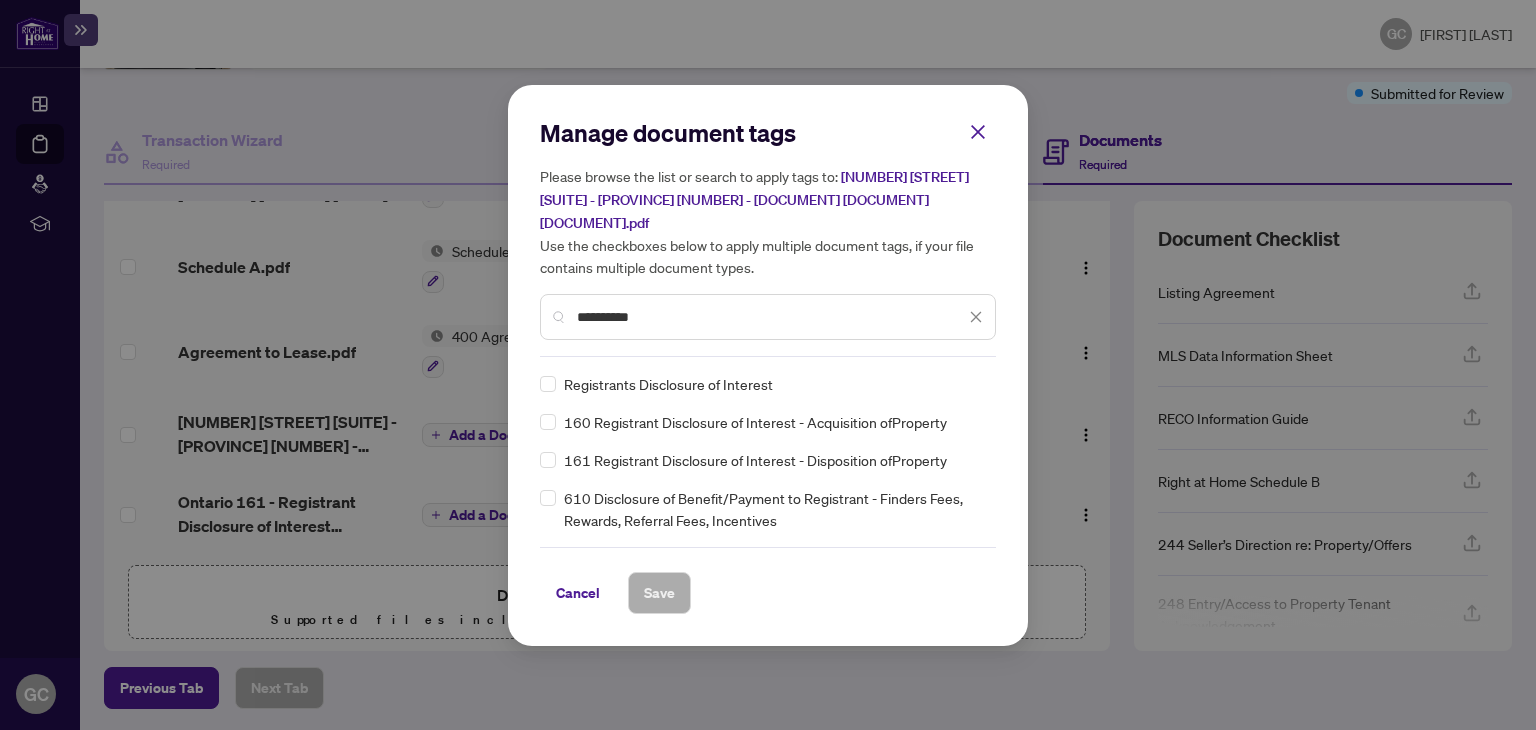 click on "161 Registrant Disclosure of Interest - Disposition ofProperty" at bounding box center (762, 460) 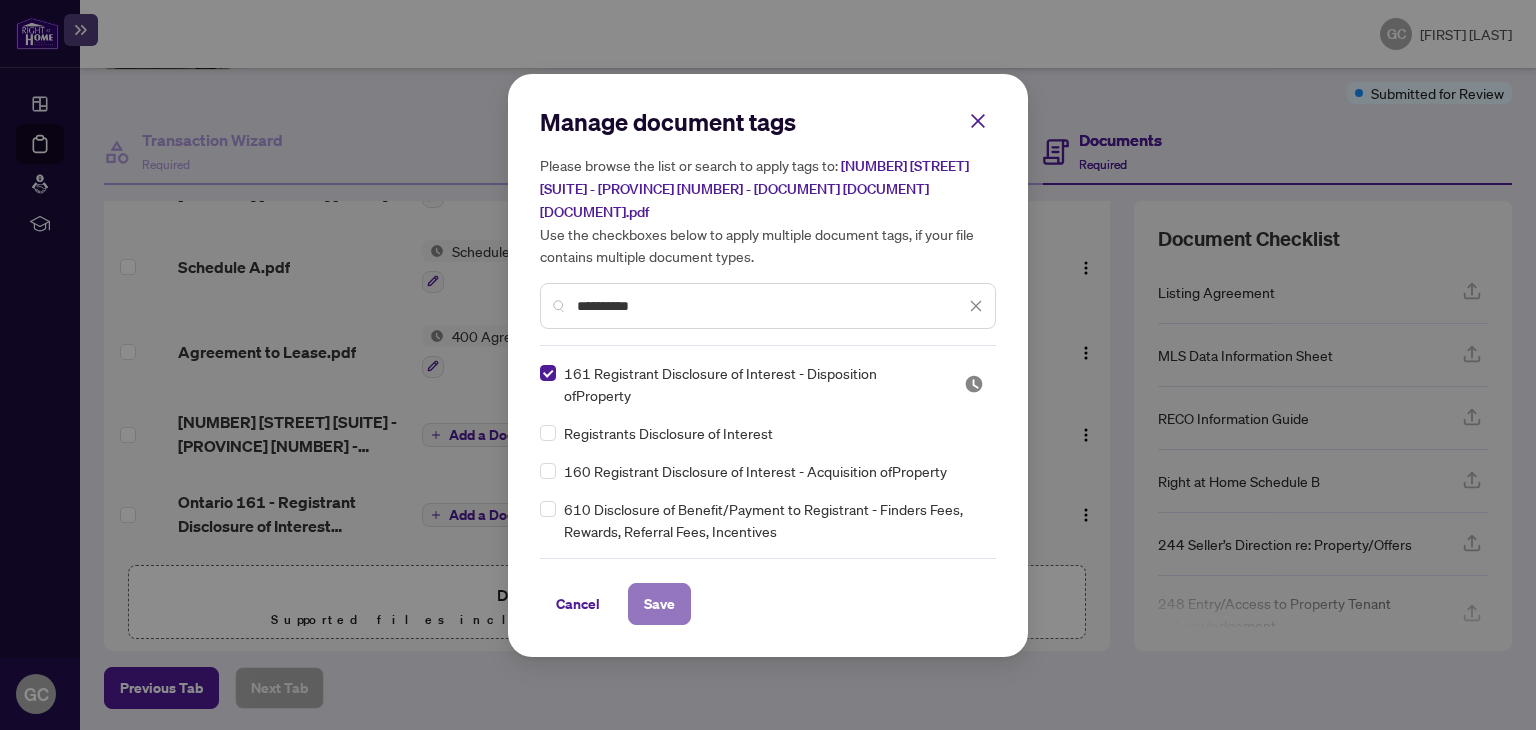 click on "Save" at bounding box center [659, 604] 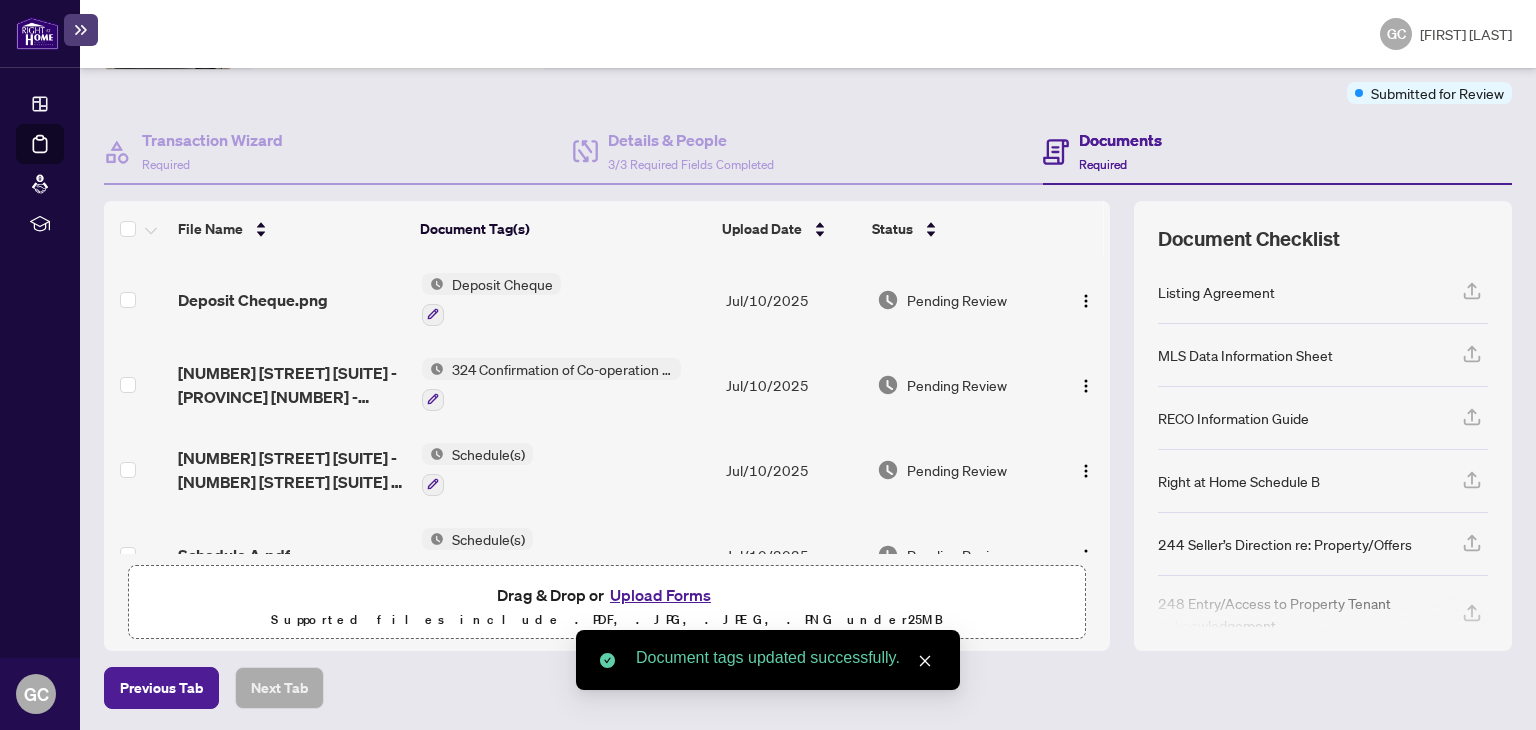 scroll, scrollTop: 0, scrollLeft: 0, axis: both 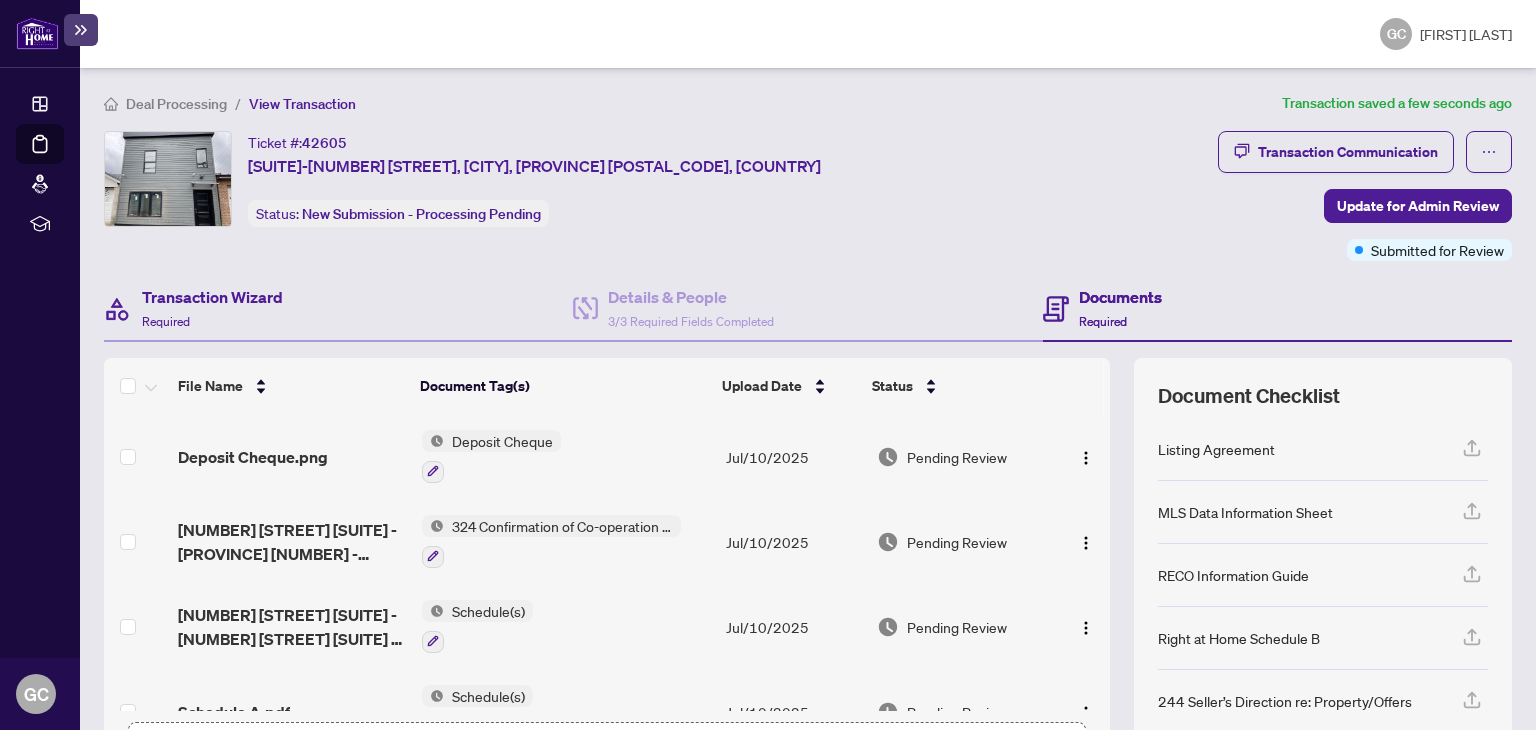 click on "Transaction Wizard Required" at bounding box center (338, 309) 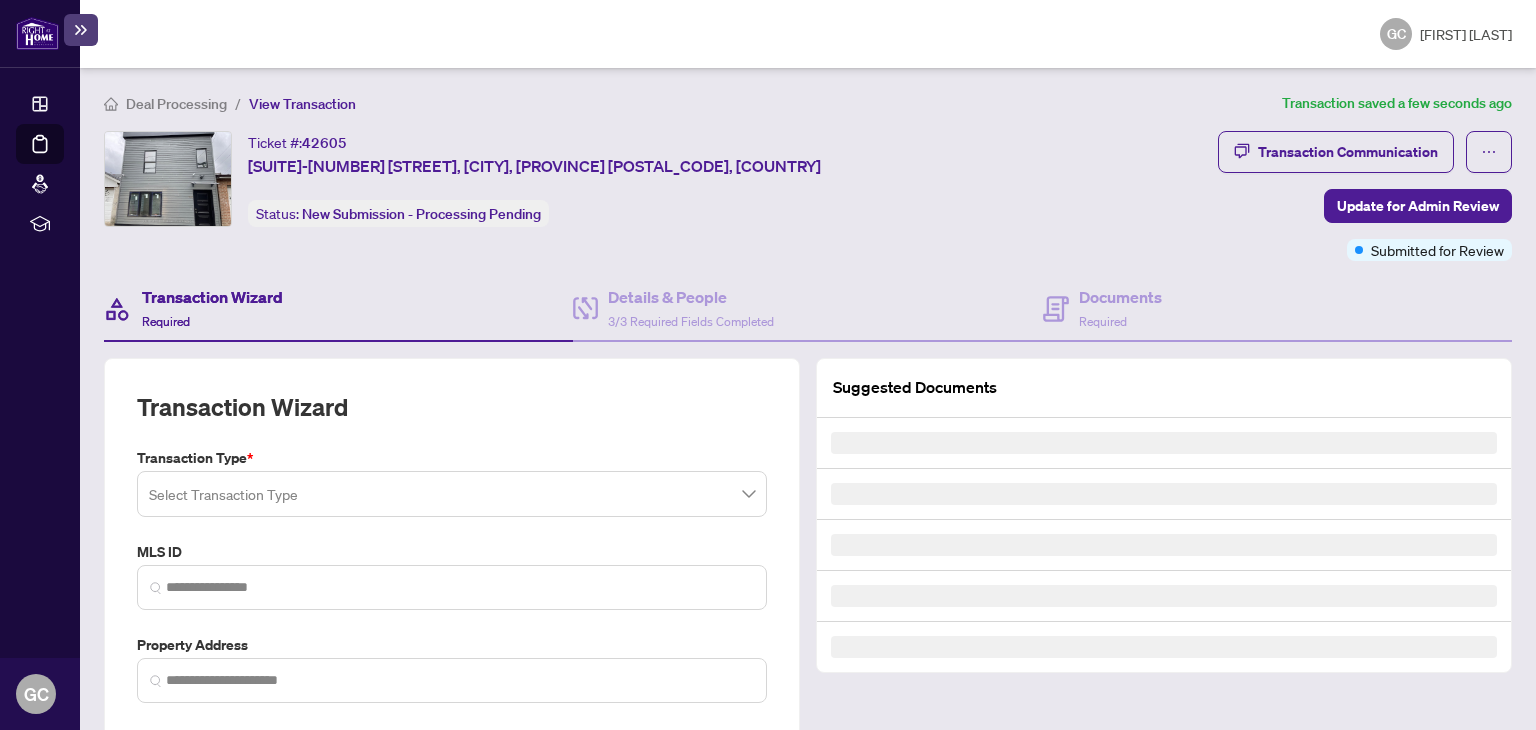 type on "*********" 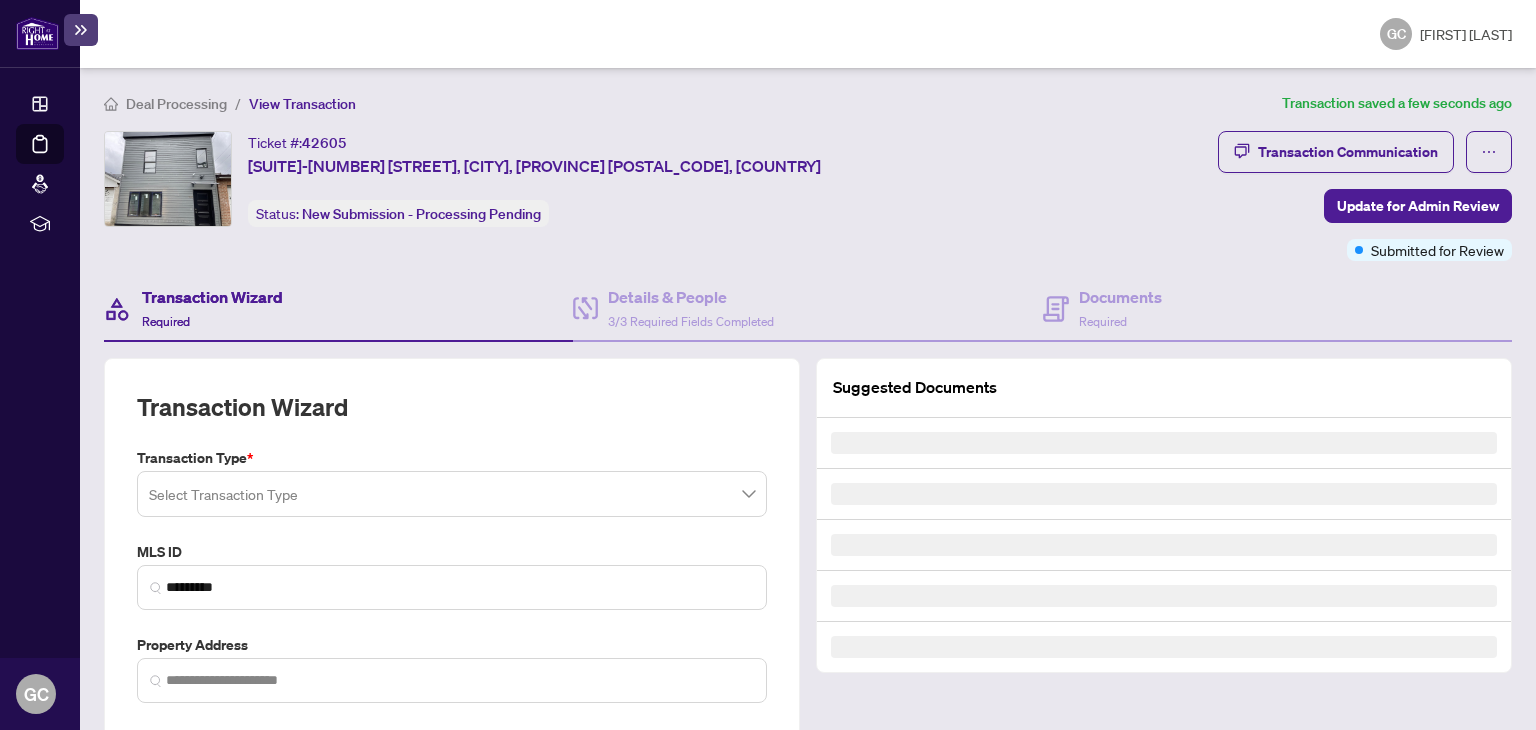 type on "**********" 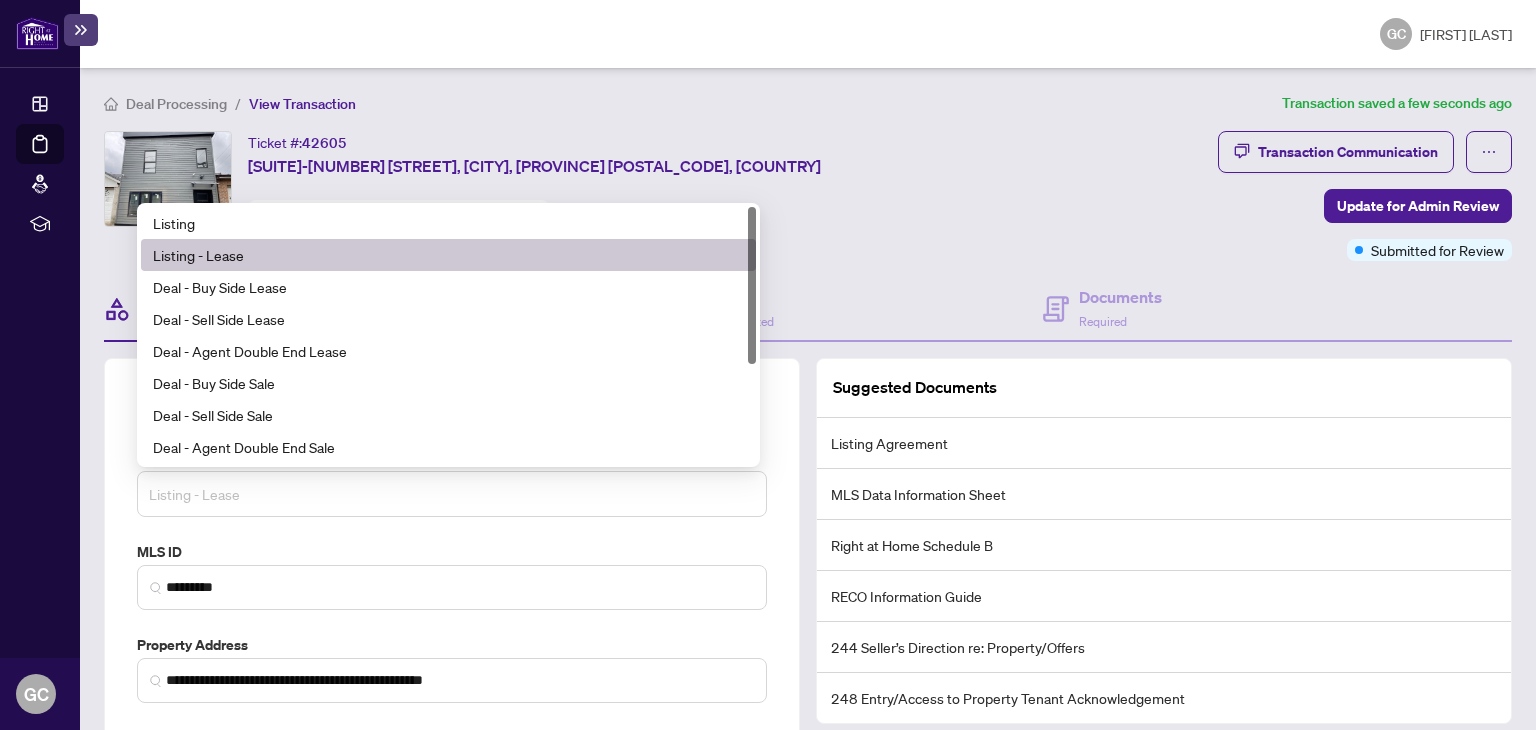click on "Listing - Lease" at bounding box center [452, 494] 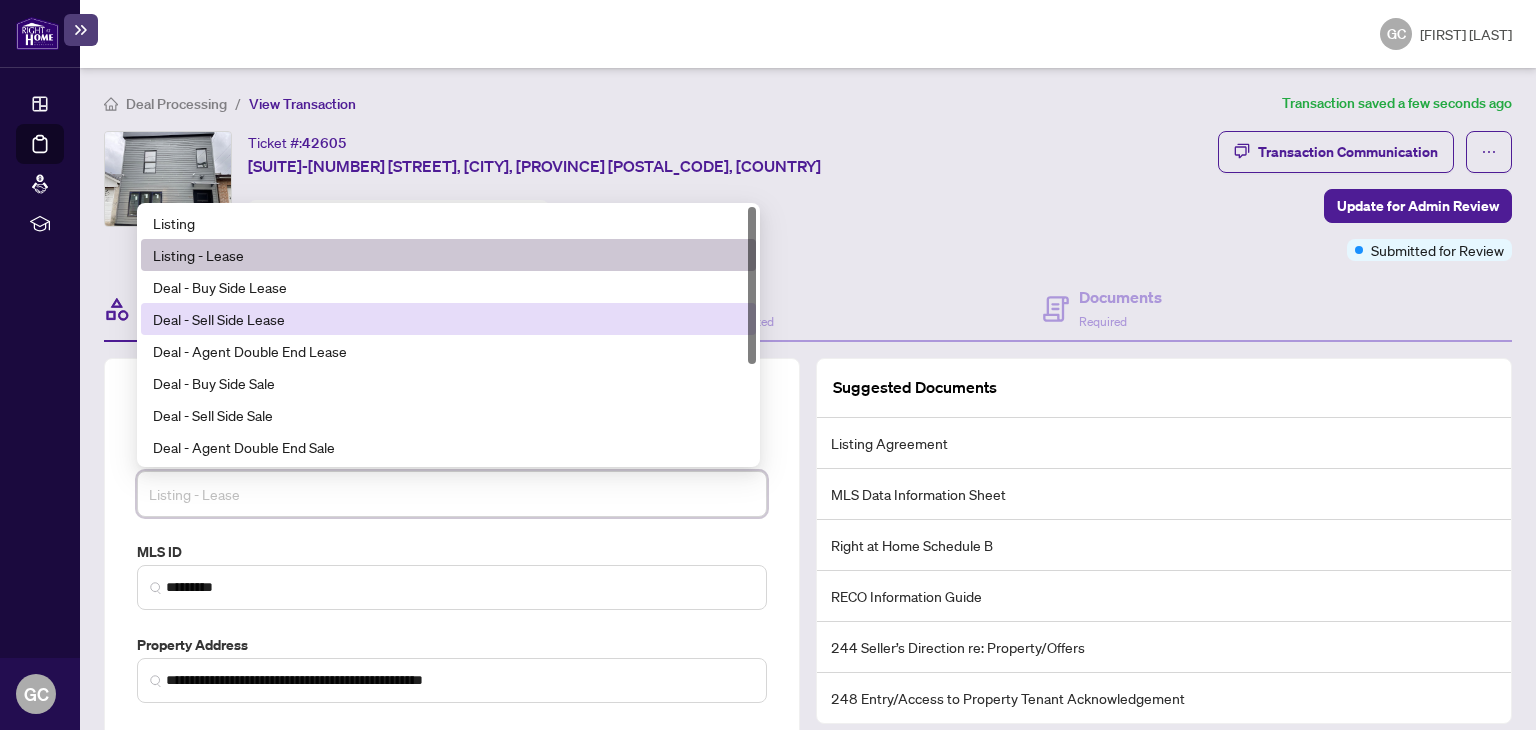 click on "Deal - Sell Side Lease" at bounding box center (448, 319) 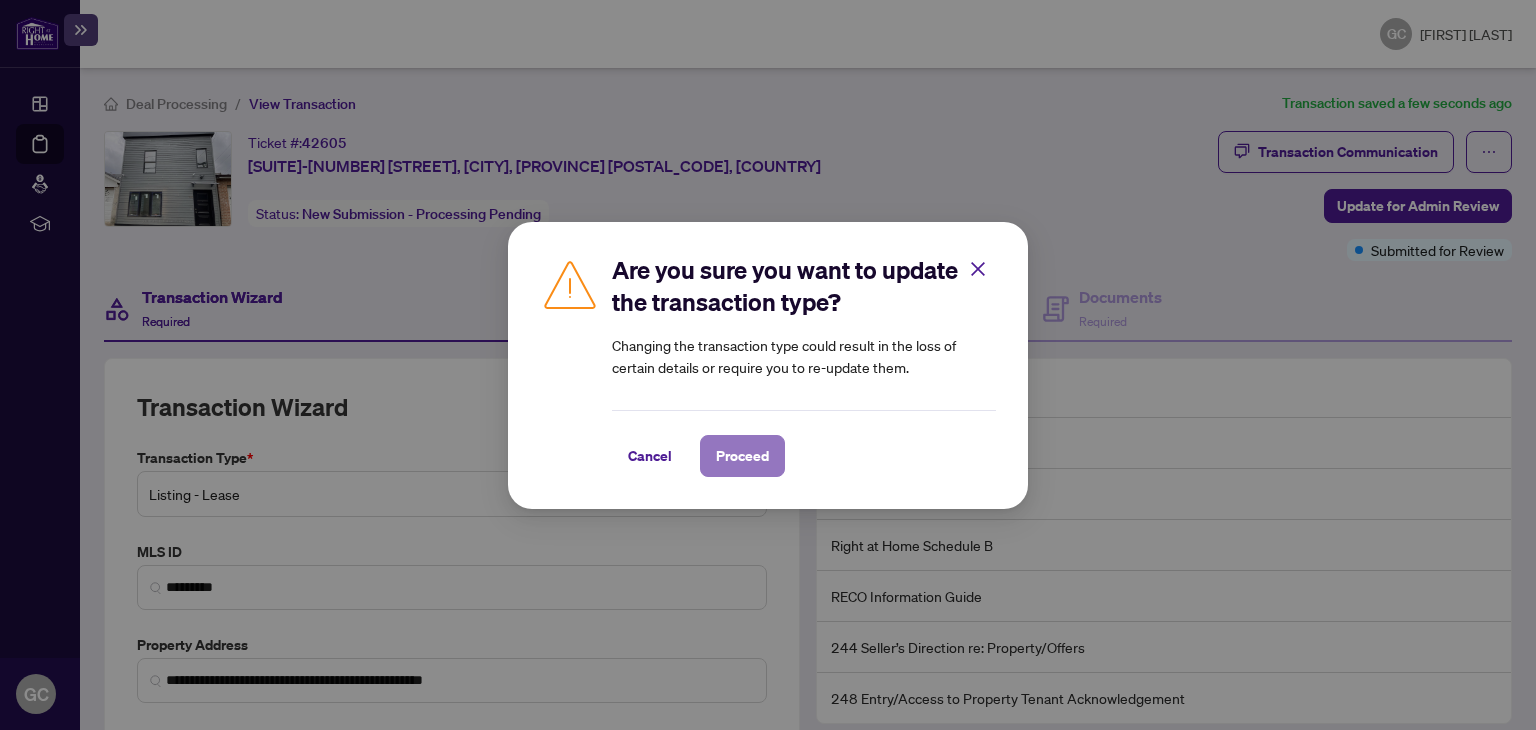 click on "Proceed" at bounding box center (742, 456) 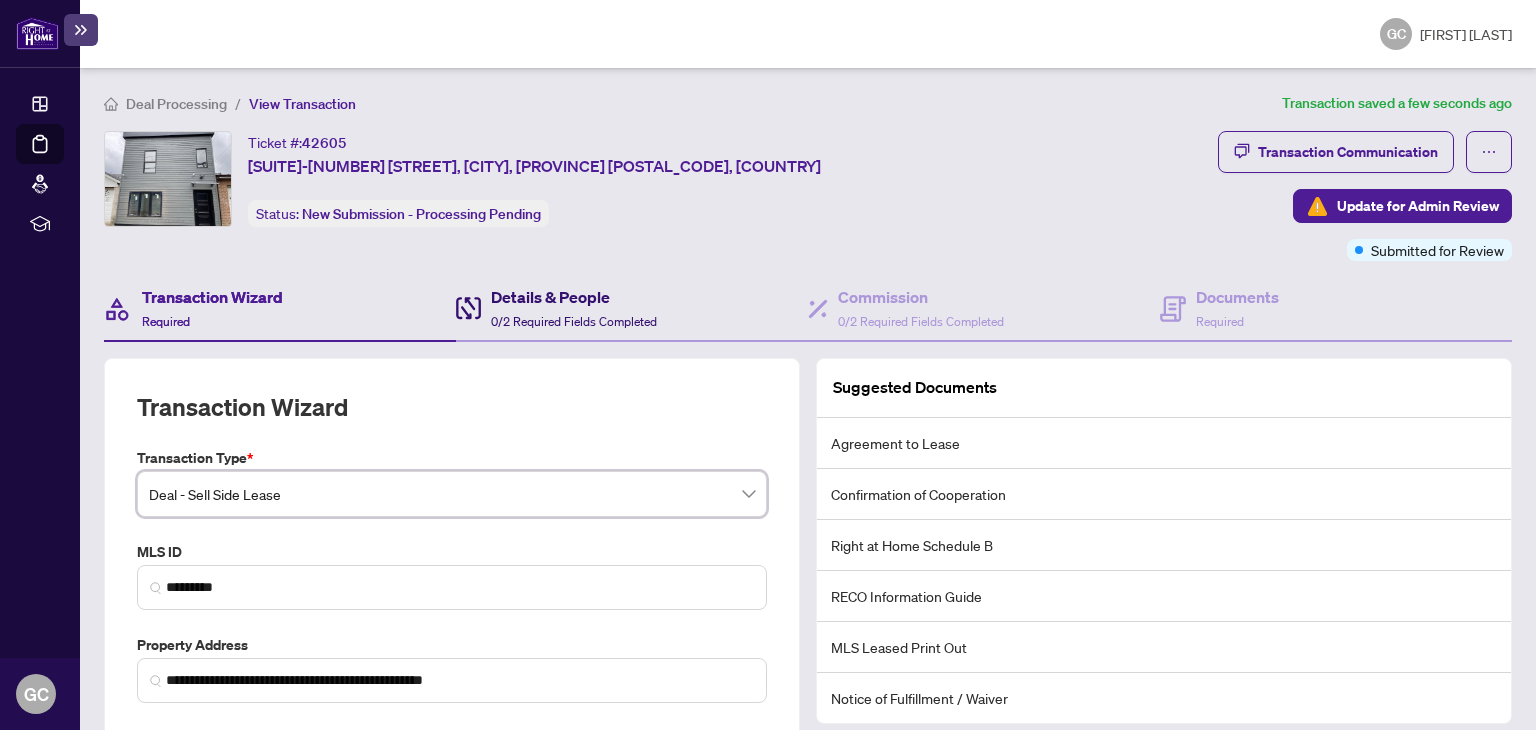 click on "Details & People" at bounding box center [574, 297] 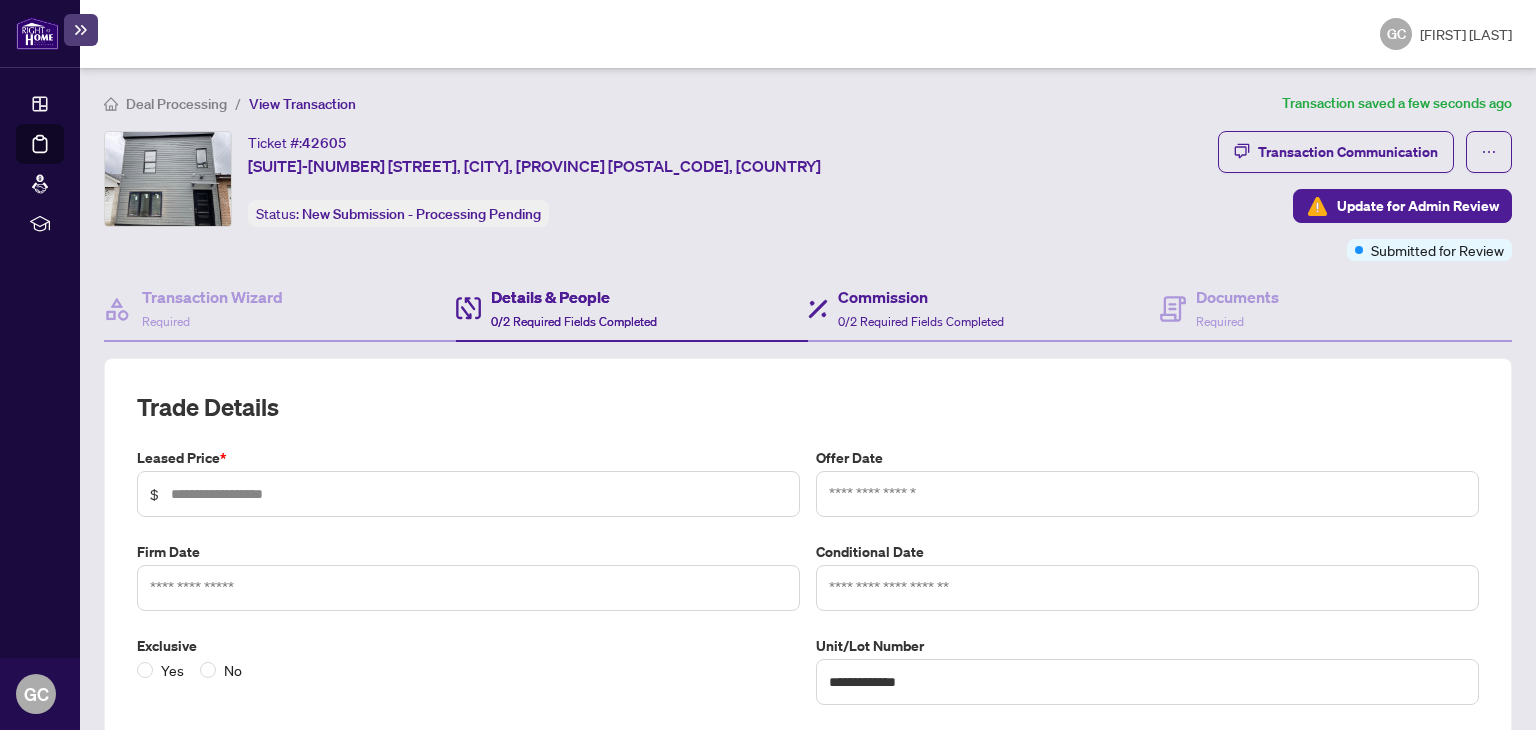 scroll, scrollTop: 166, scrollLeft: 0, axis: vertical 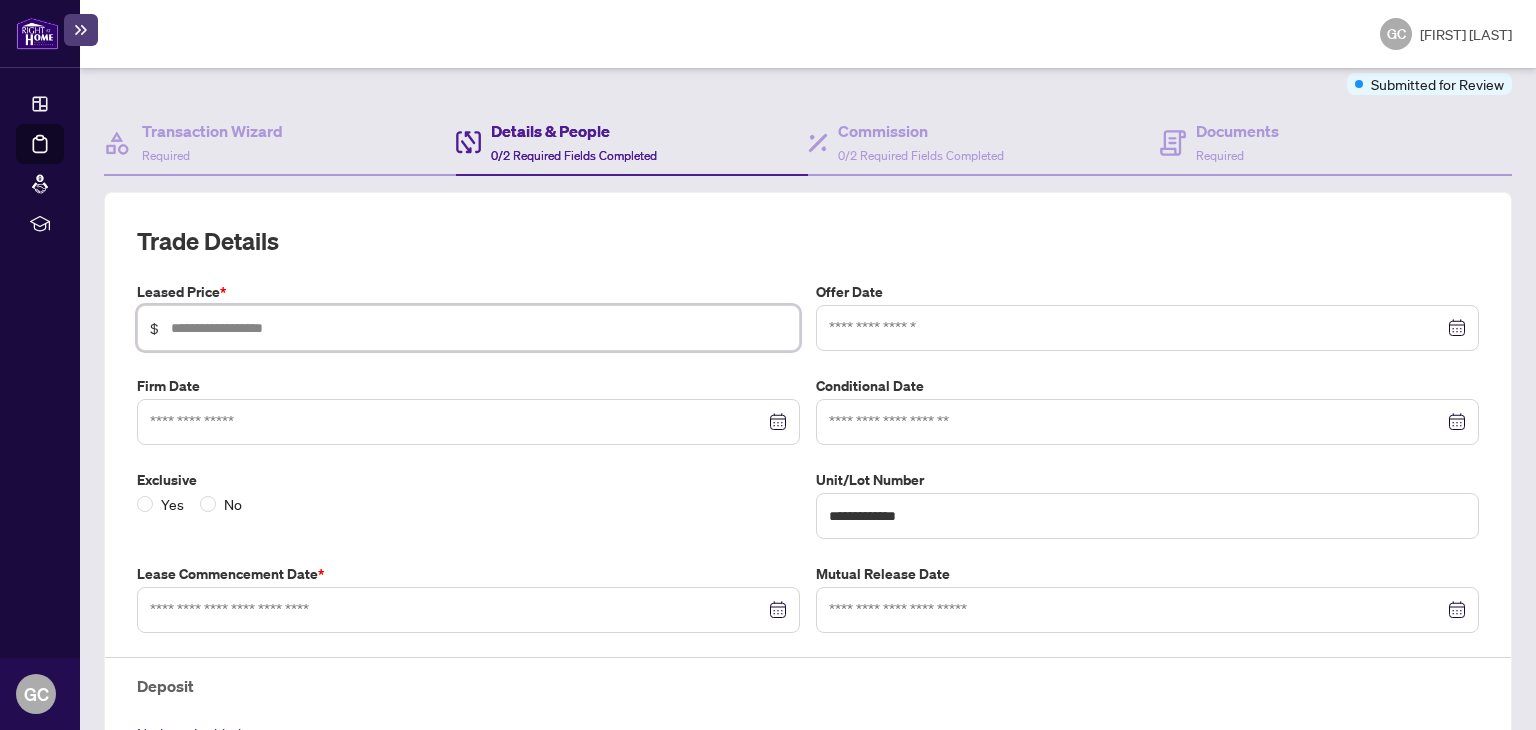 click at bounding box center [479, 328] 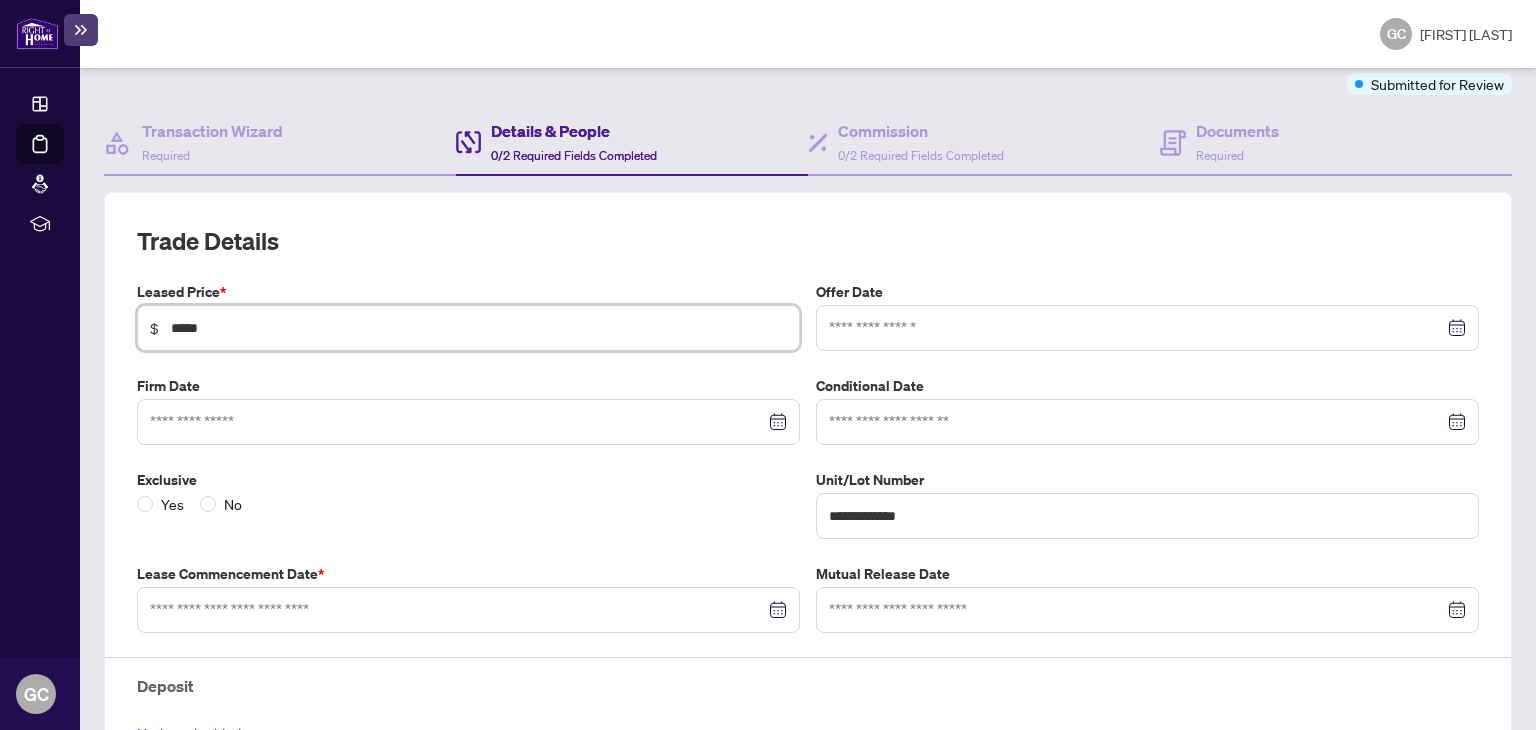 type on "*****" 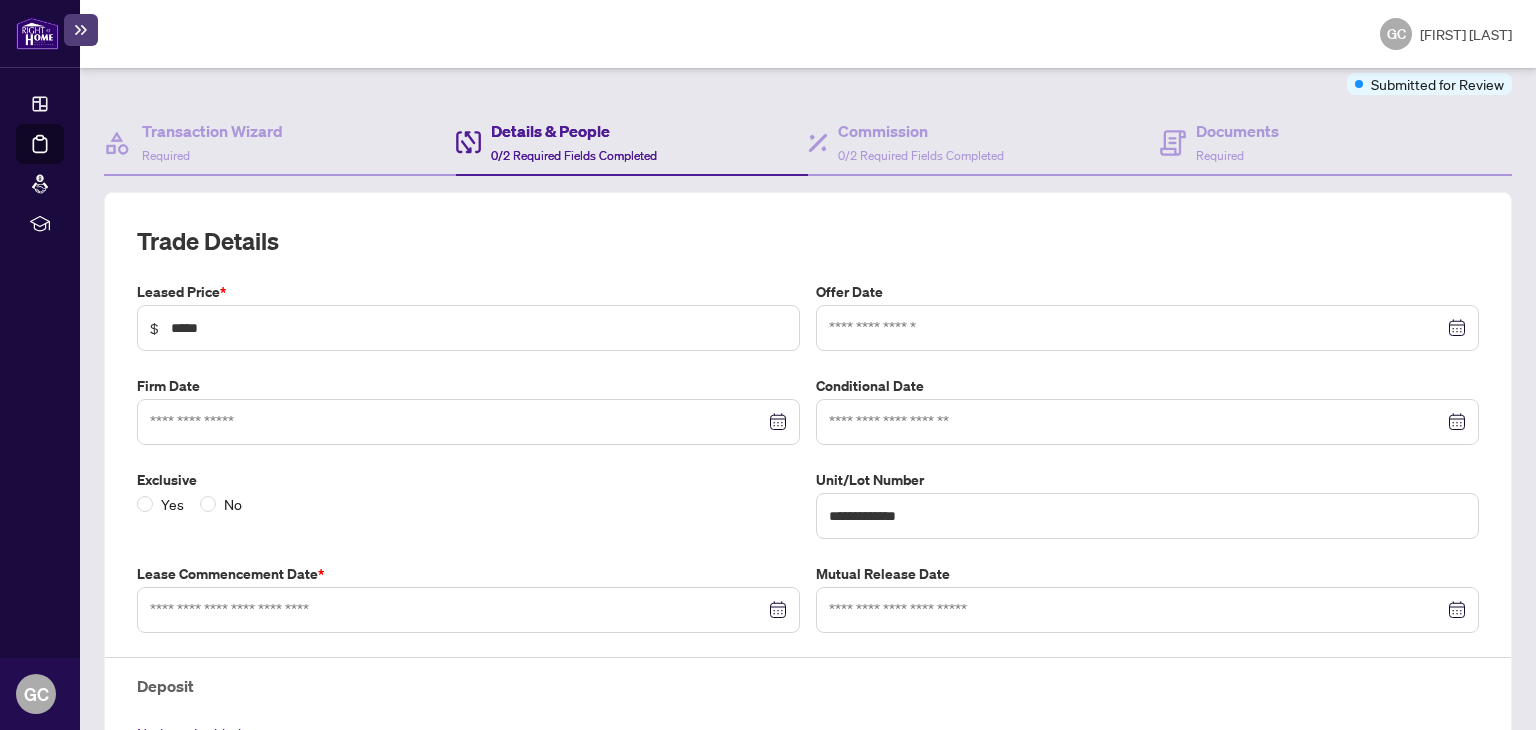 click on "Exclusive Yes No" at bounding box center [468, 504] 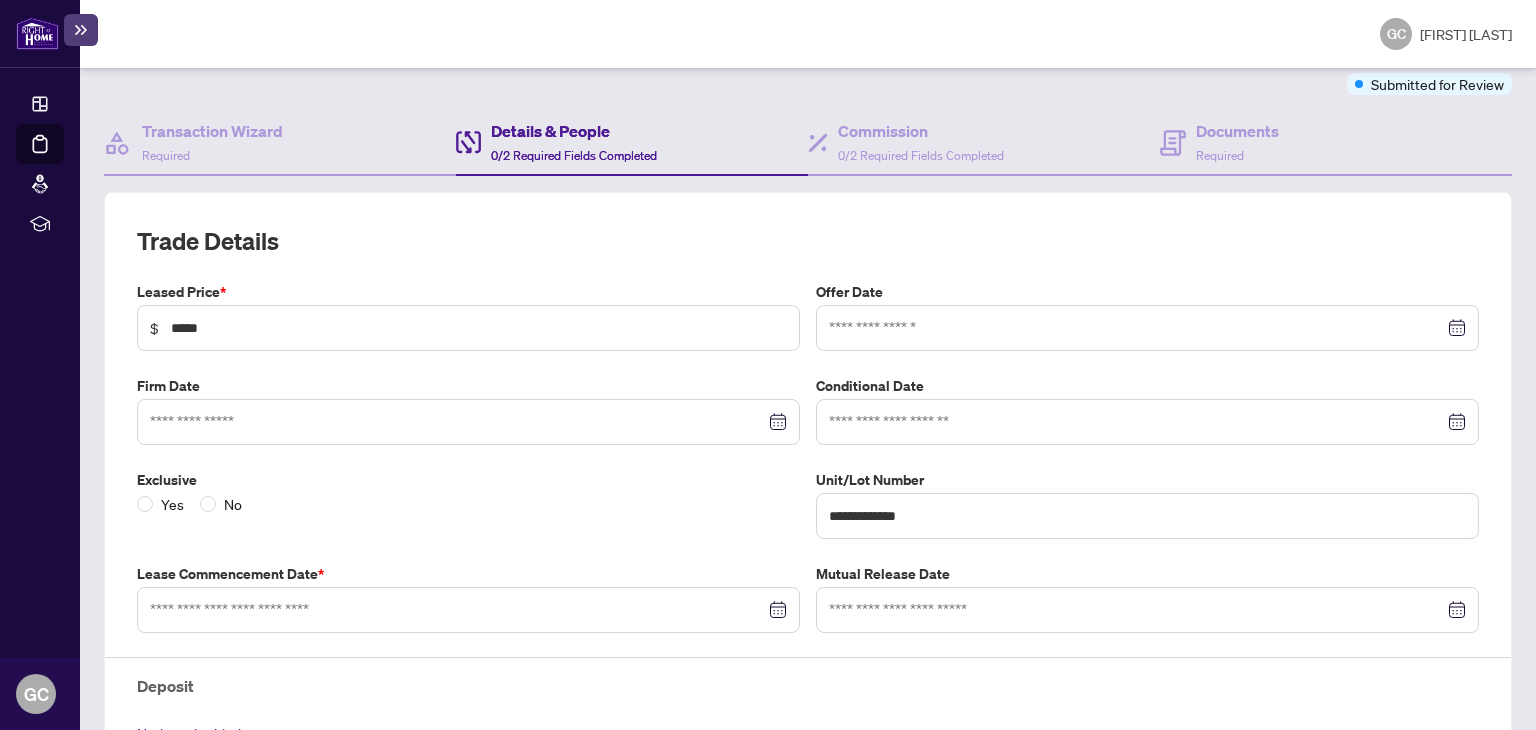click at bounding box center (468, 610) 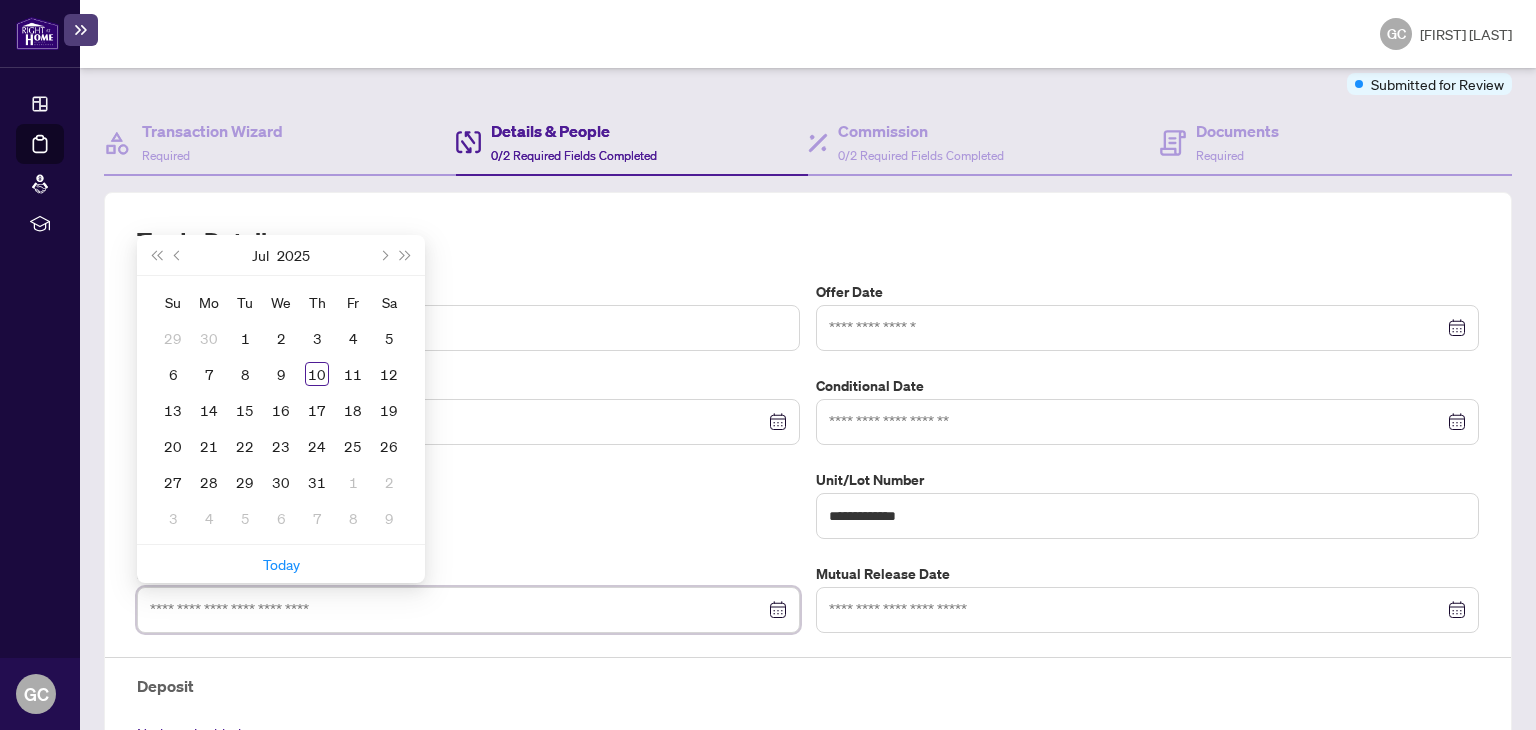 type on "**********" 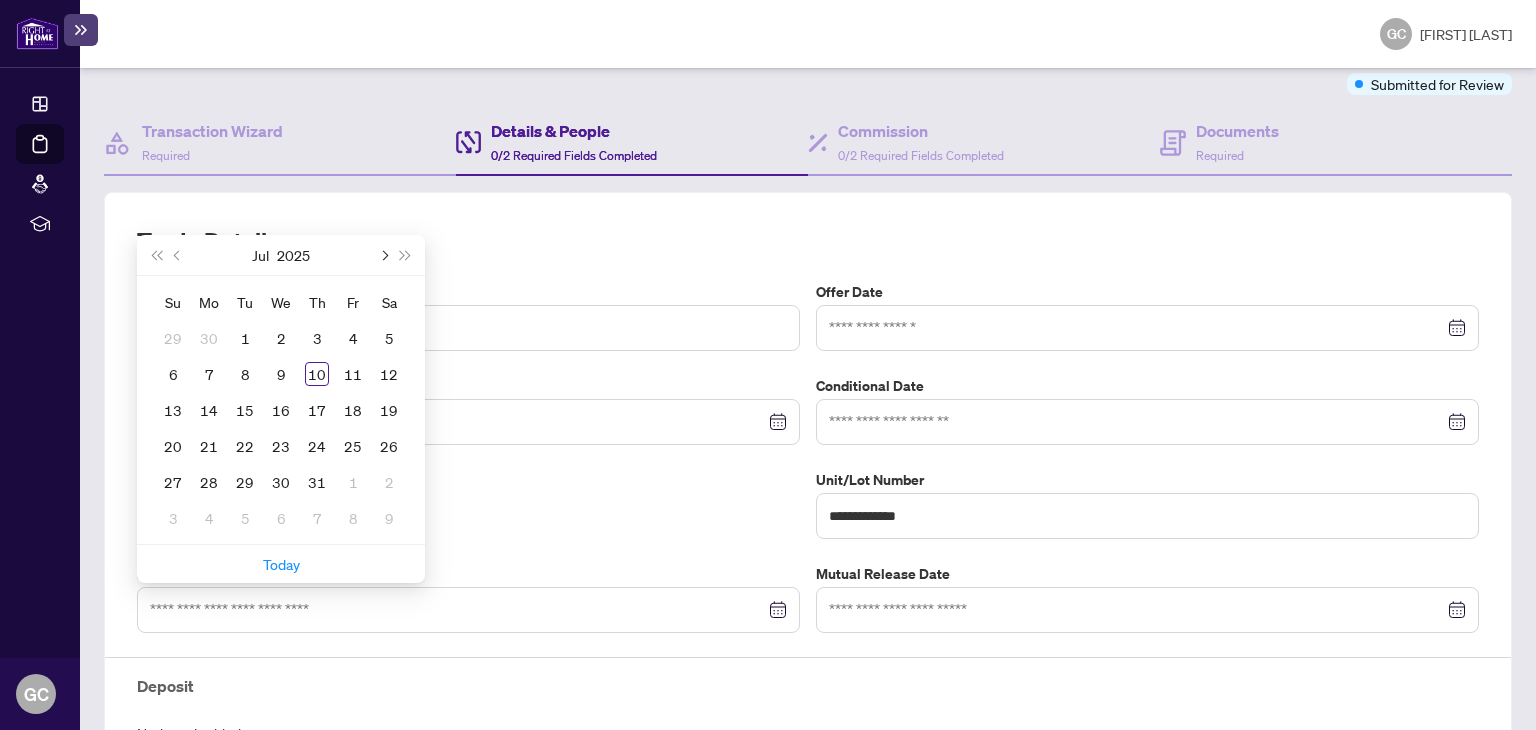 click at bounding box center (383, 255) 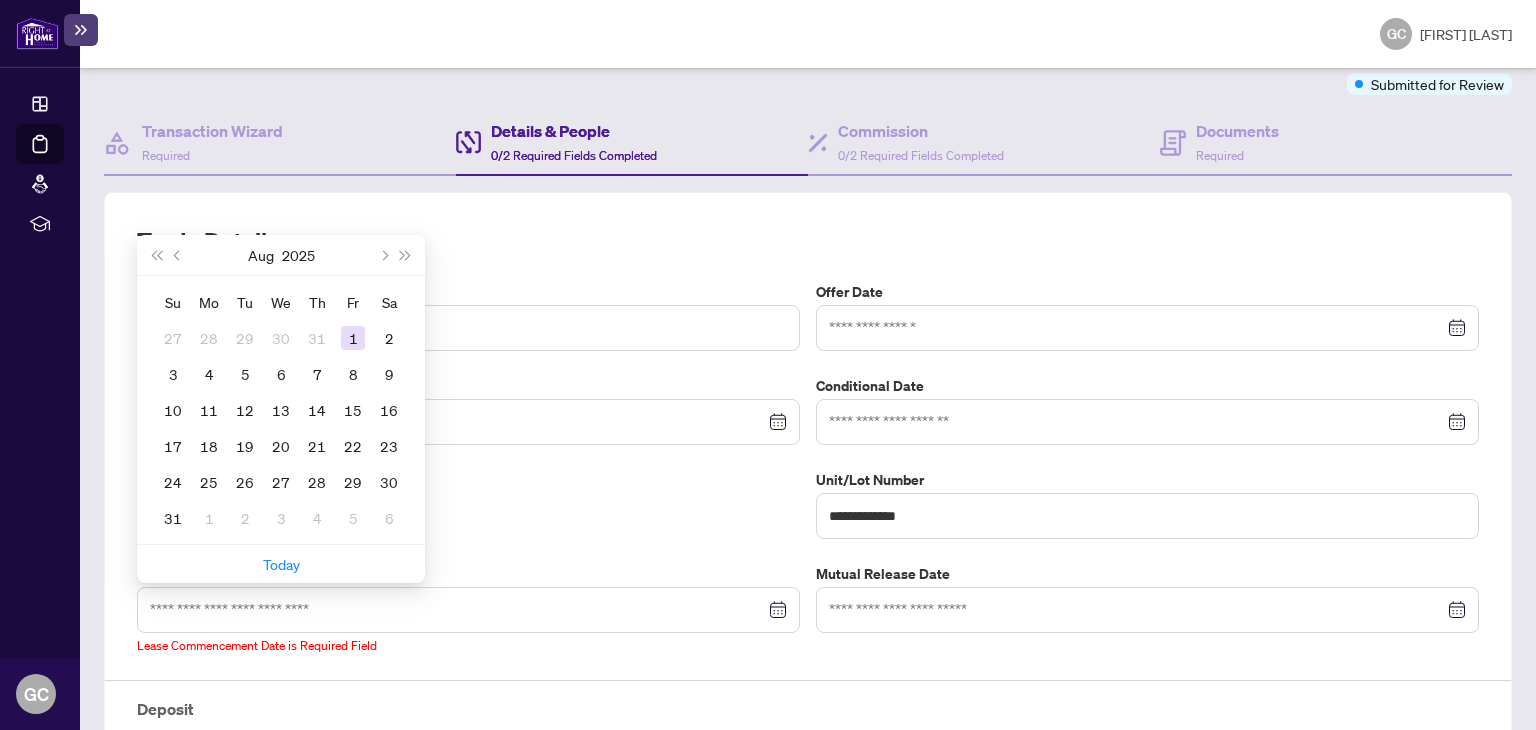 type on "**********" 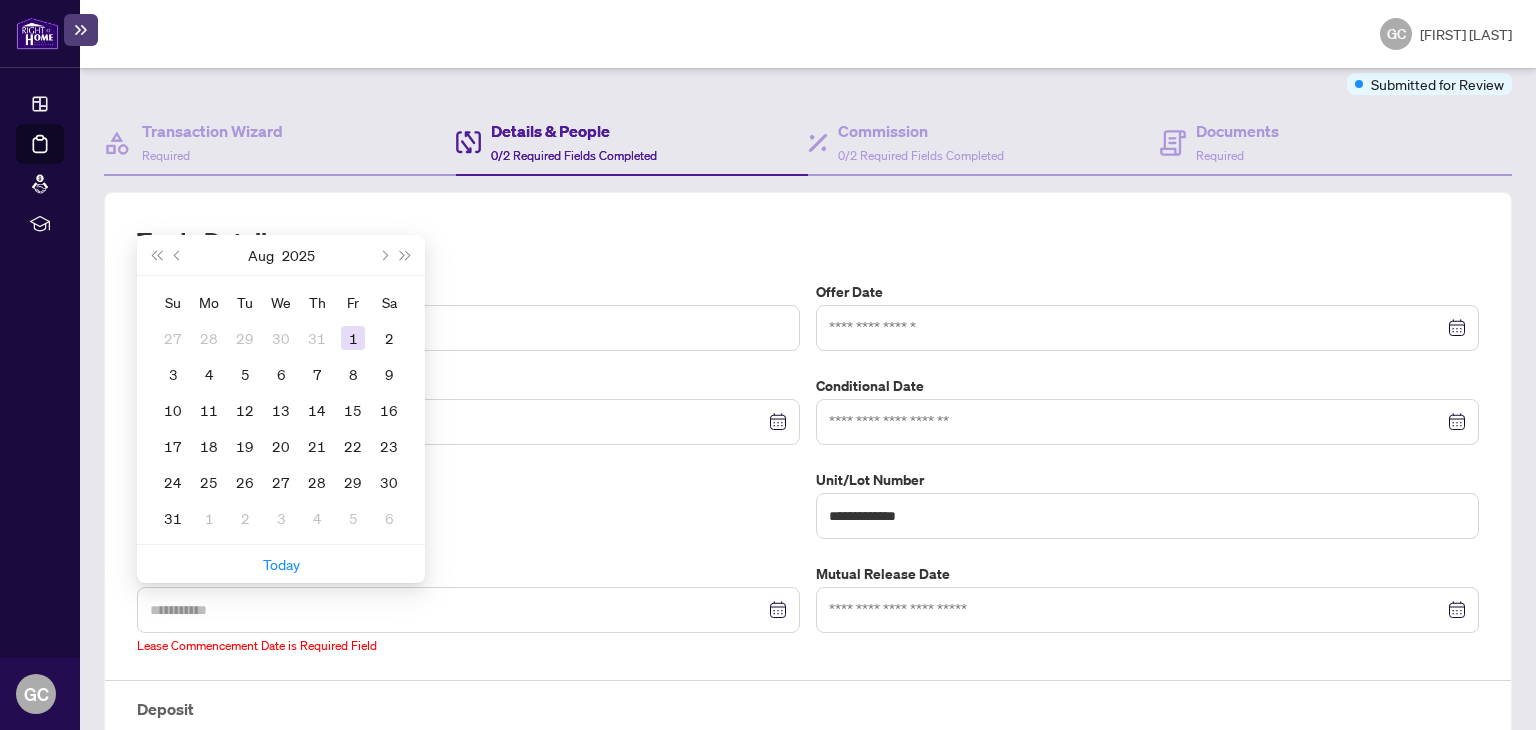 click on "1" at bounding box center [353, 338] 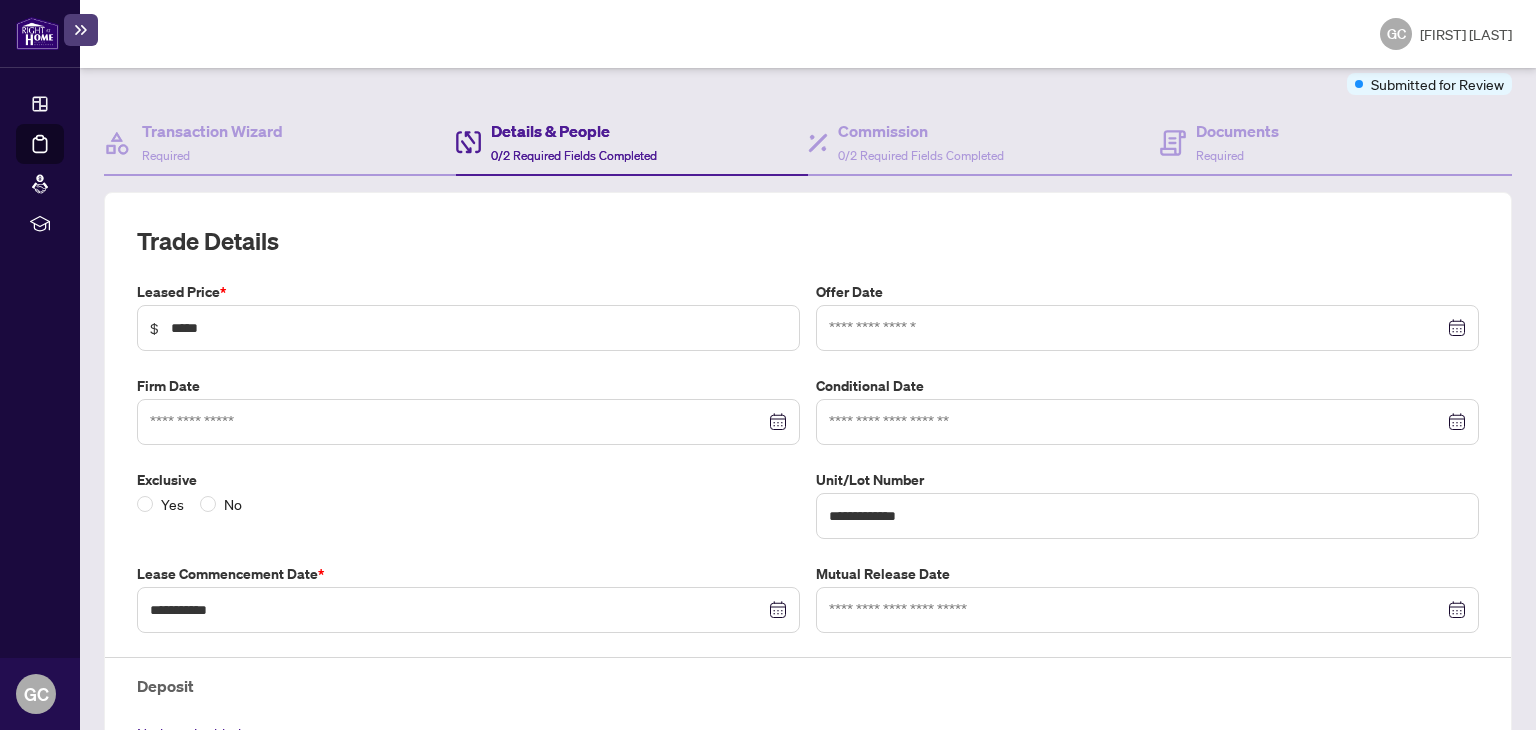click on "Yes No" at bounding box center (468, 504) 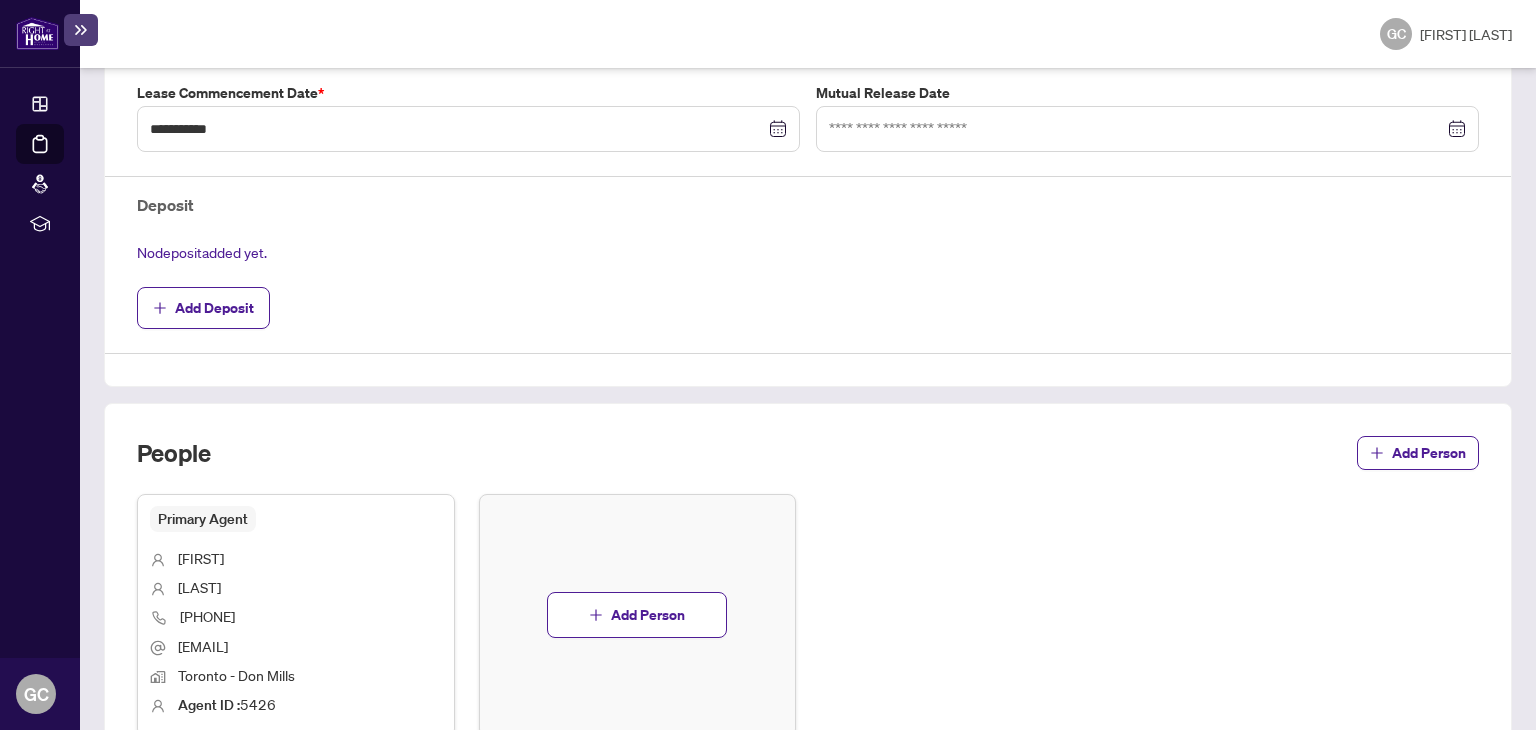scroll, scrollTop: 761, scrollLeft: 0, axis: vertical 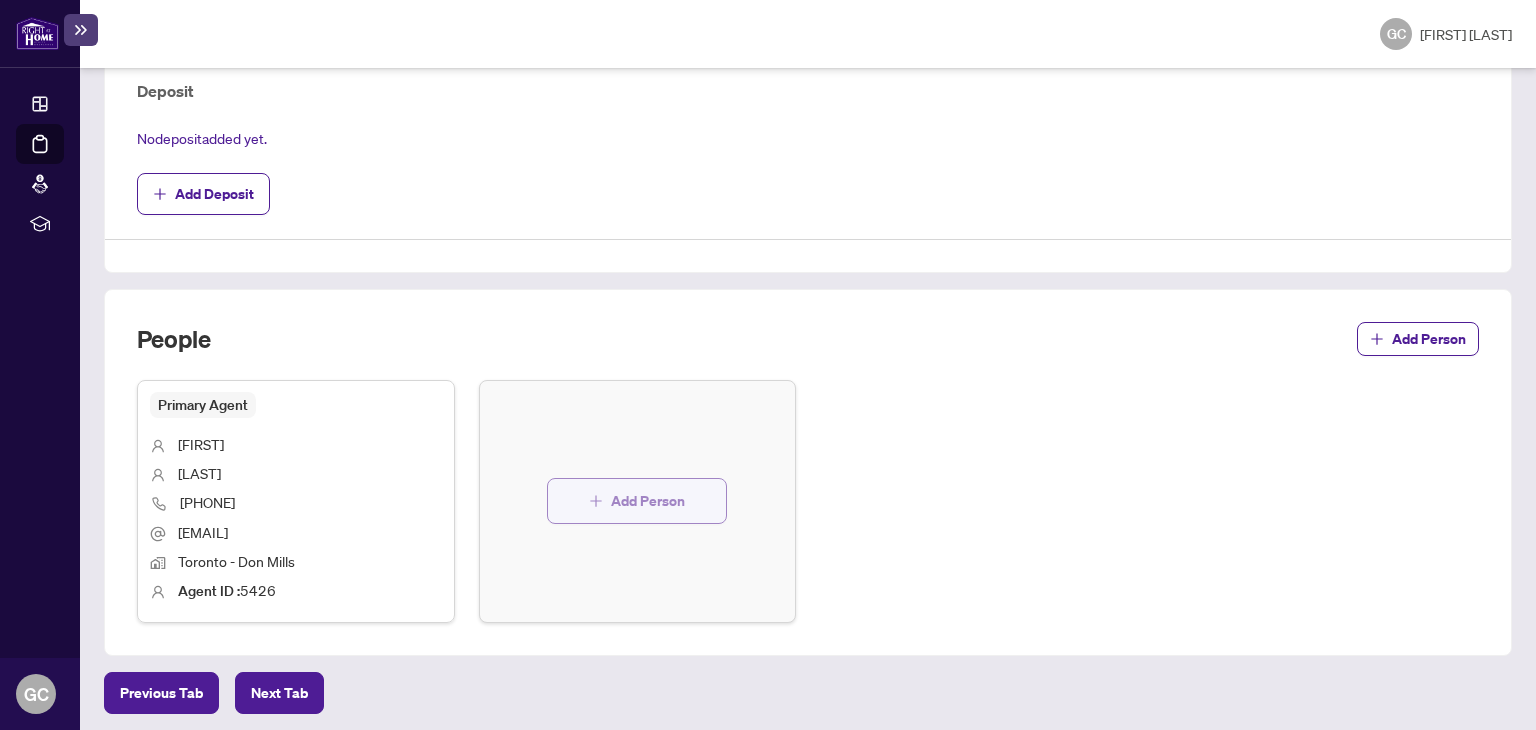 click on "Add Person" at bounding box center [648, 501] 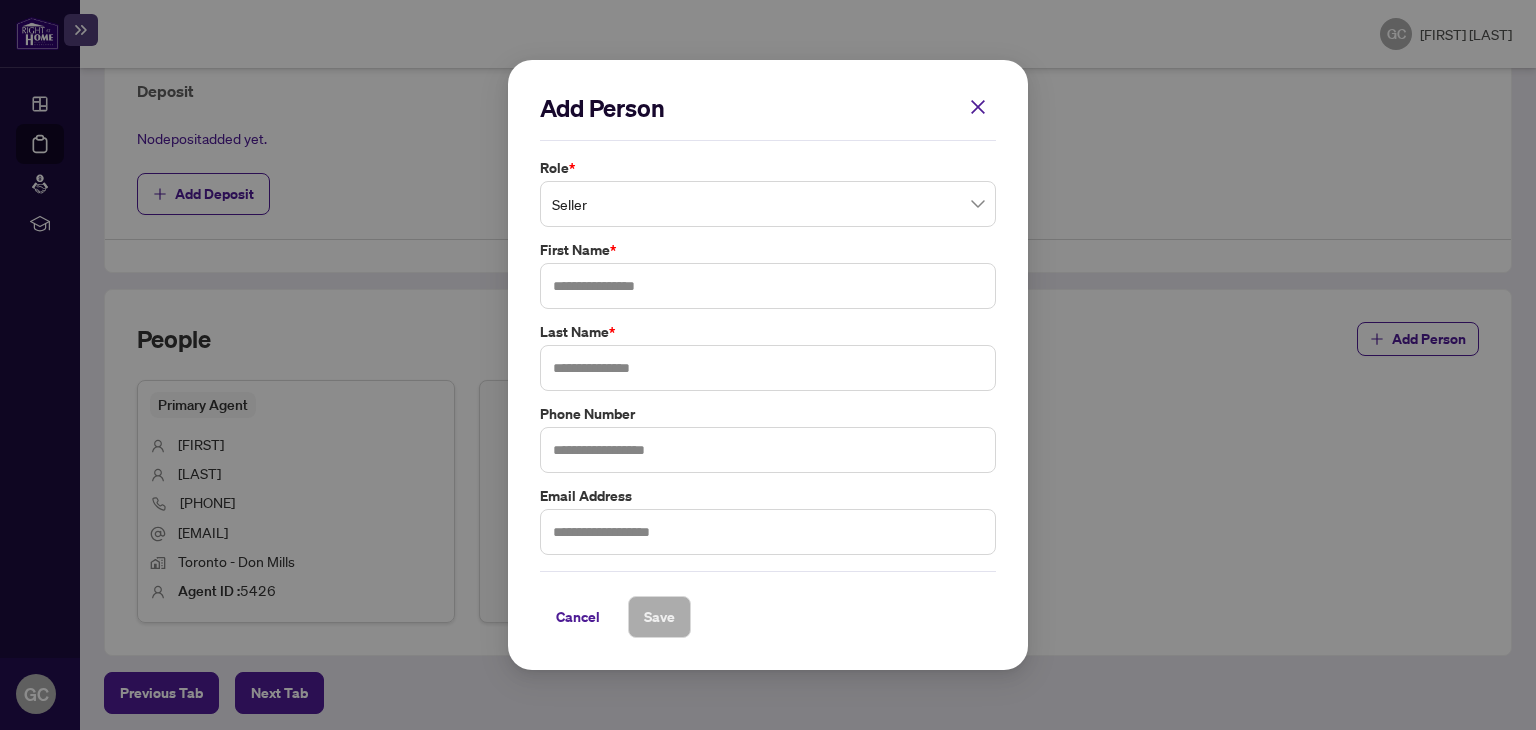 click on "Seller" at bounding box center [768, 204] 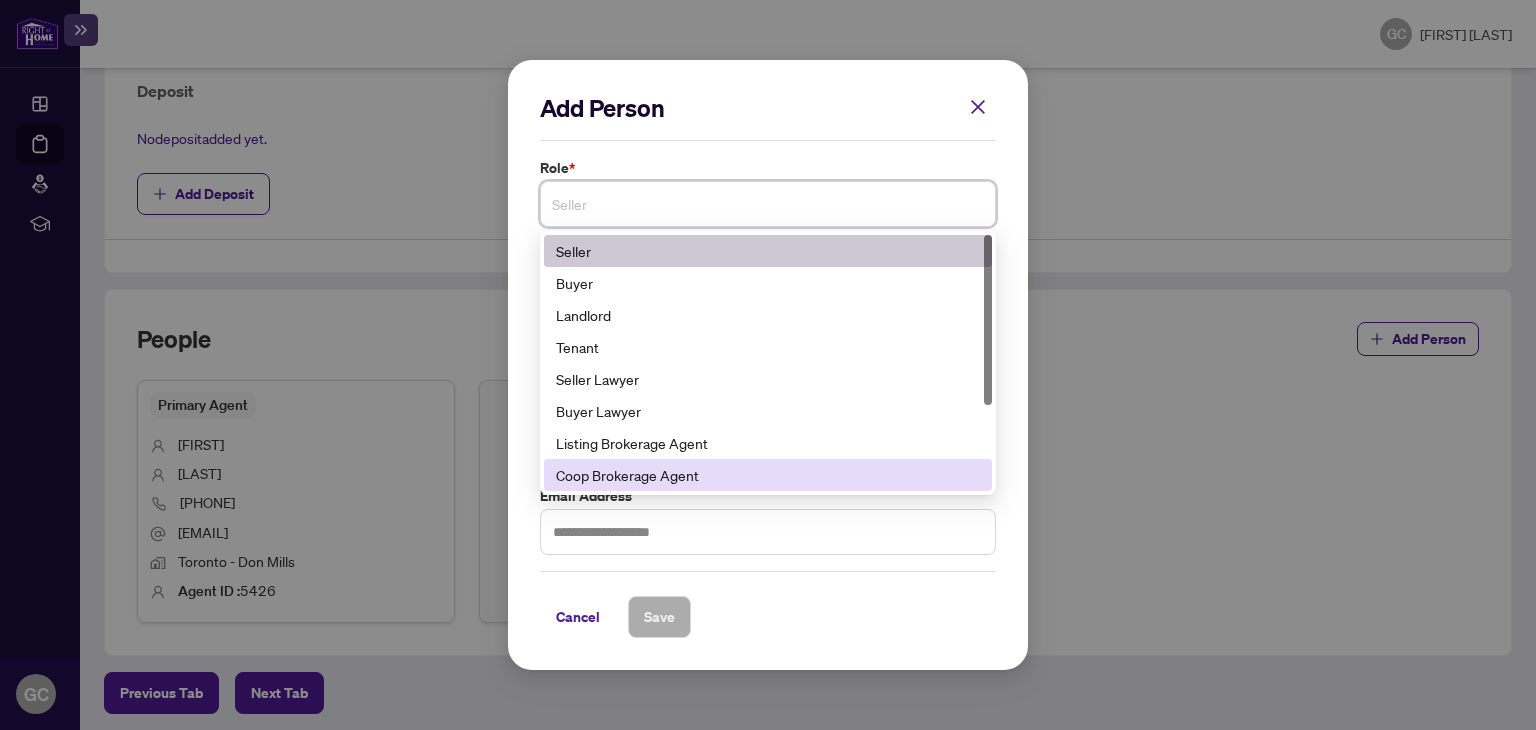 click on "Coop Brokerage Agent" at bounding box center [768, 475] 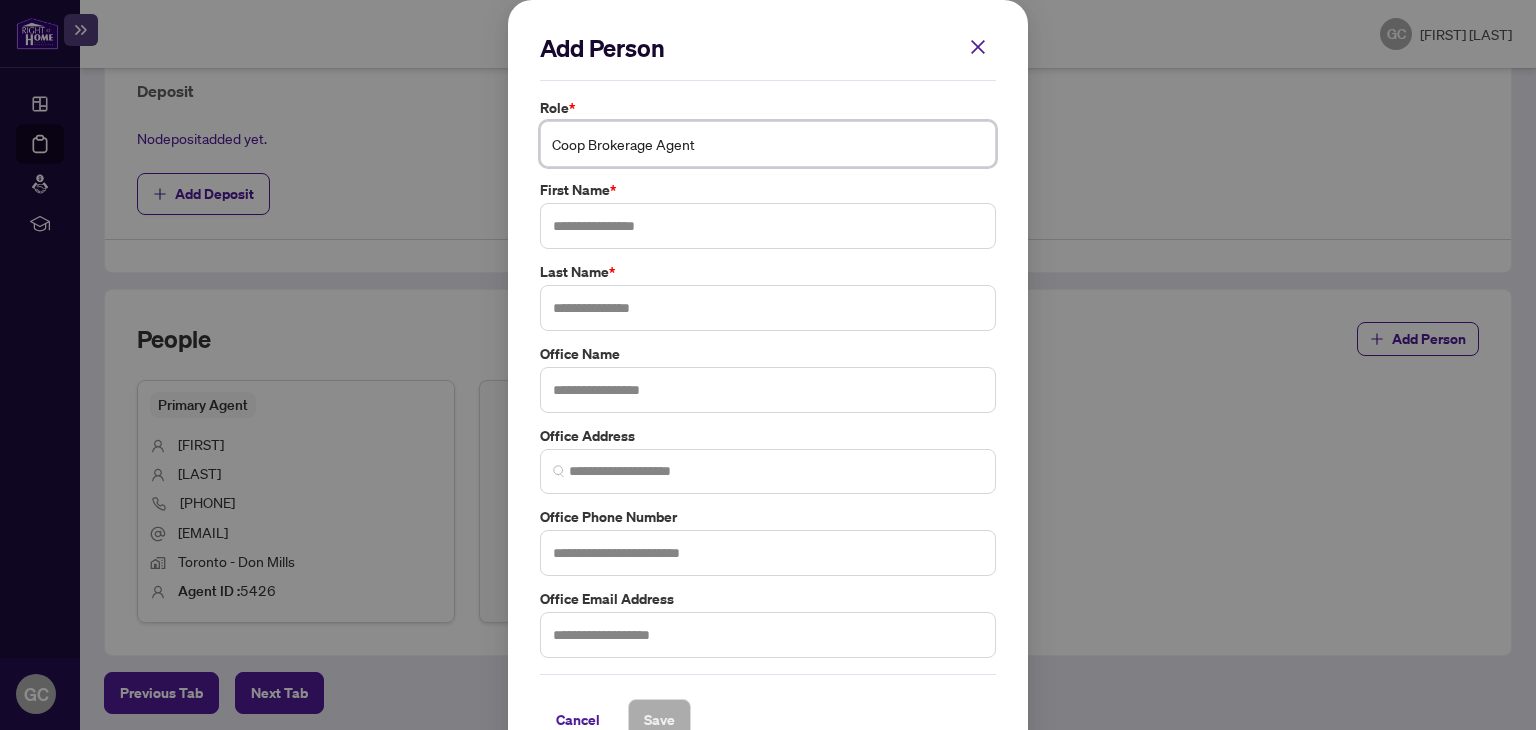 click on "Coop Brokerage Agent" at bounding box center (768, 144) 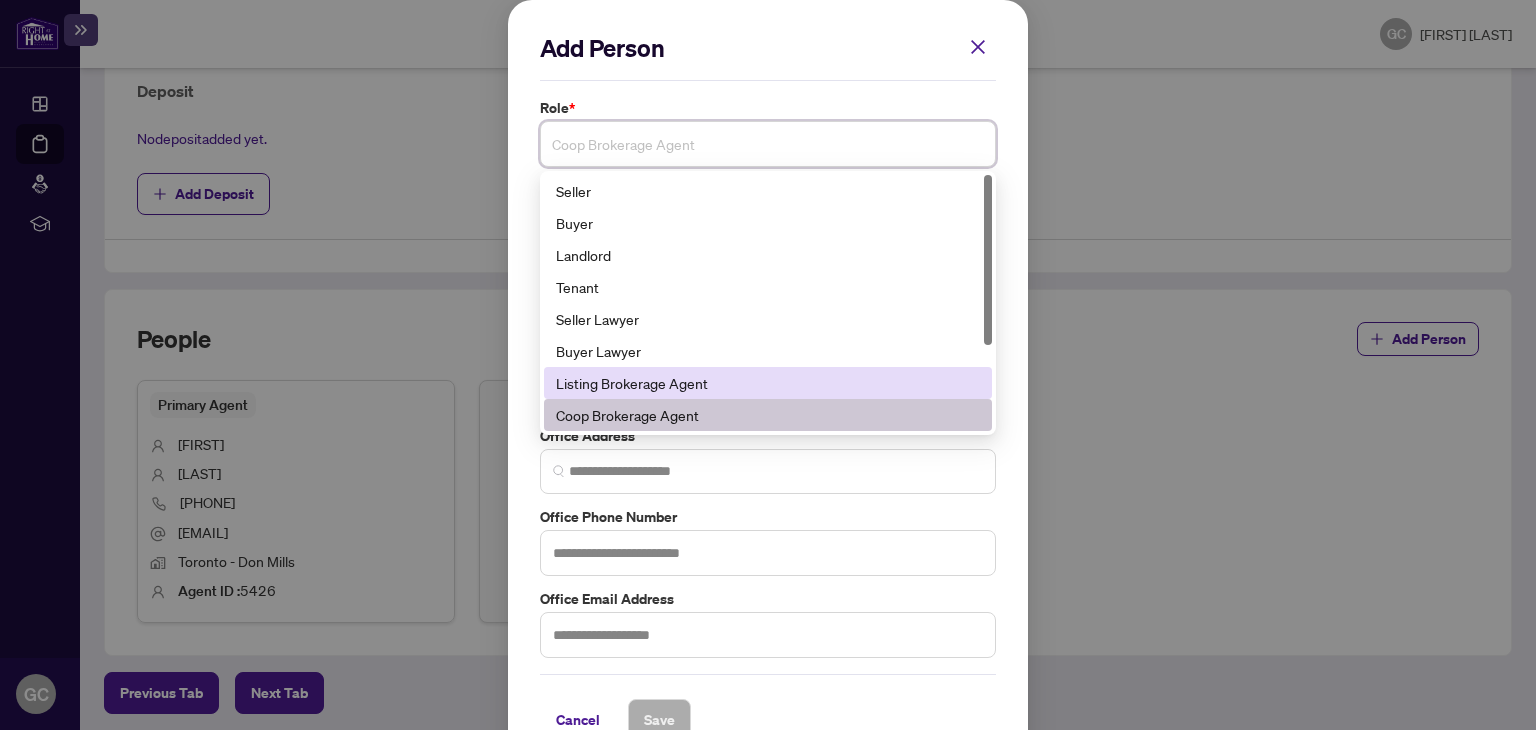 scroll, scrollTop: 128, scrollLeft: 0, axis: vertical 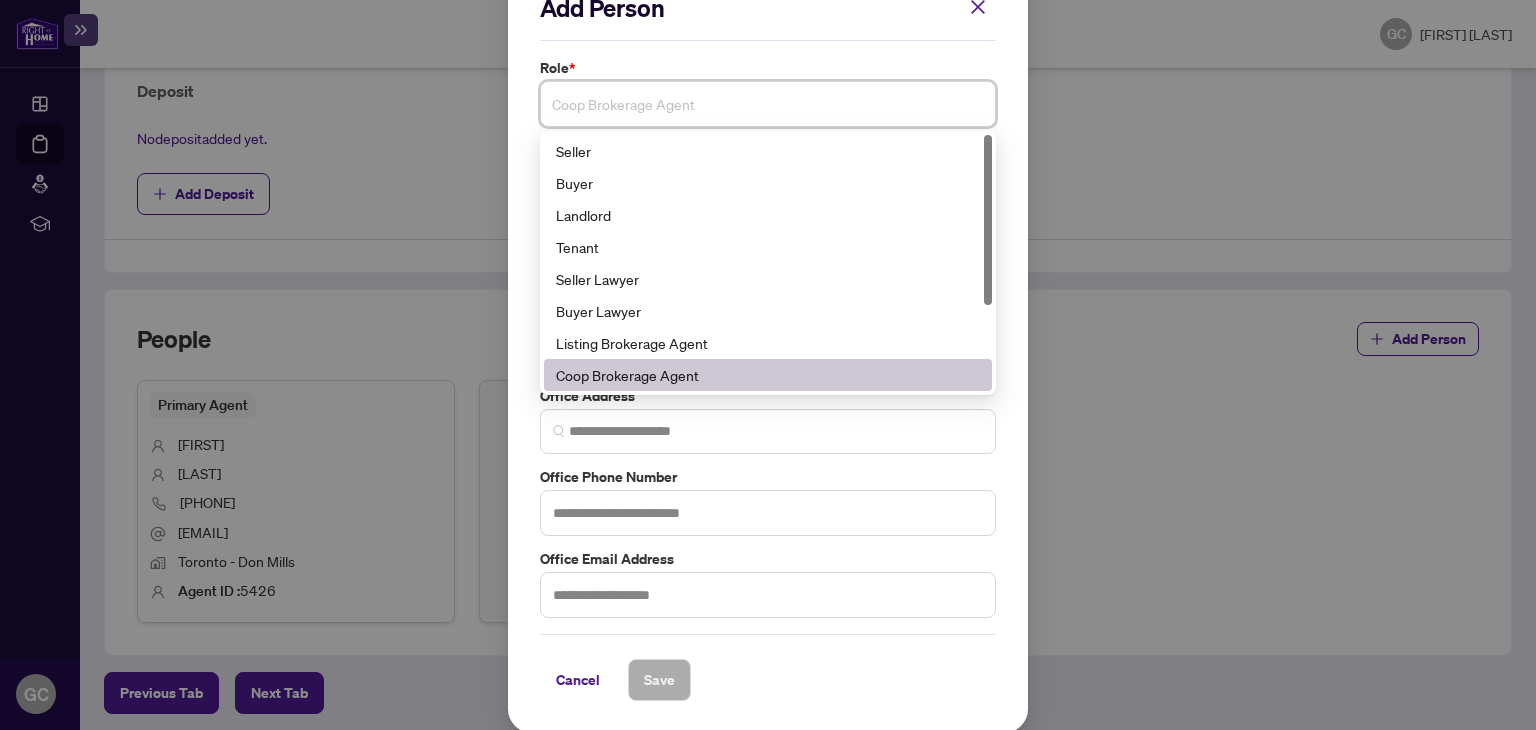 click on "Coop Brokerage Agent" at bounding box center [768, 375] 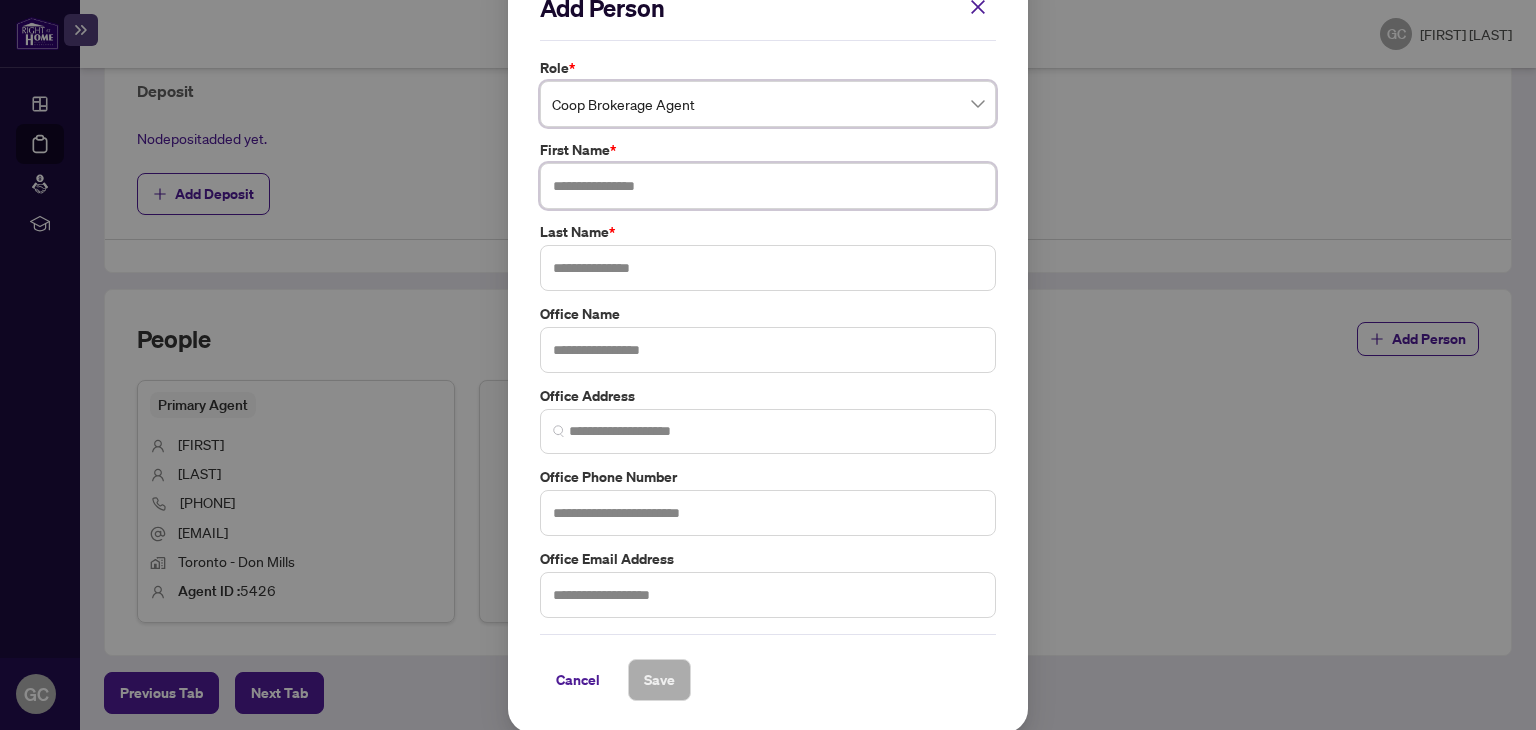 click at bounding box center [768, 186] 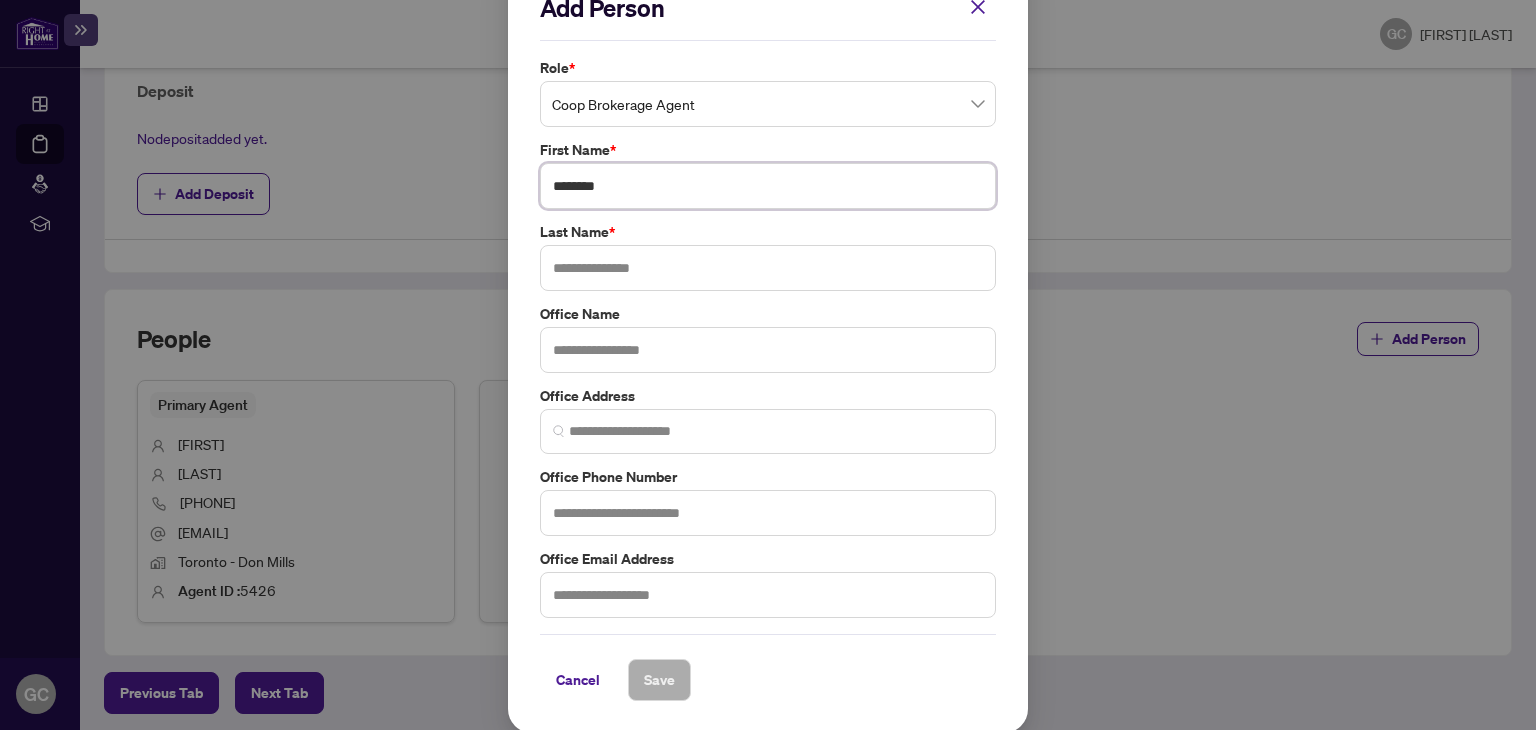 type on "********" 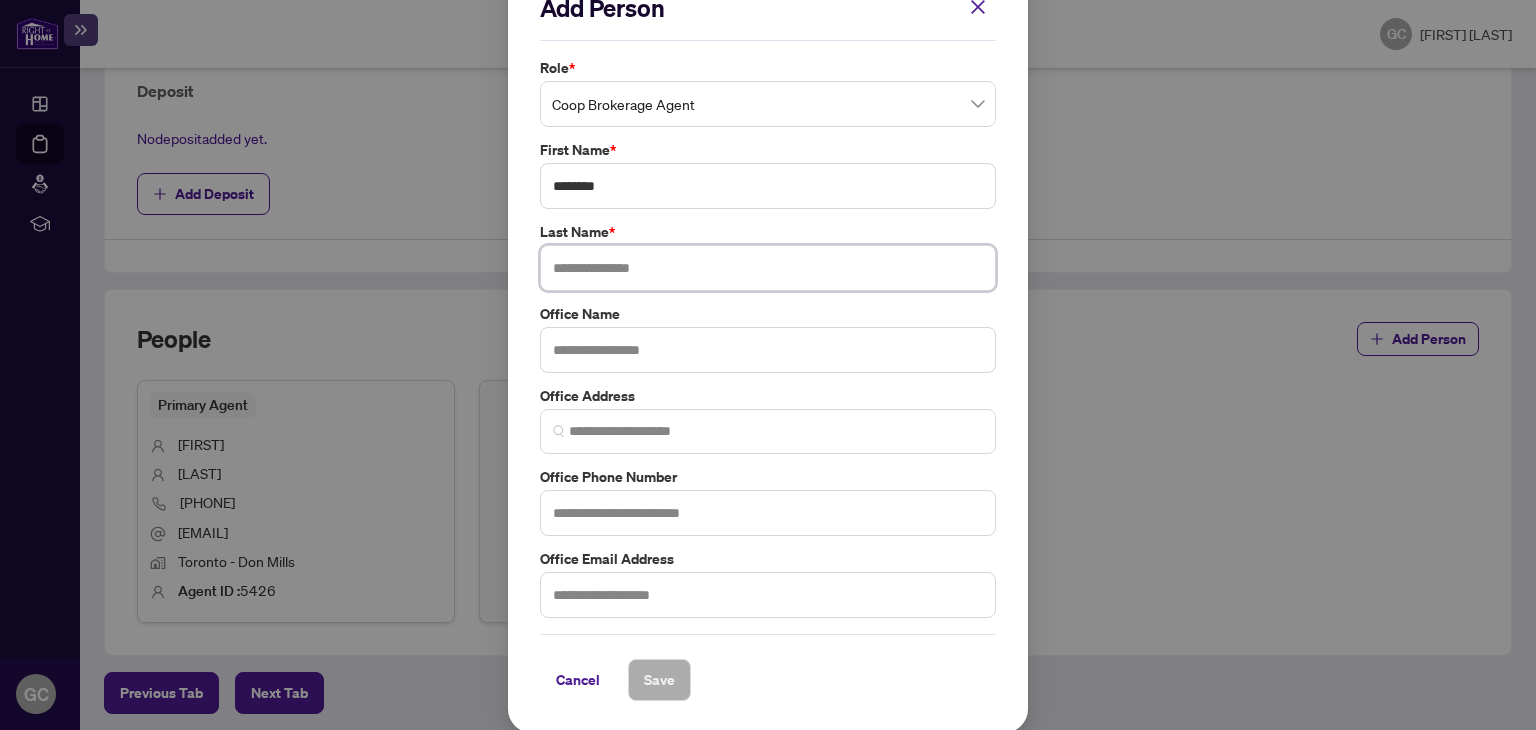 click at bounding box center [768, 268] 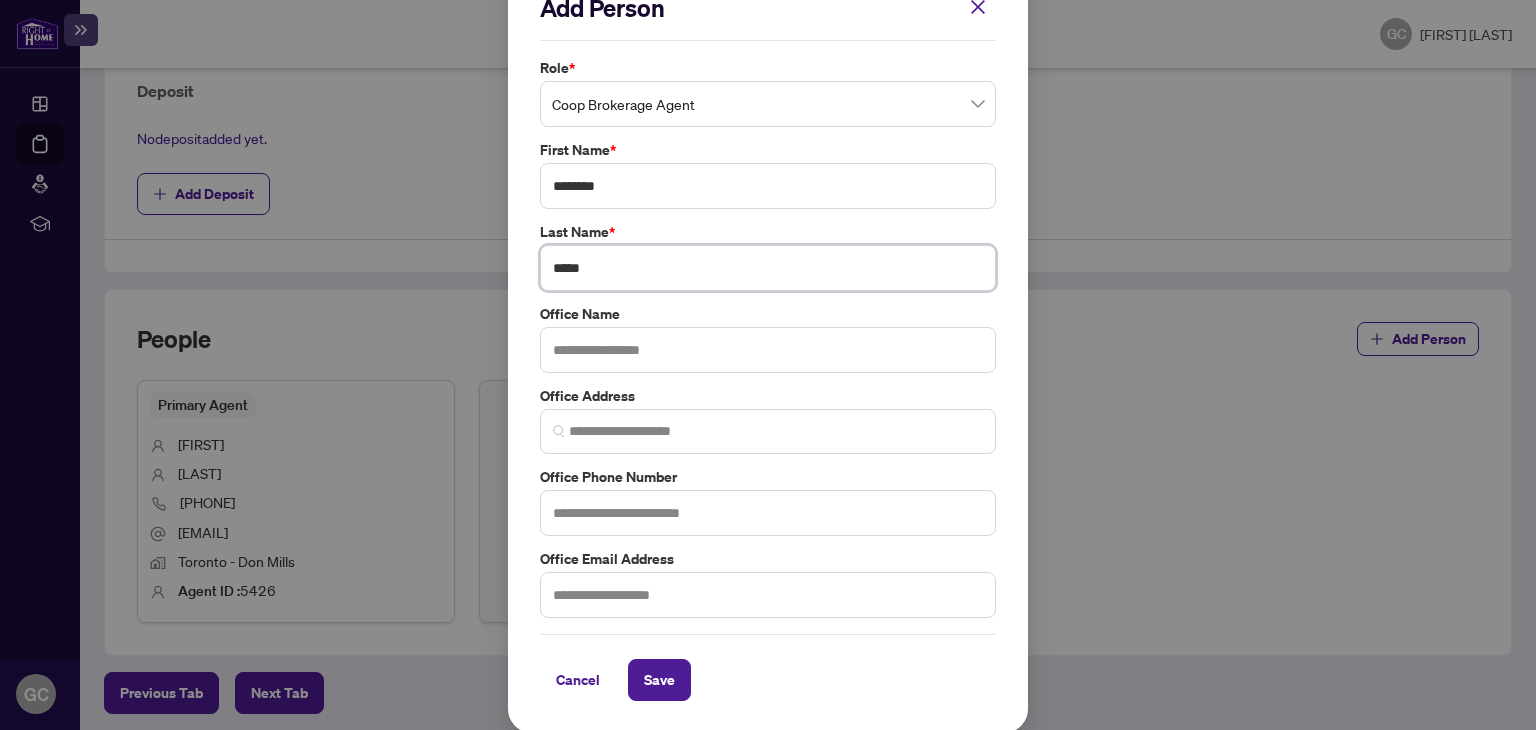 type on "*****" 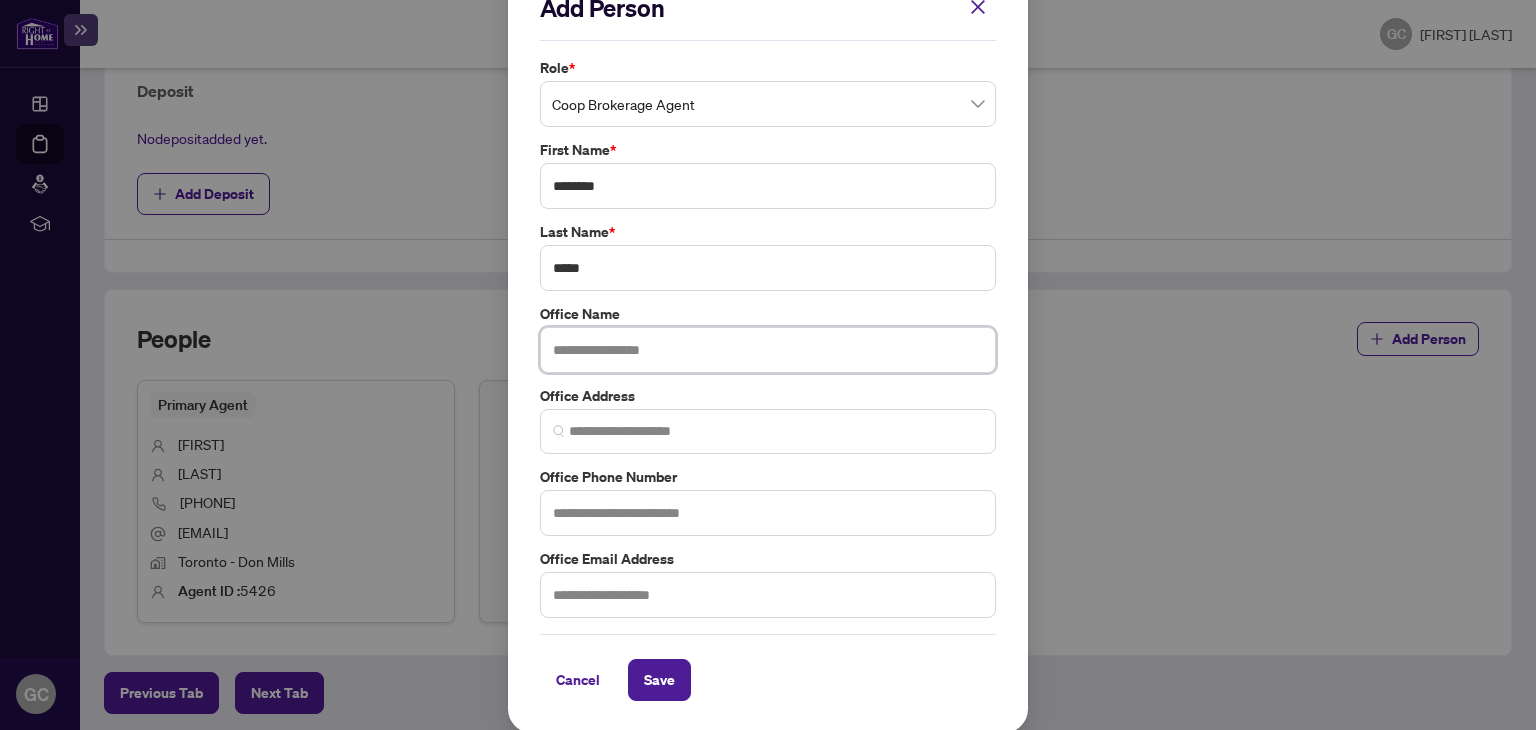 click at bounding box center [768, 350] 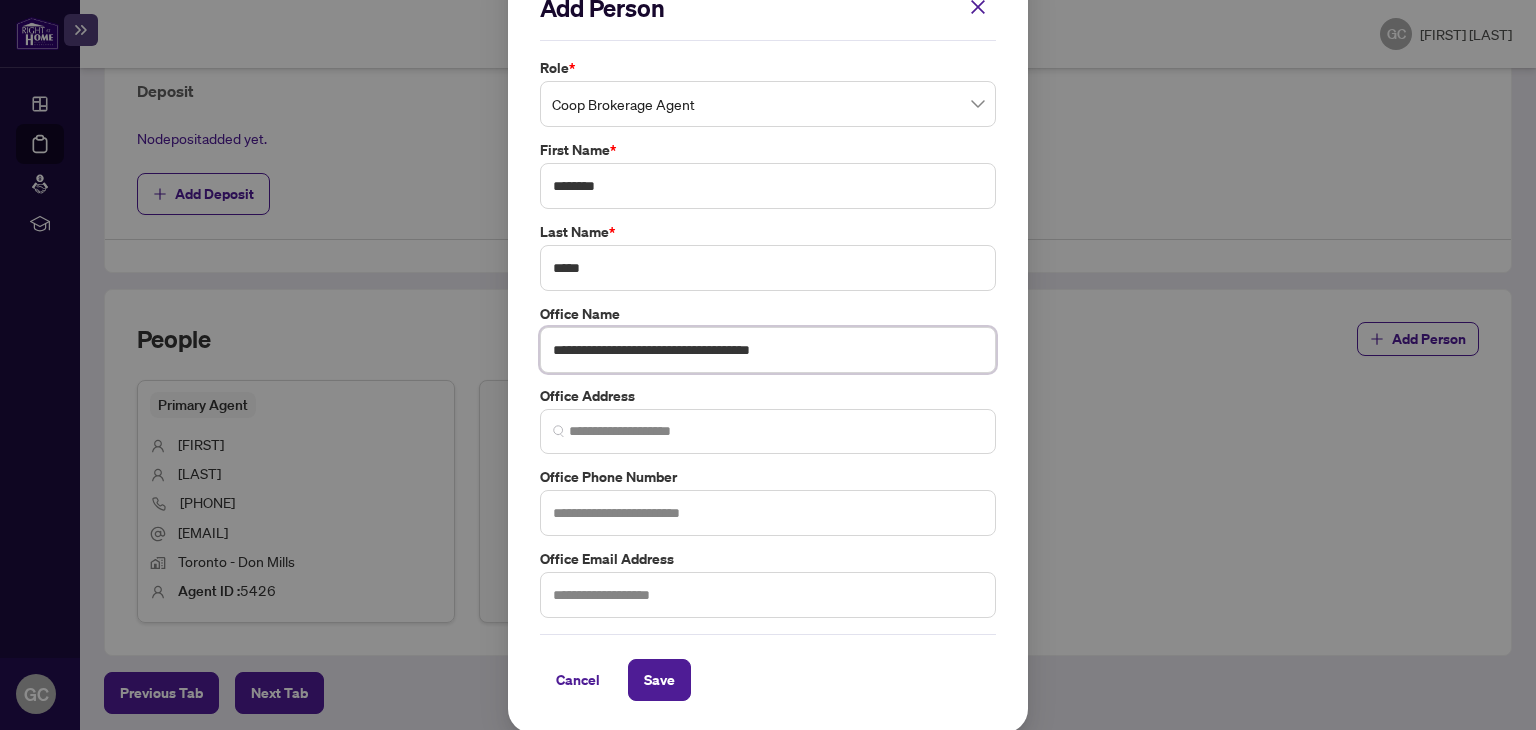type on "**********" 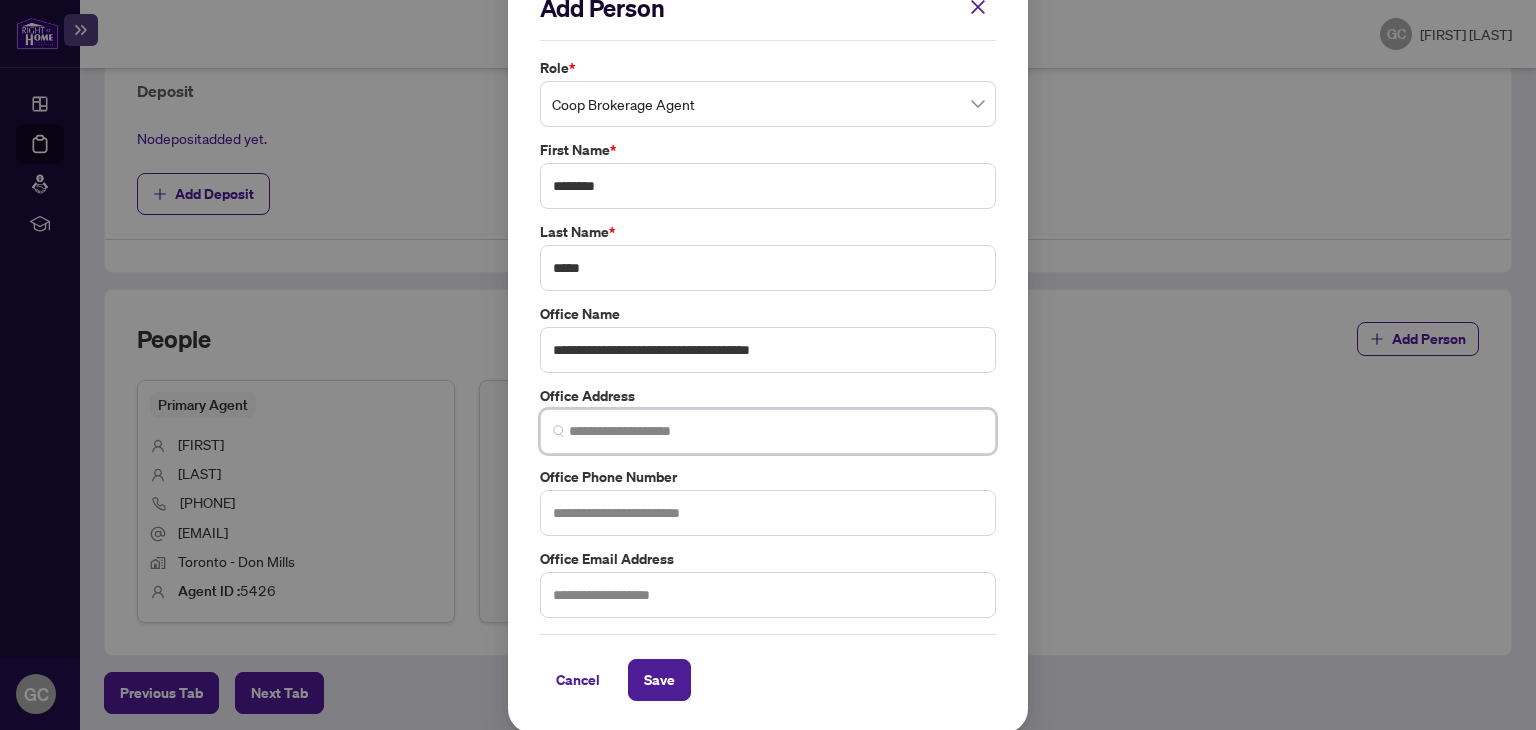 click at bounding box center [776, 431] 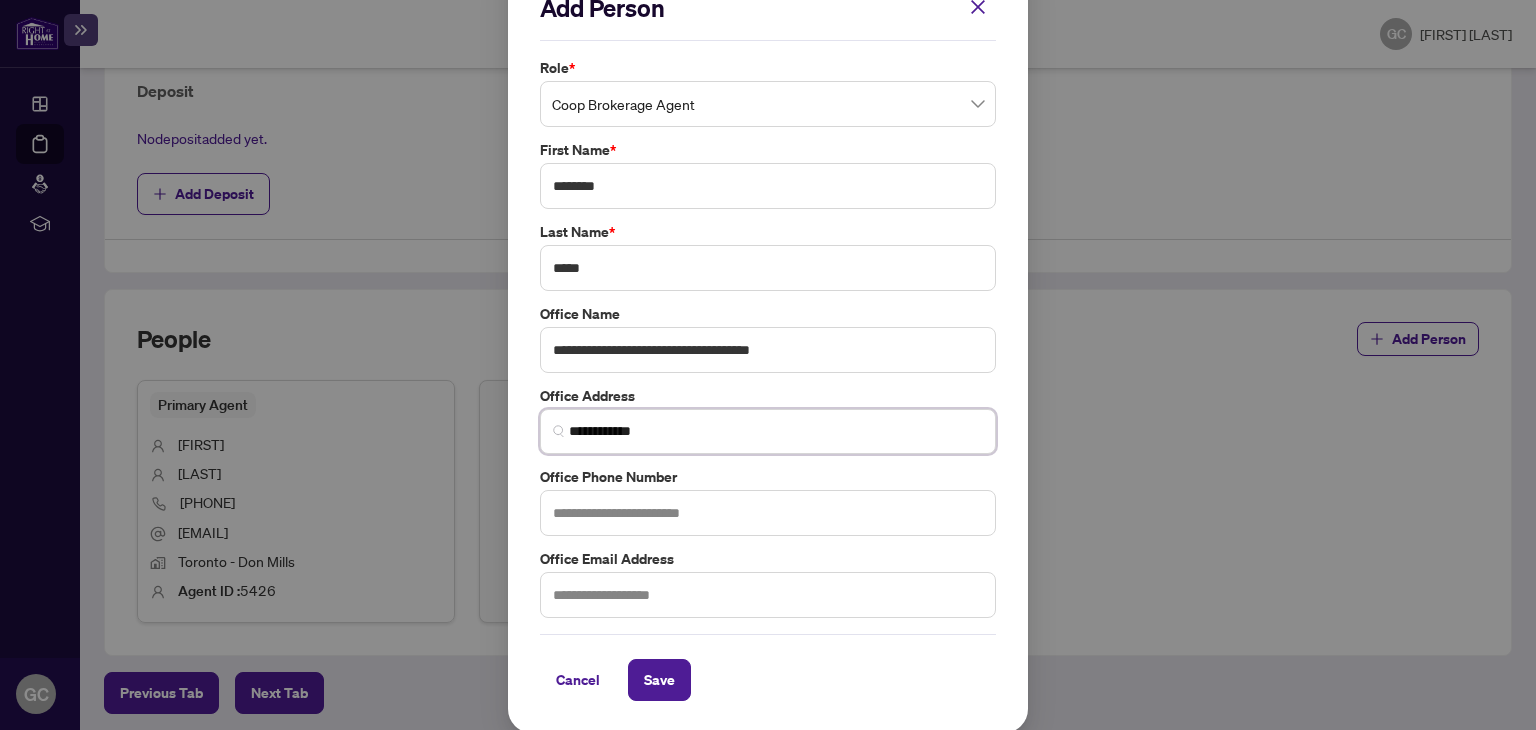click on "**********" at bounding box center [776, 431] 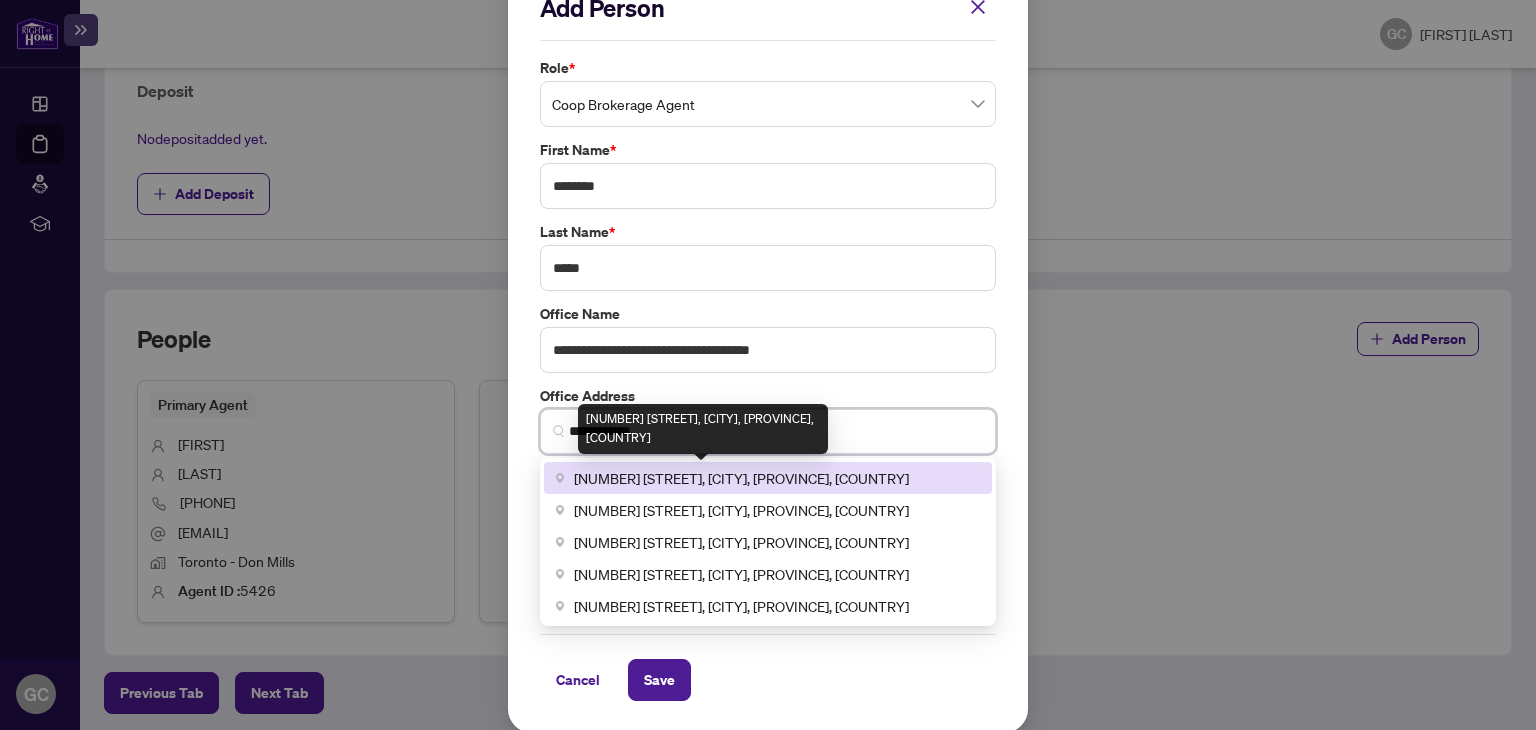 click on "[NUMBER] [STREET], [CITY], [PROVINCE], [COUNTRY]" at bounding box center (741, 478) 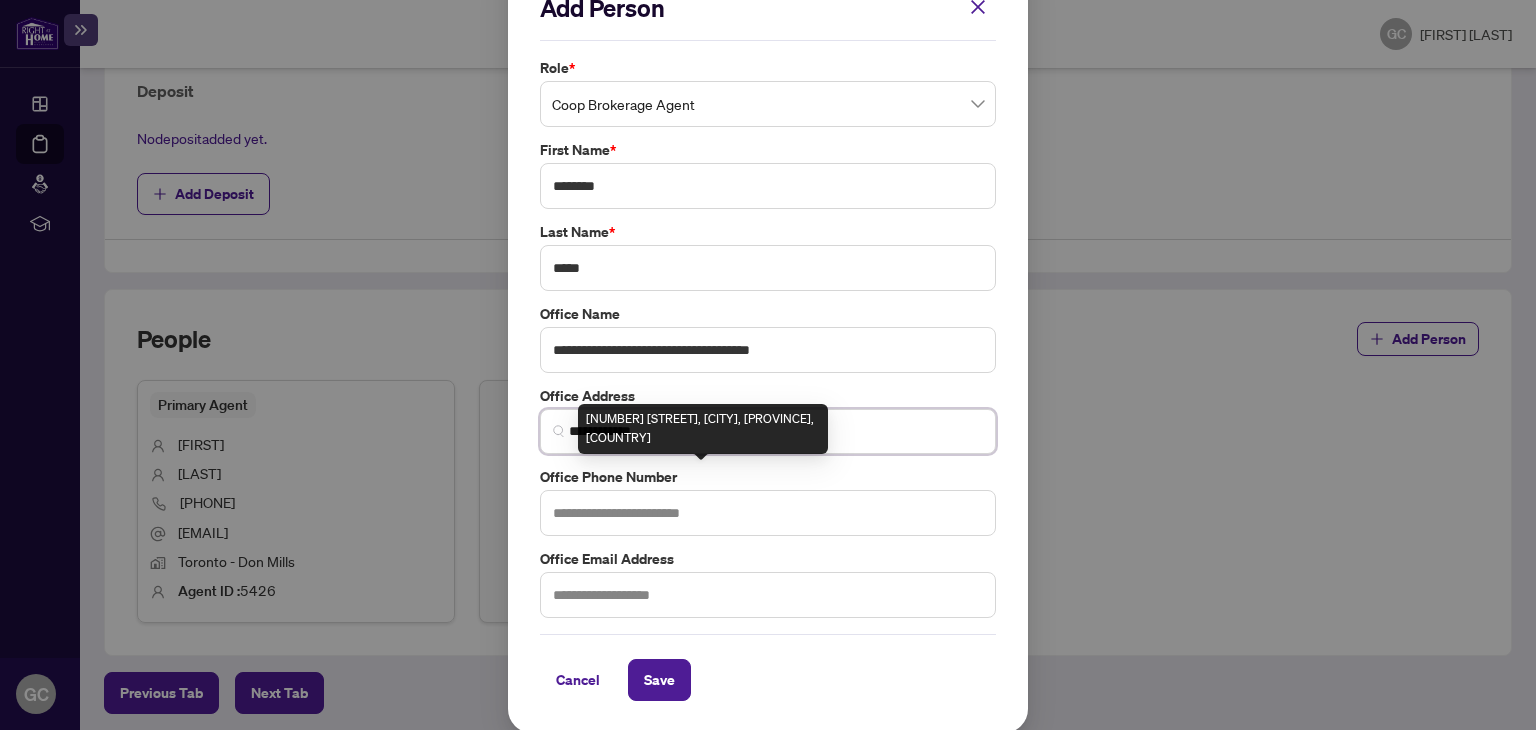 type on "**********" 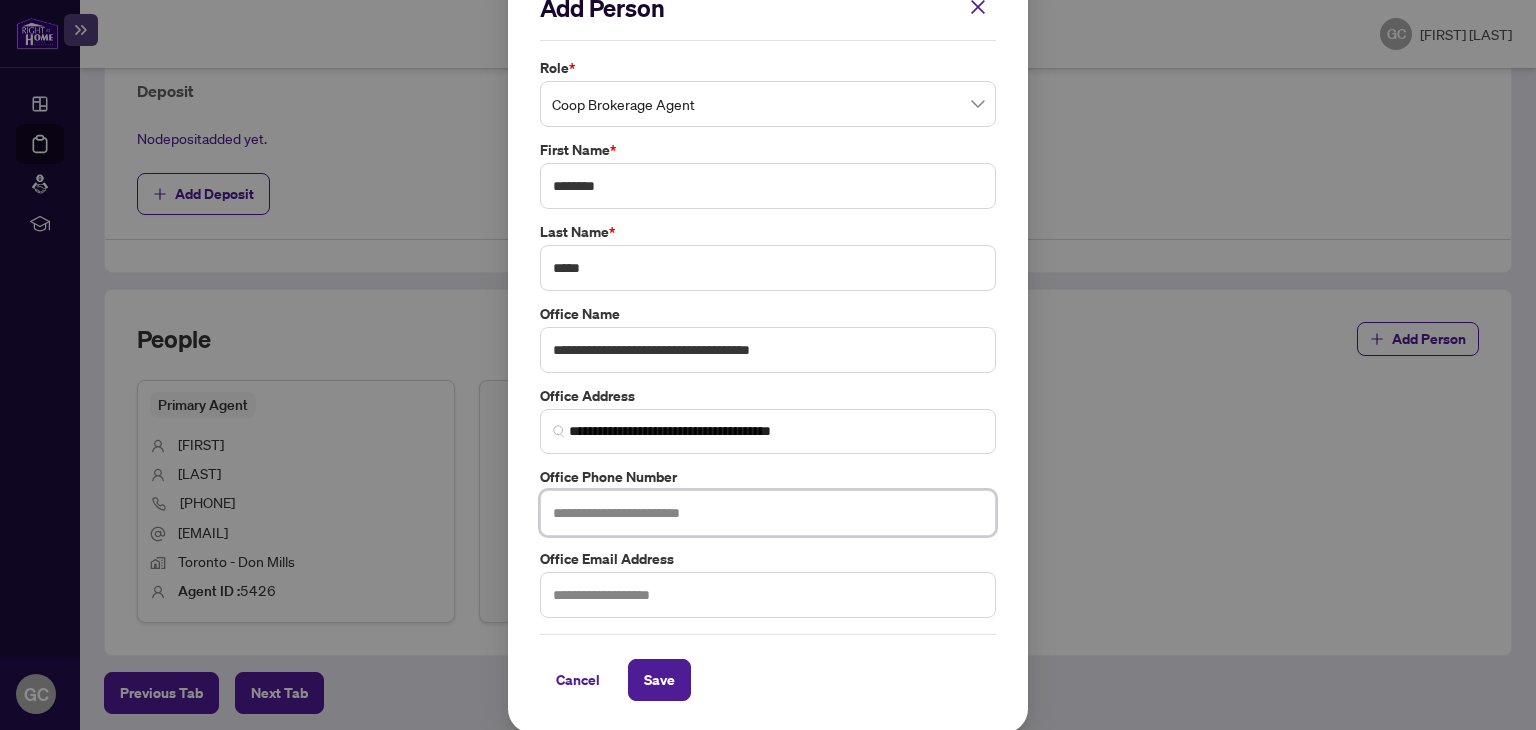 click at bounding box center [768, 513] 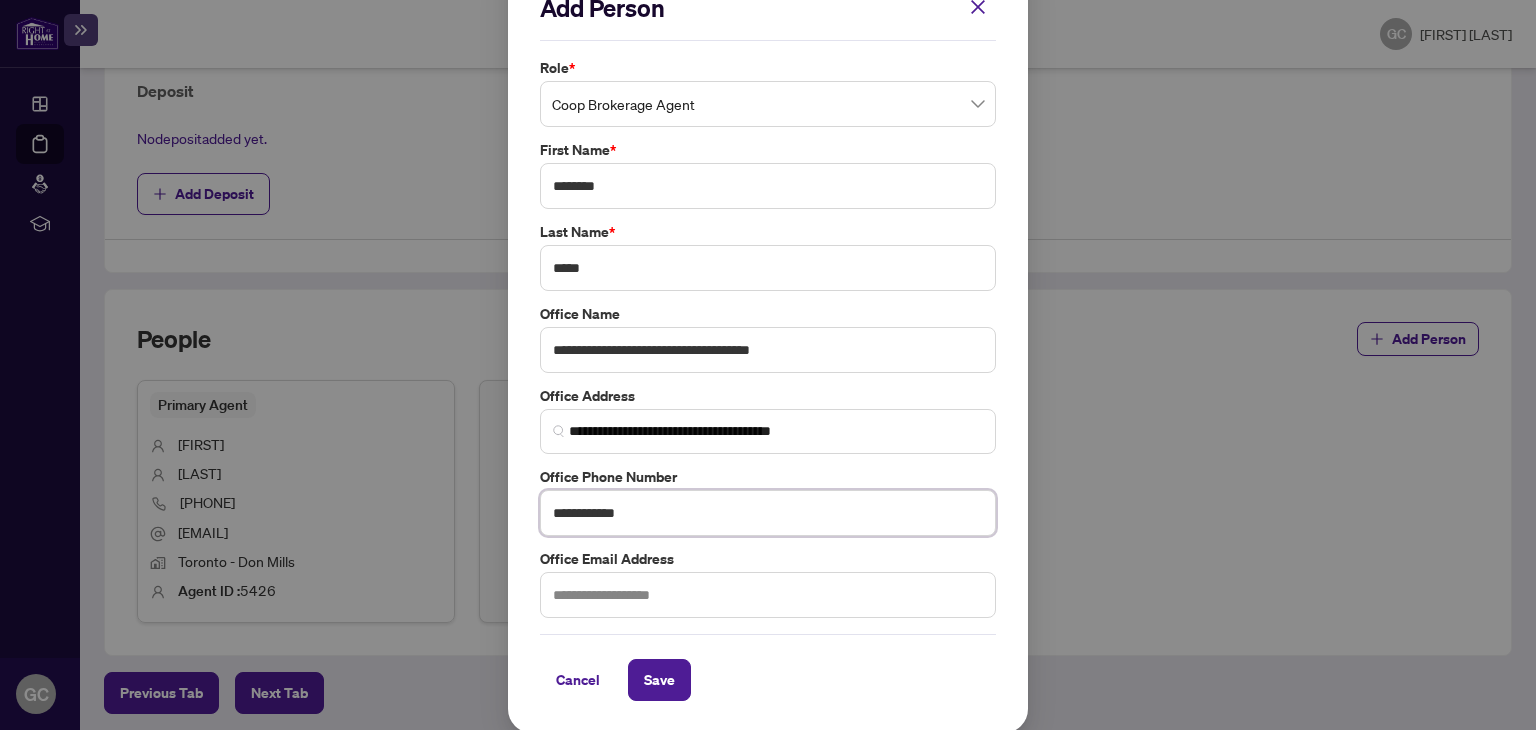 type on "**********" 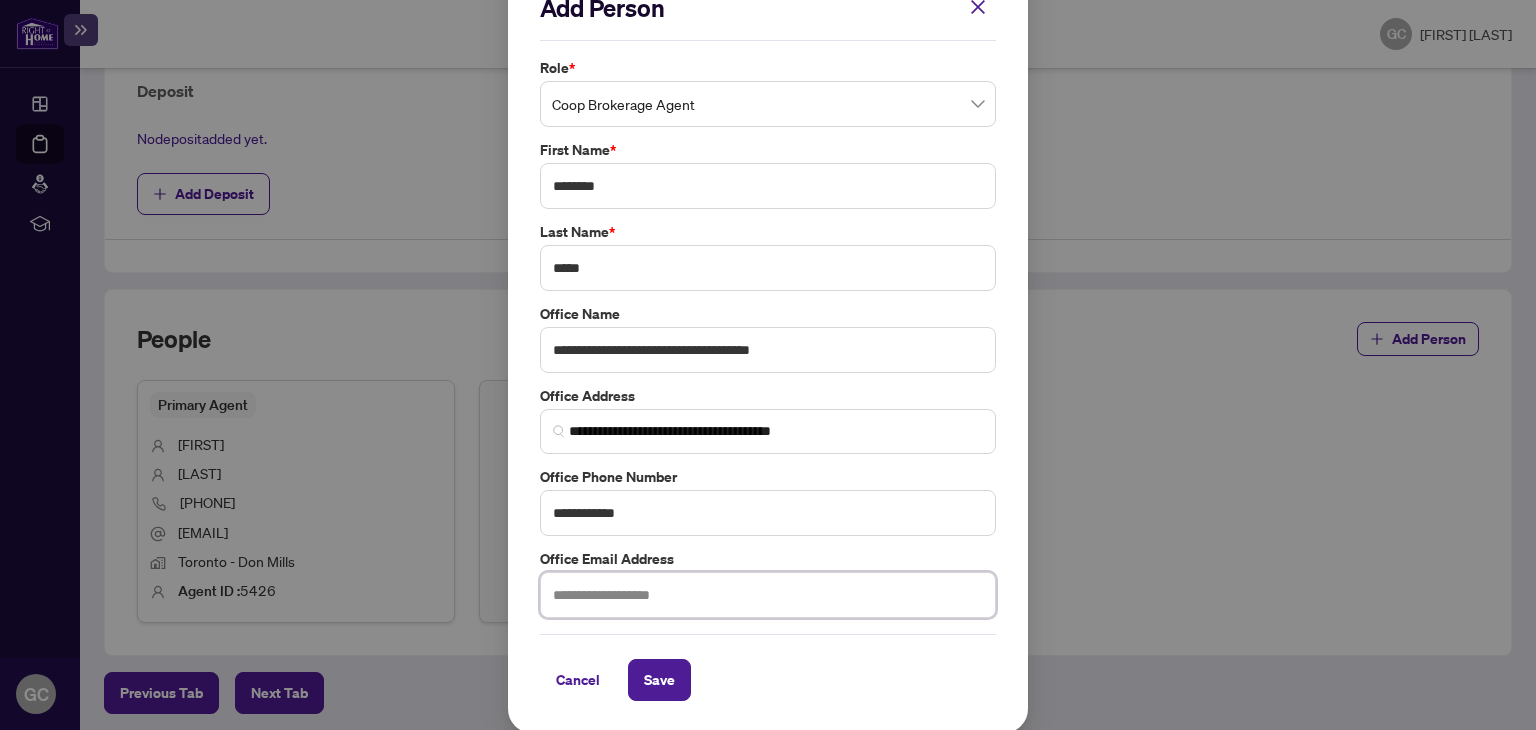 click at bounding box center [768, 595] 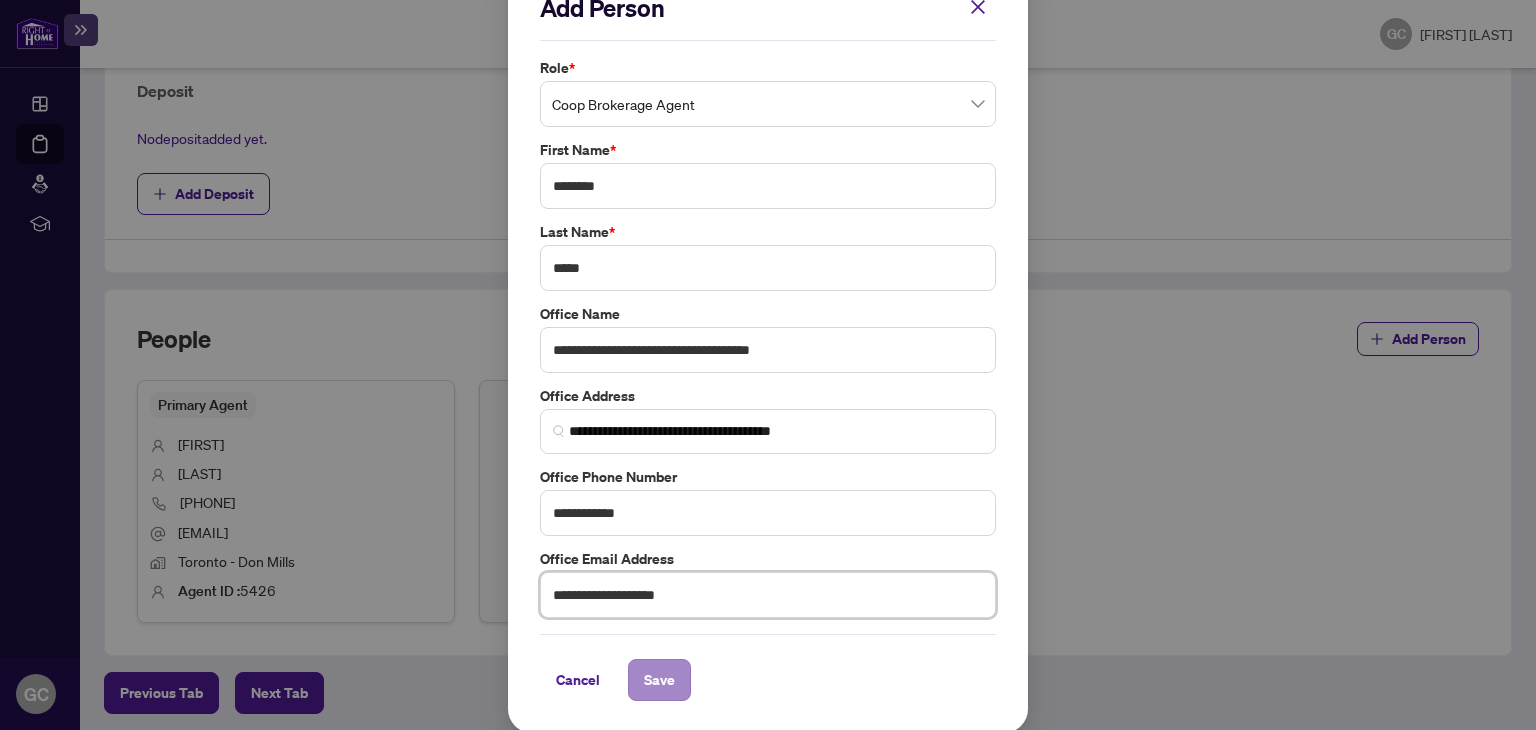 type on "**********" 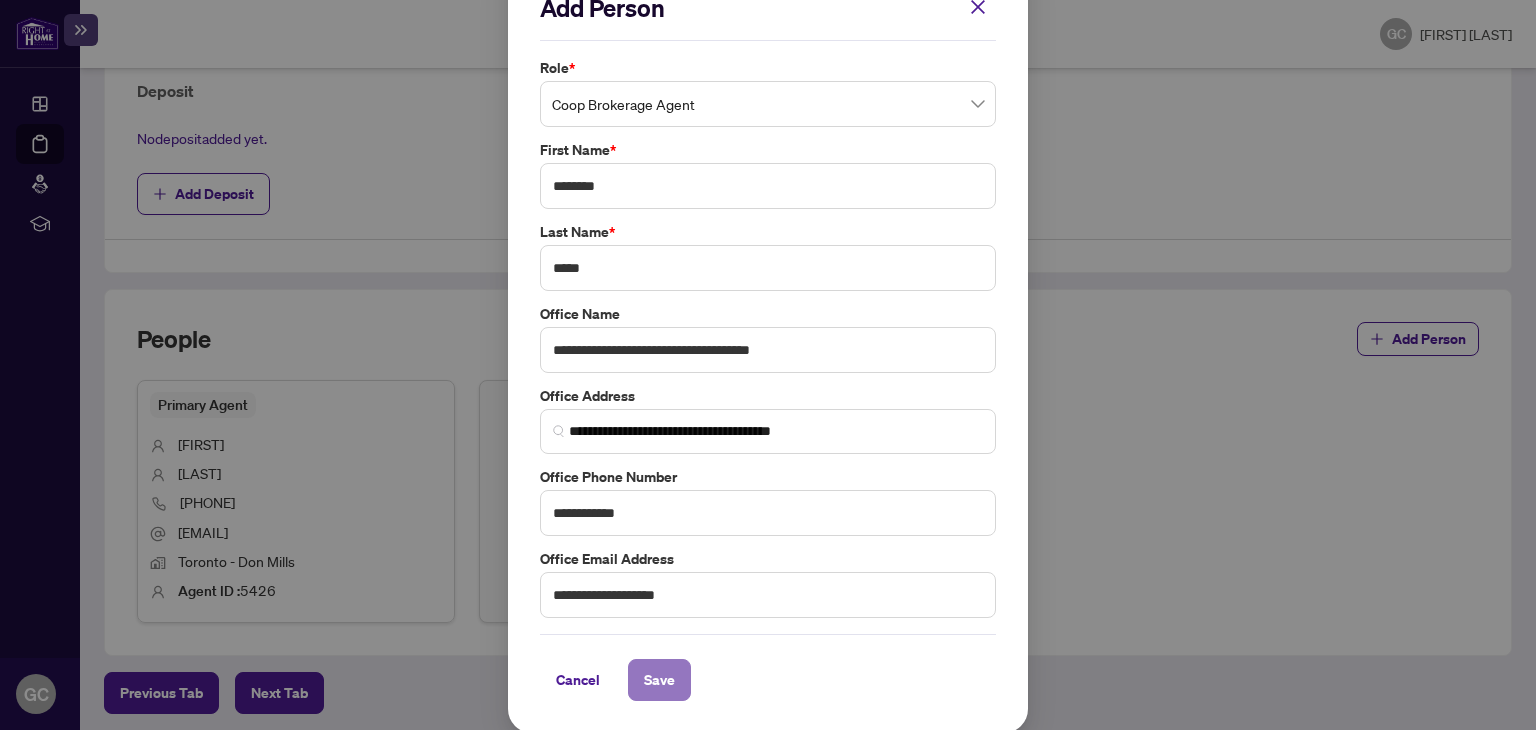 click on "Save" at bounding box center [659, 680] 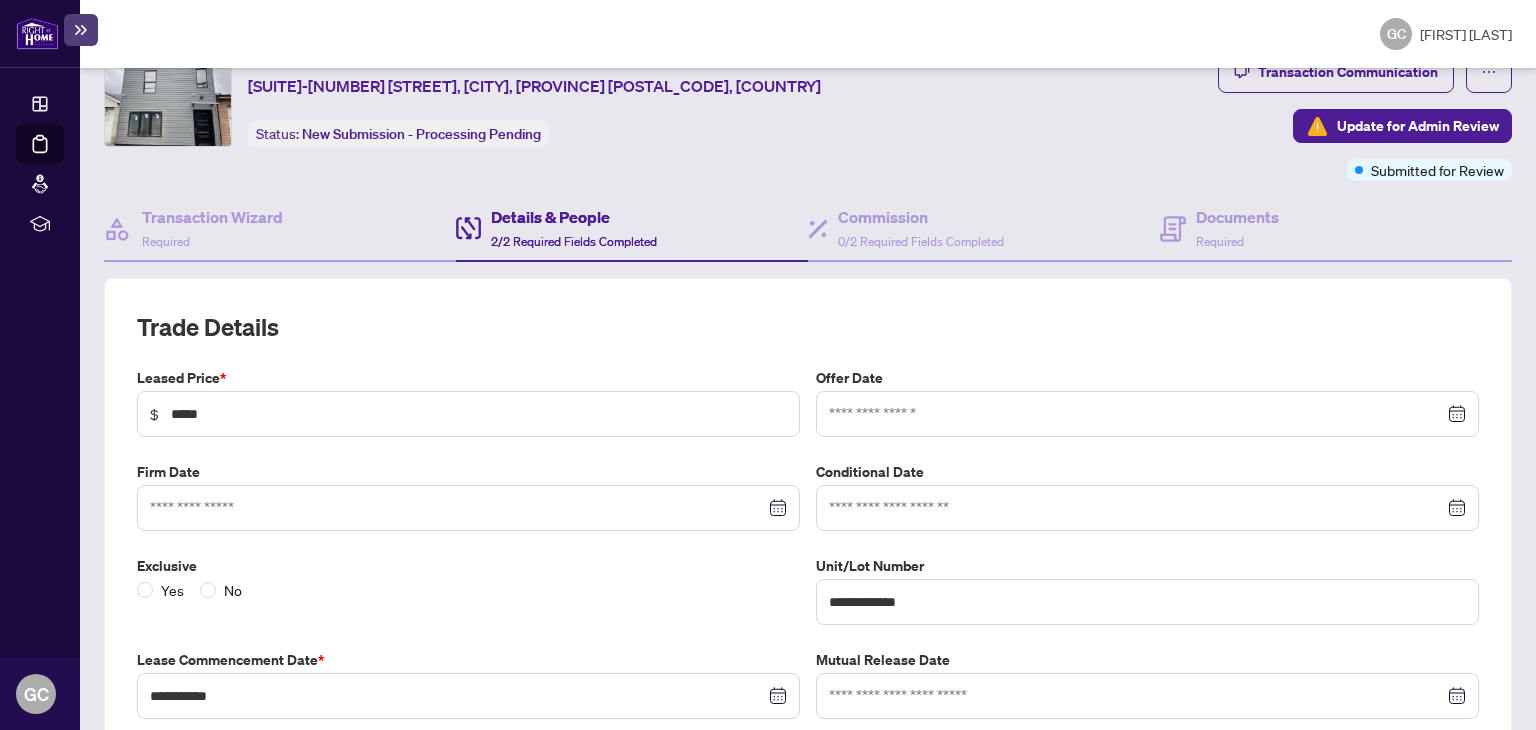 scroll, scrollTop: 0, scrollLeft: 0, axis: both 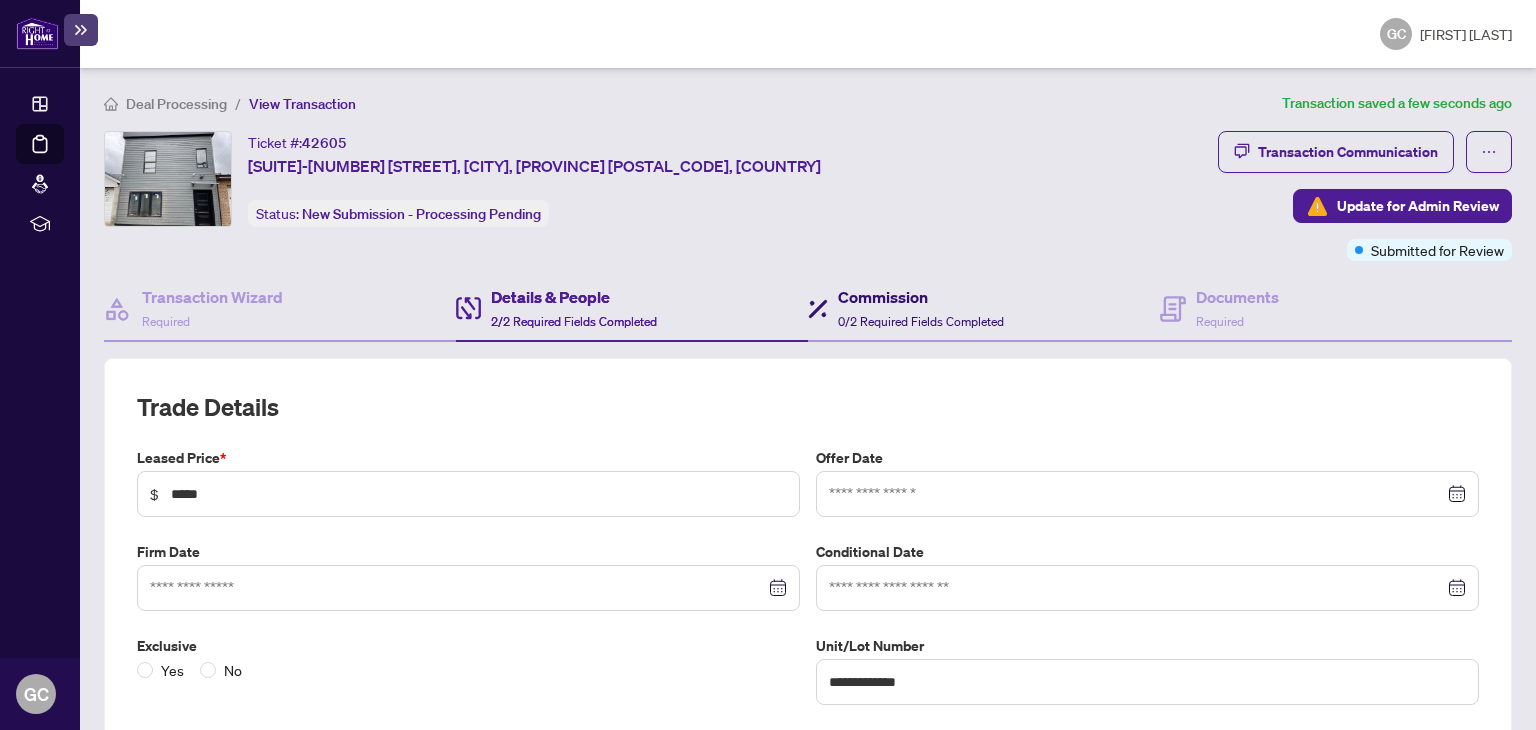 click on "Commission" at bounding box center [921, 297] 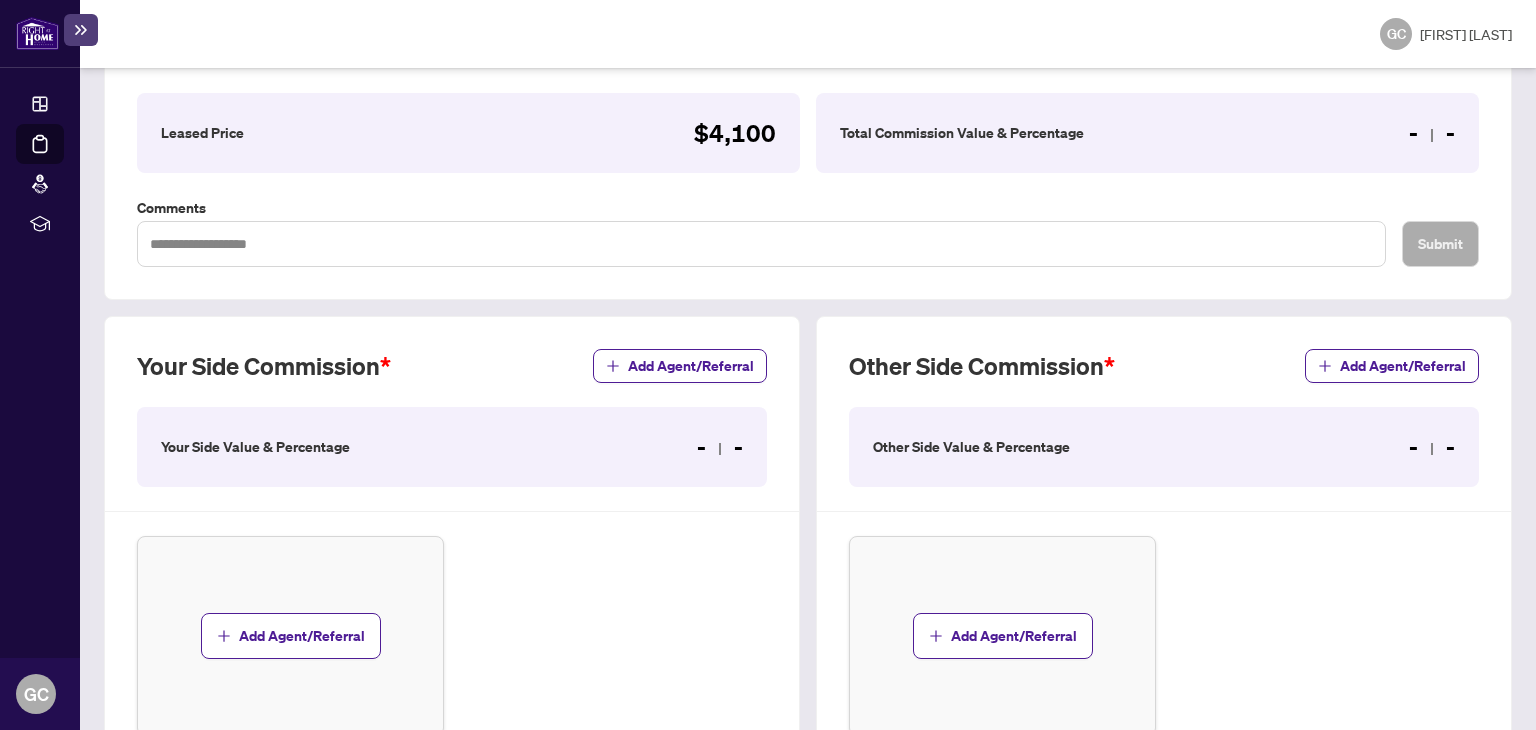 scroll, scrollTop: 470, scrollLeft: 0, axis: vertical 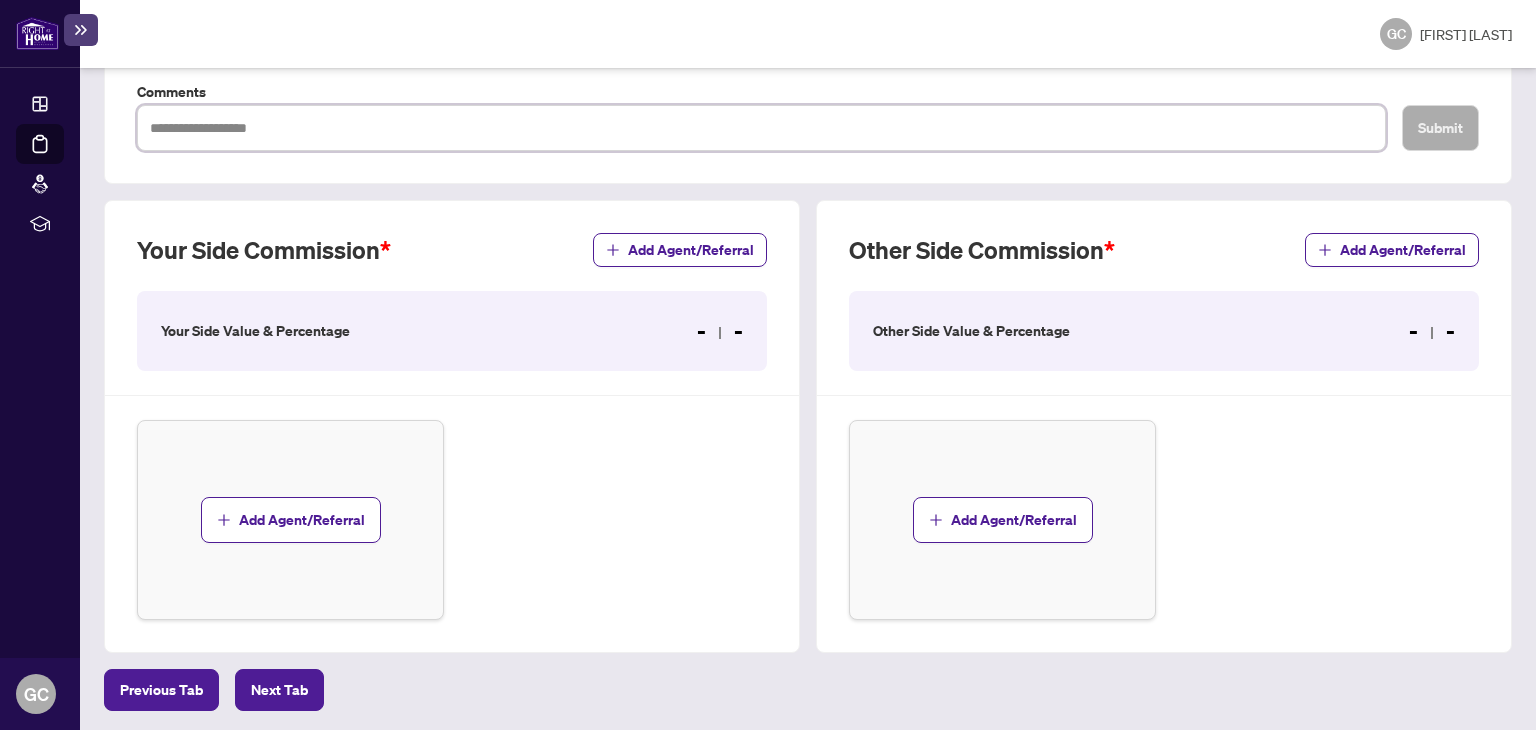 click at bounding box center (761, 128) 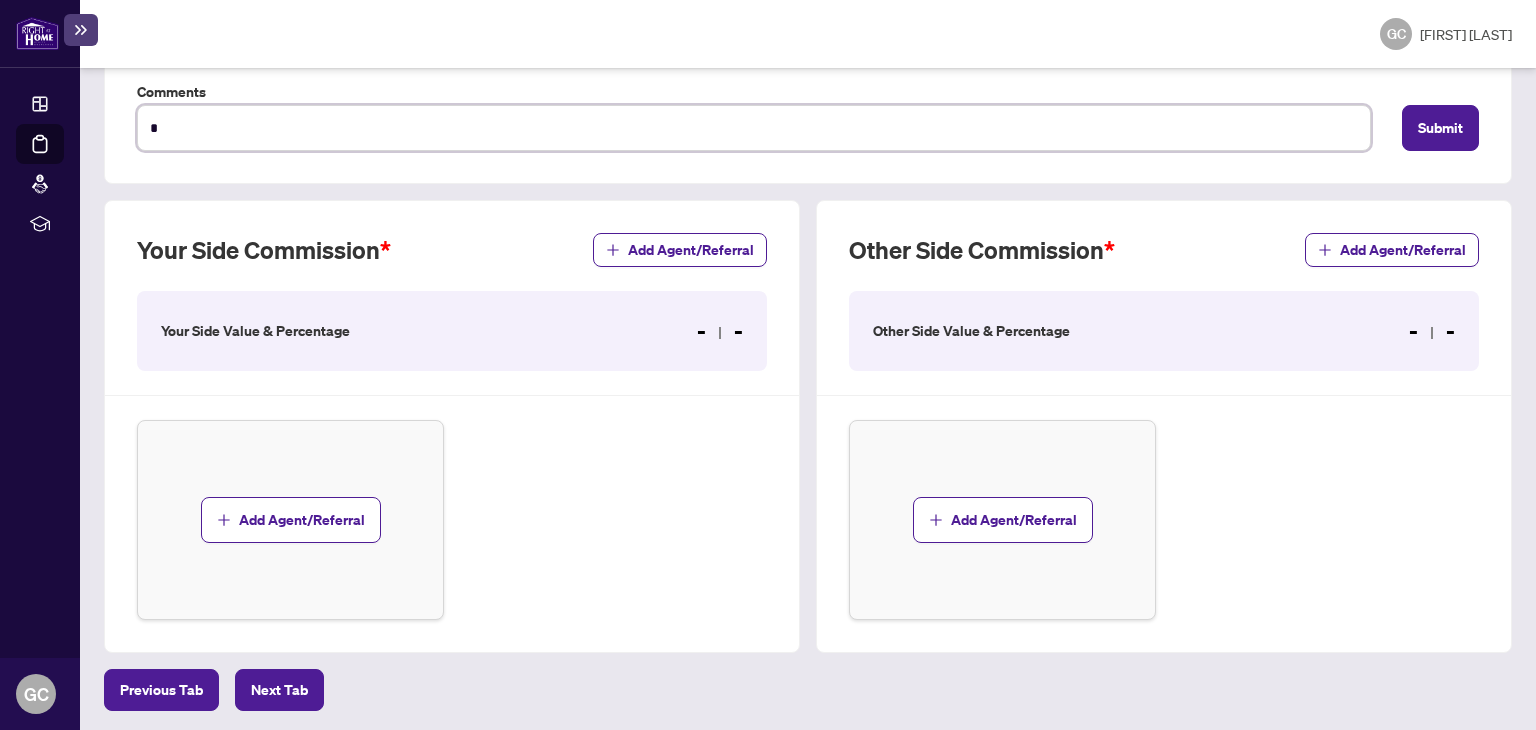 type on "**" 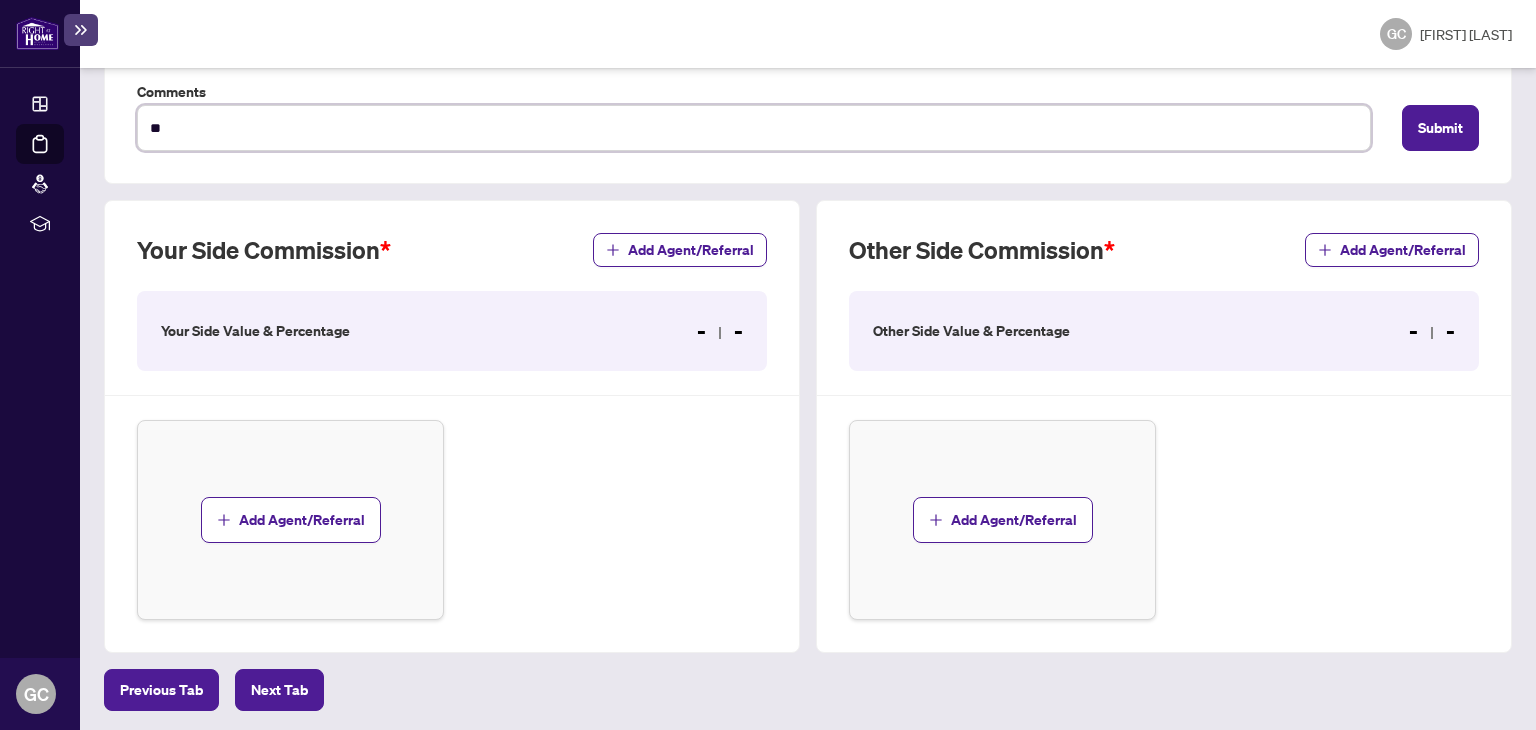 type on "***" 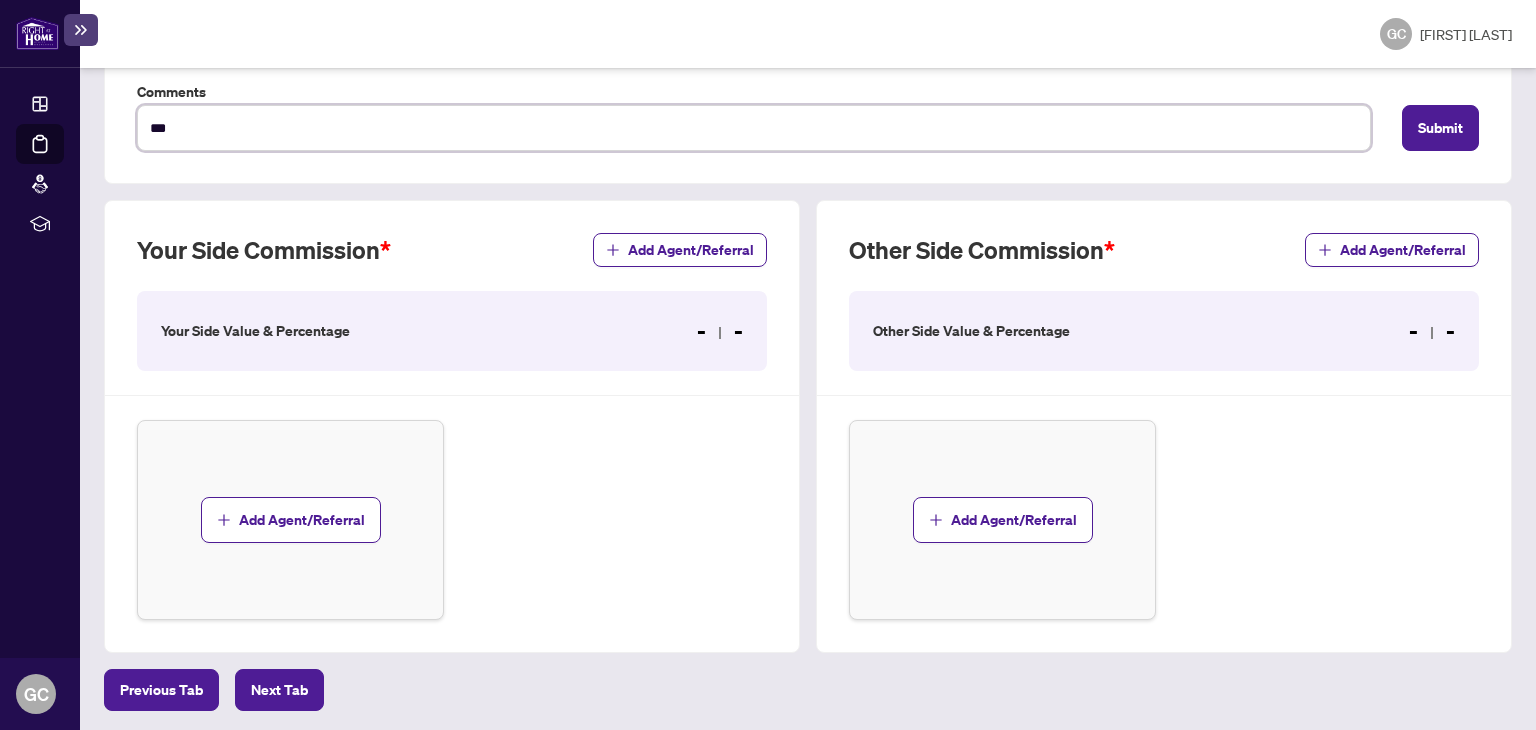type on "****" 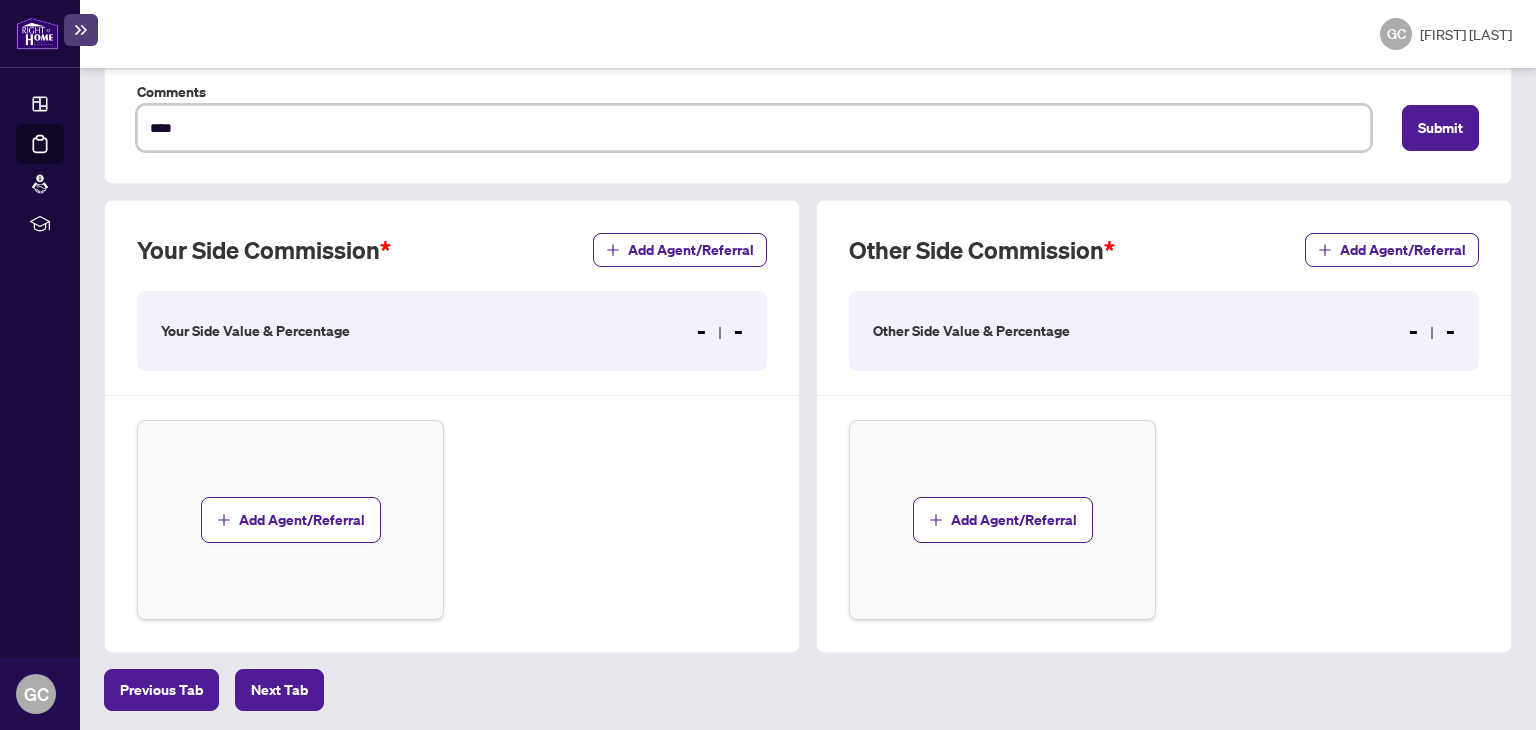 type on "****" 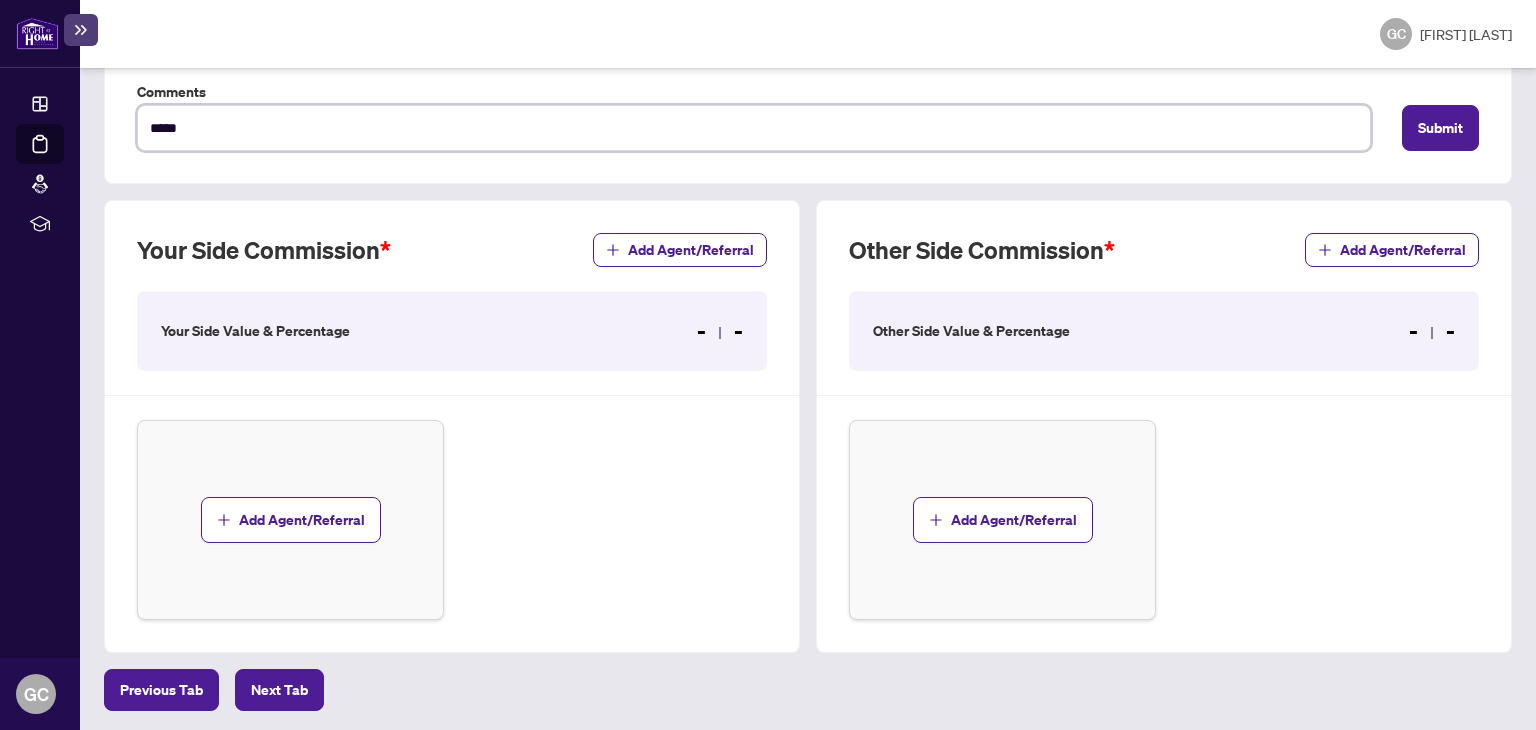 type on "******" 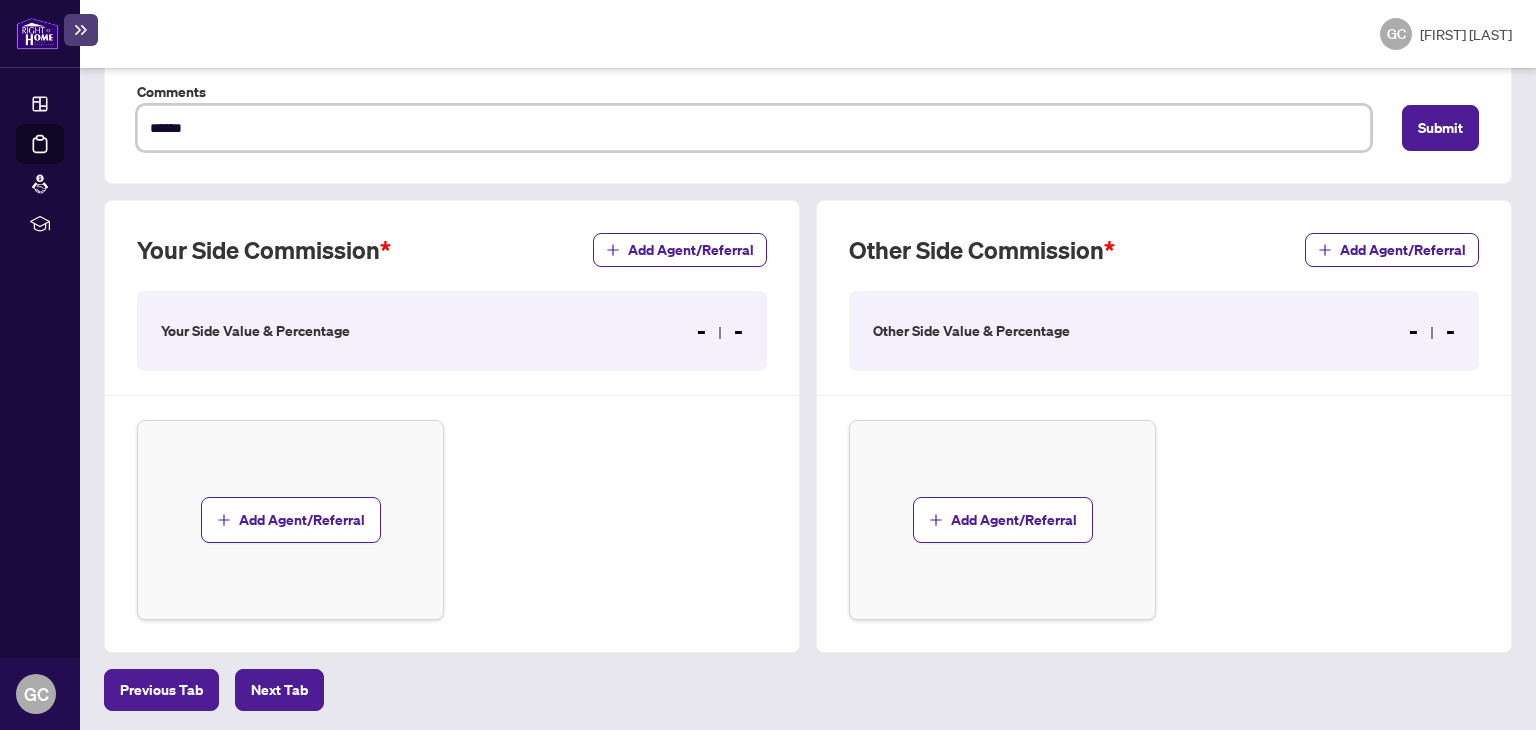 type on "******" 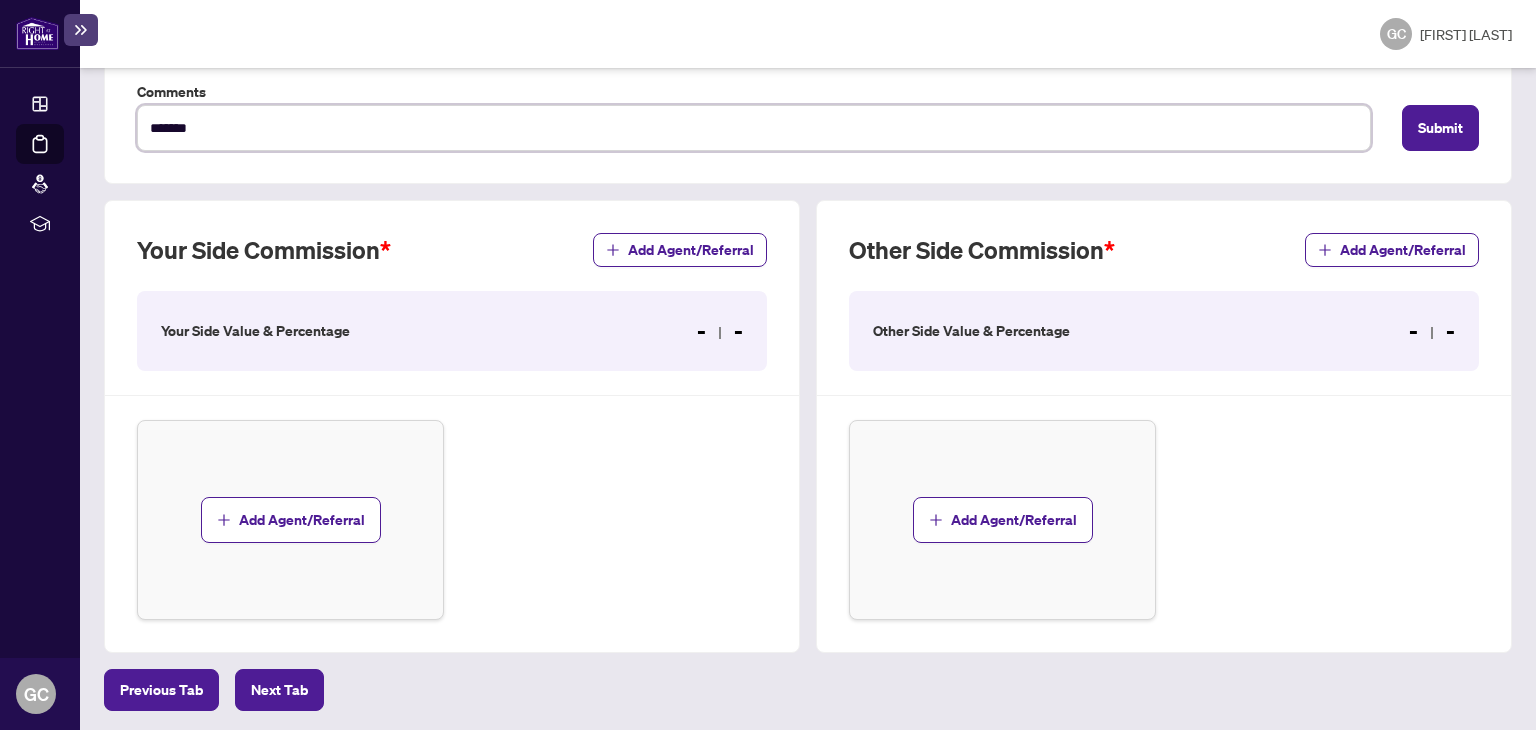 type on "********" 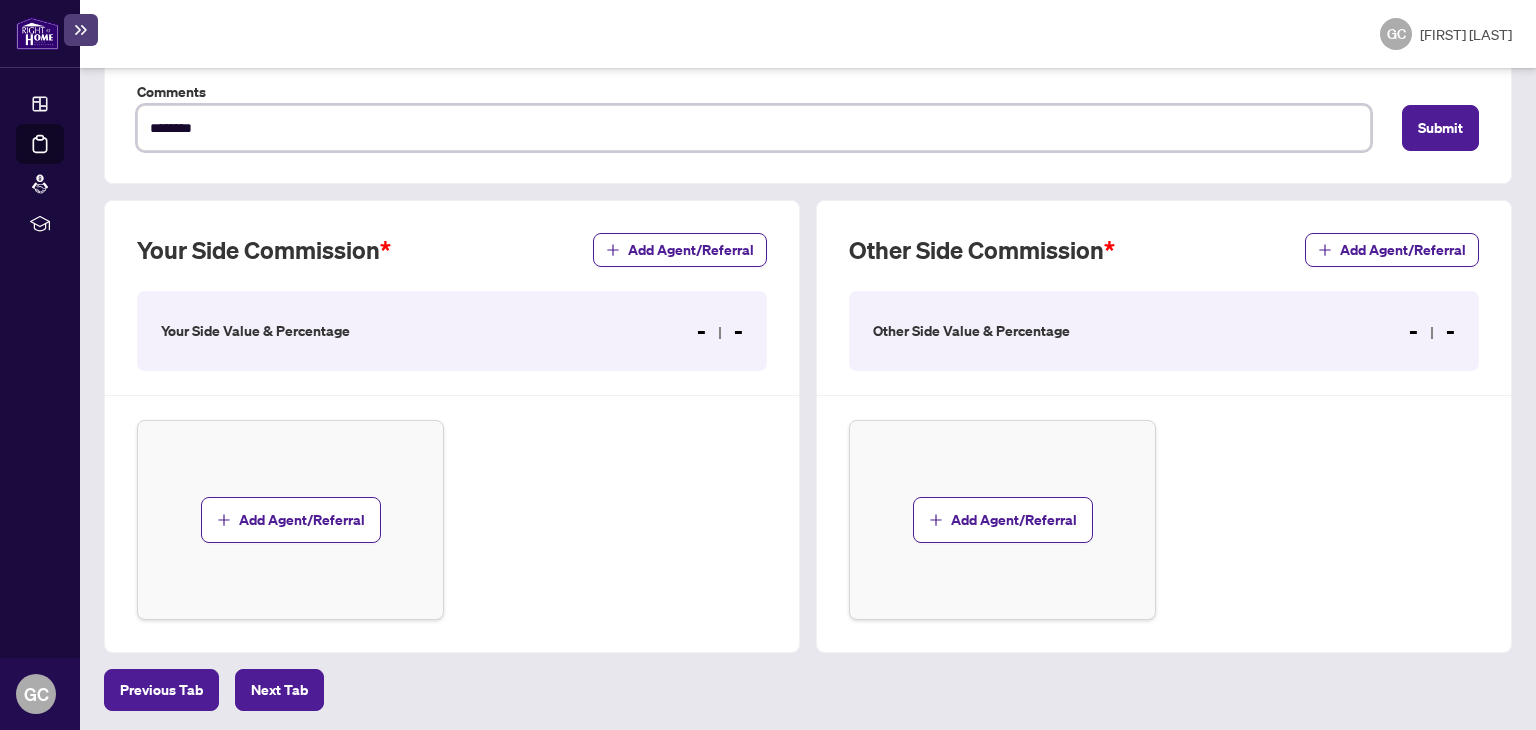 type on "******" 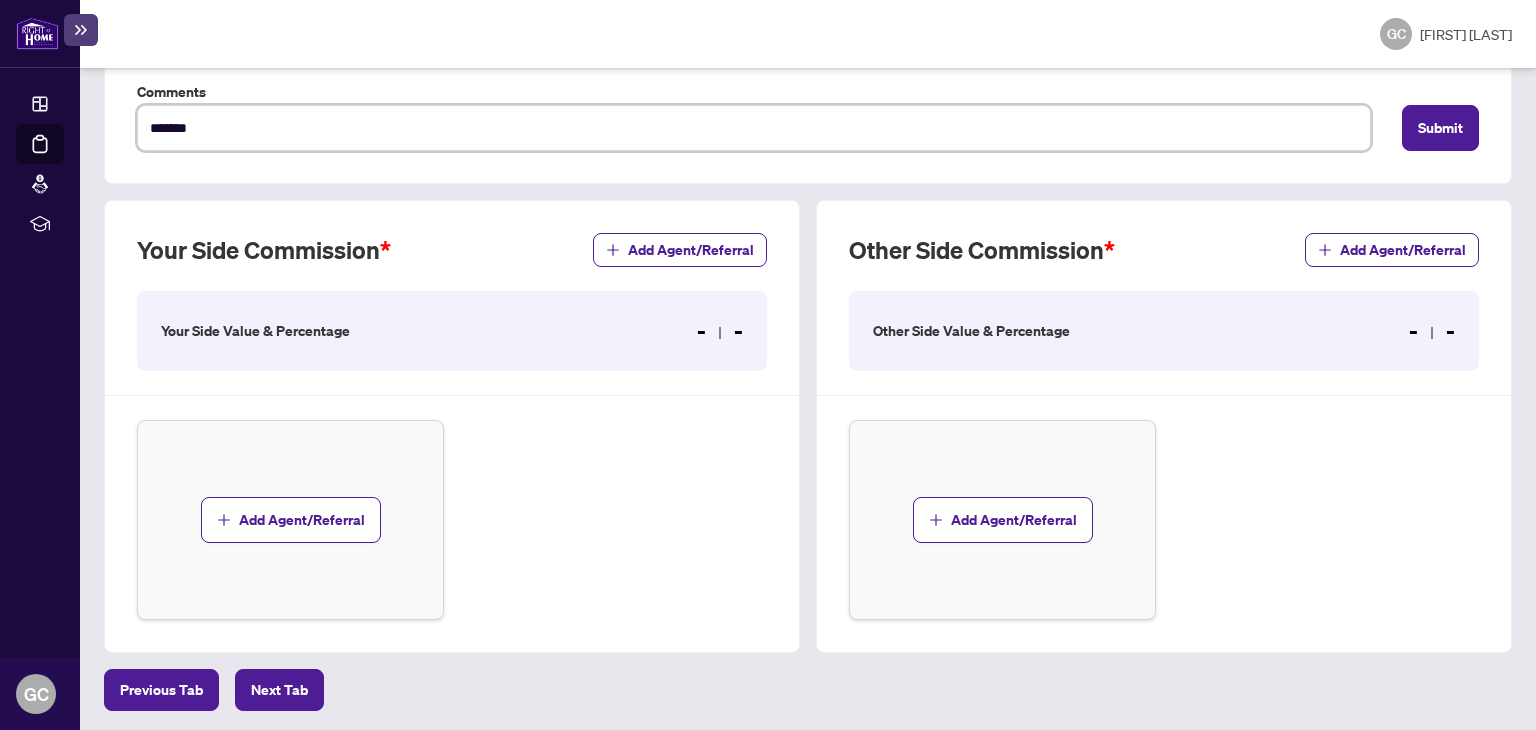 type on "********" 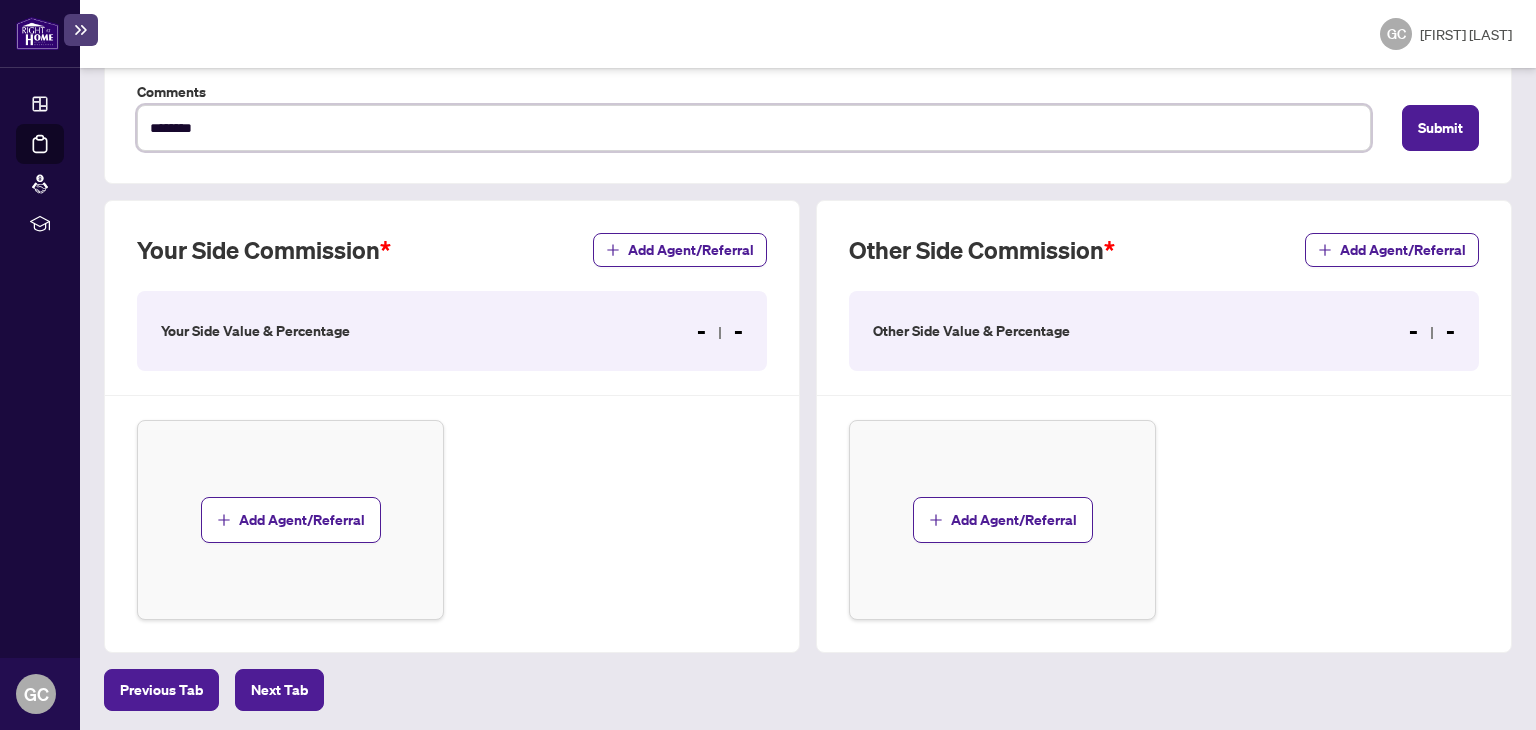 type on "*********" 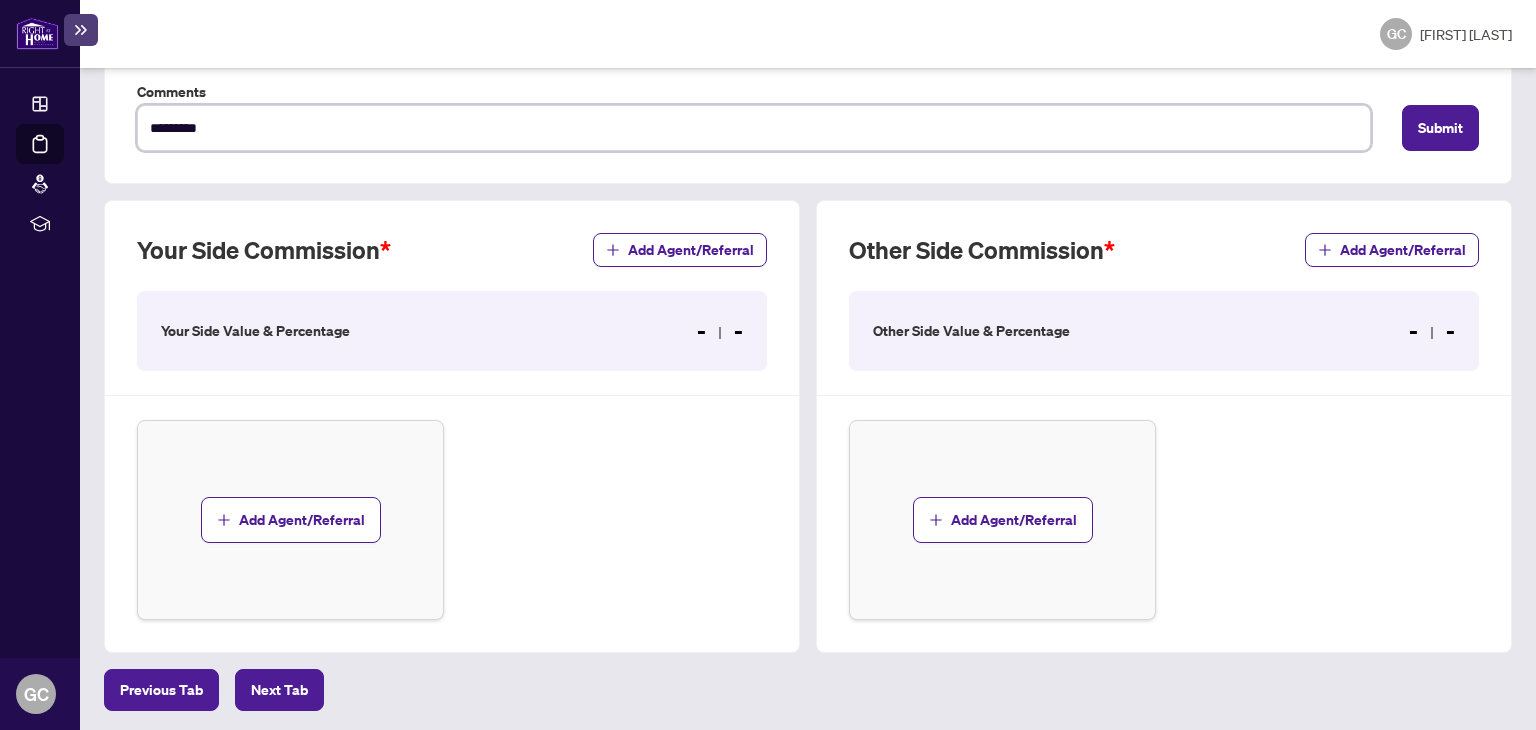 type on "**********" 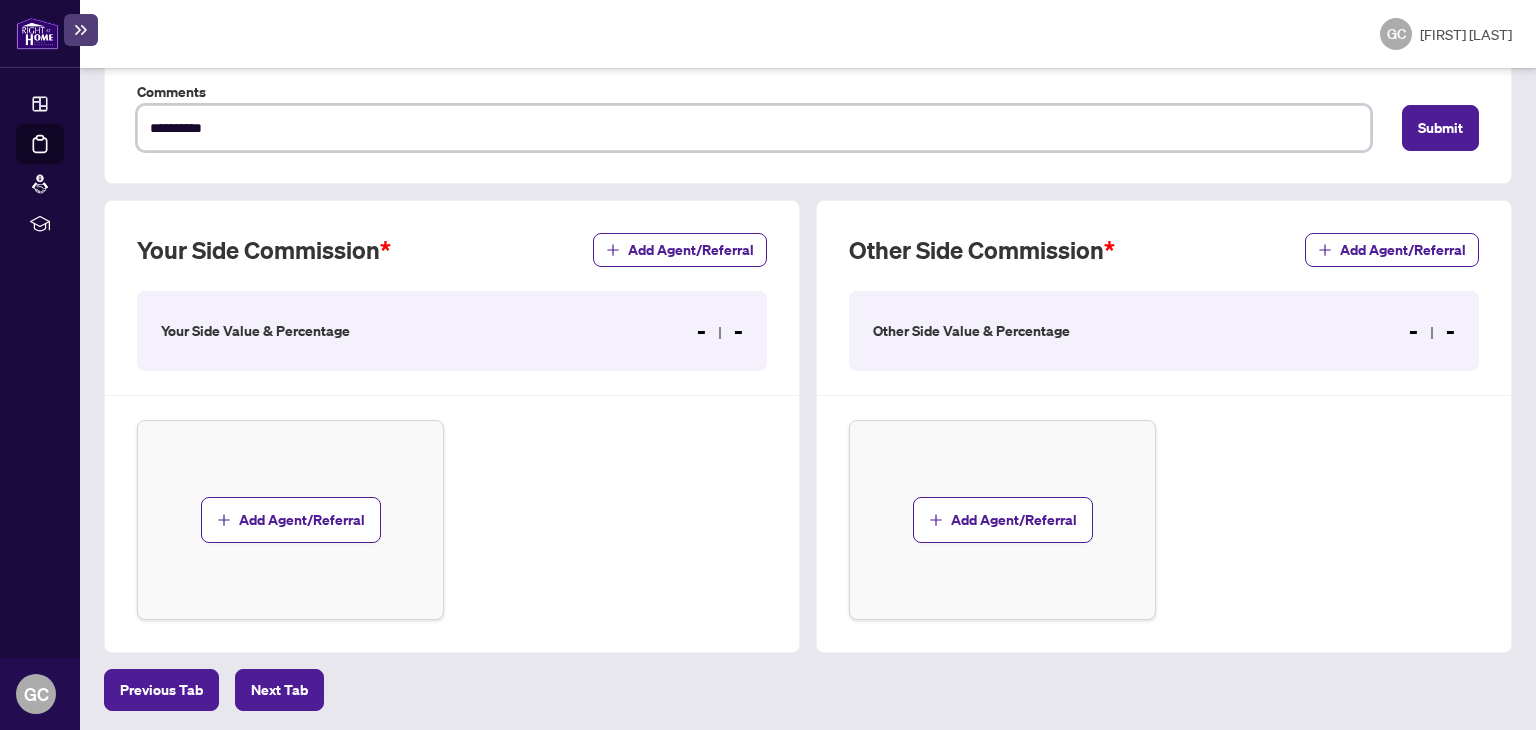 type on "**********" 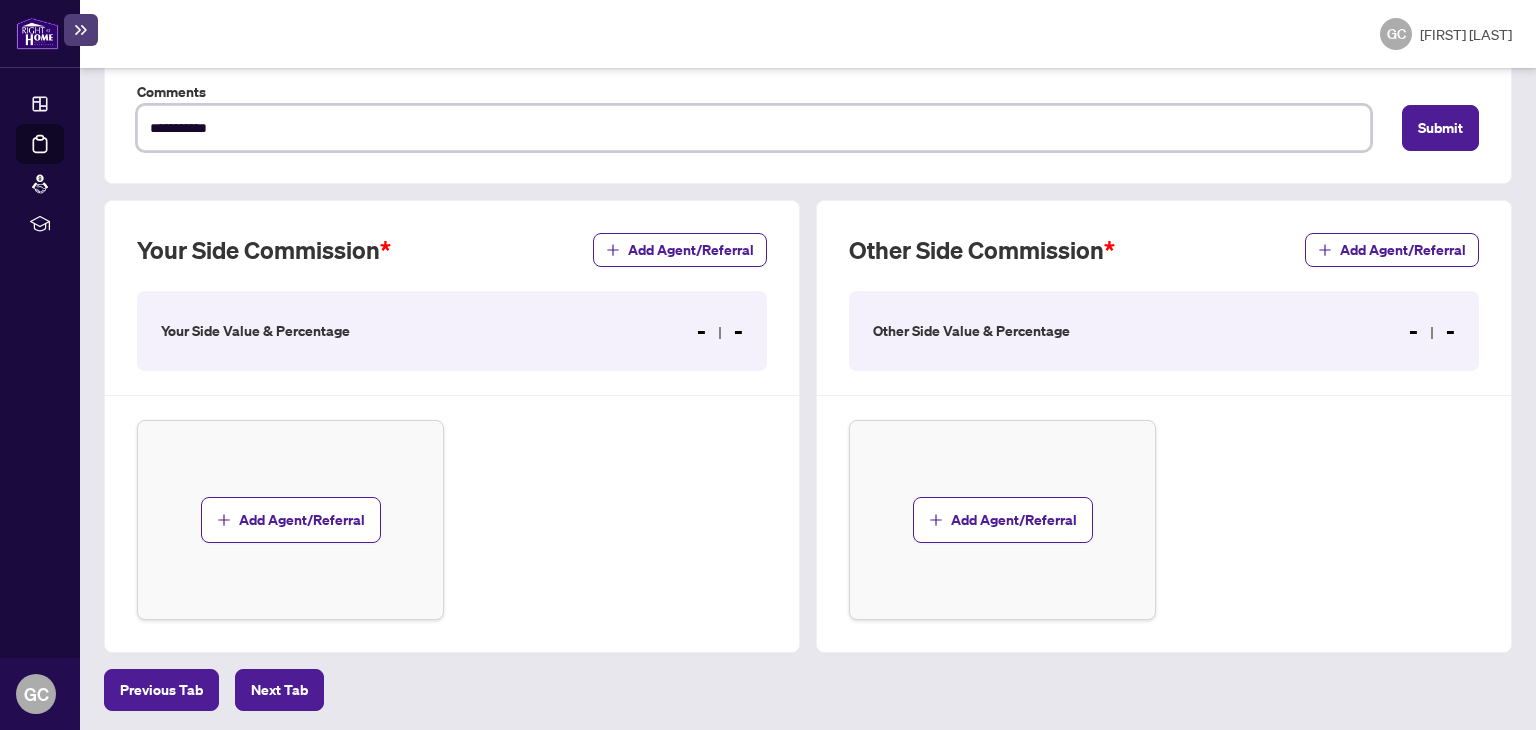 type on "**********" 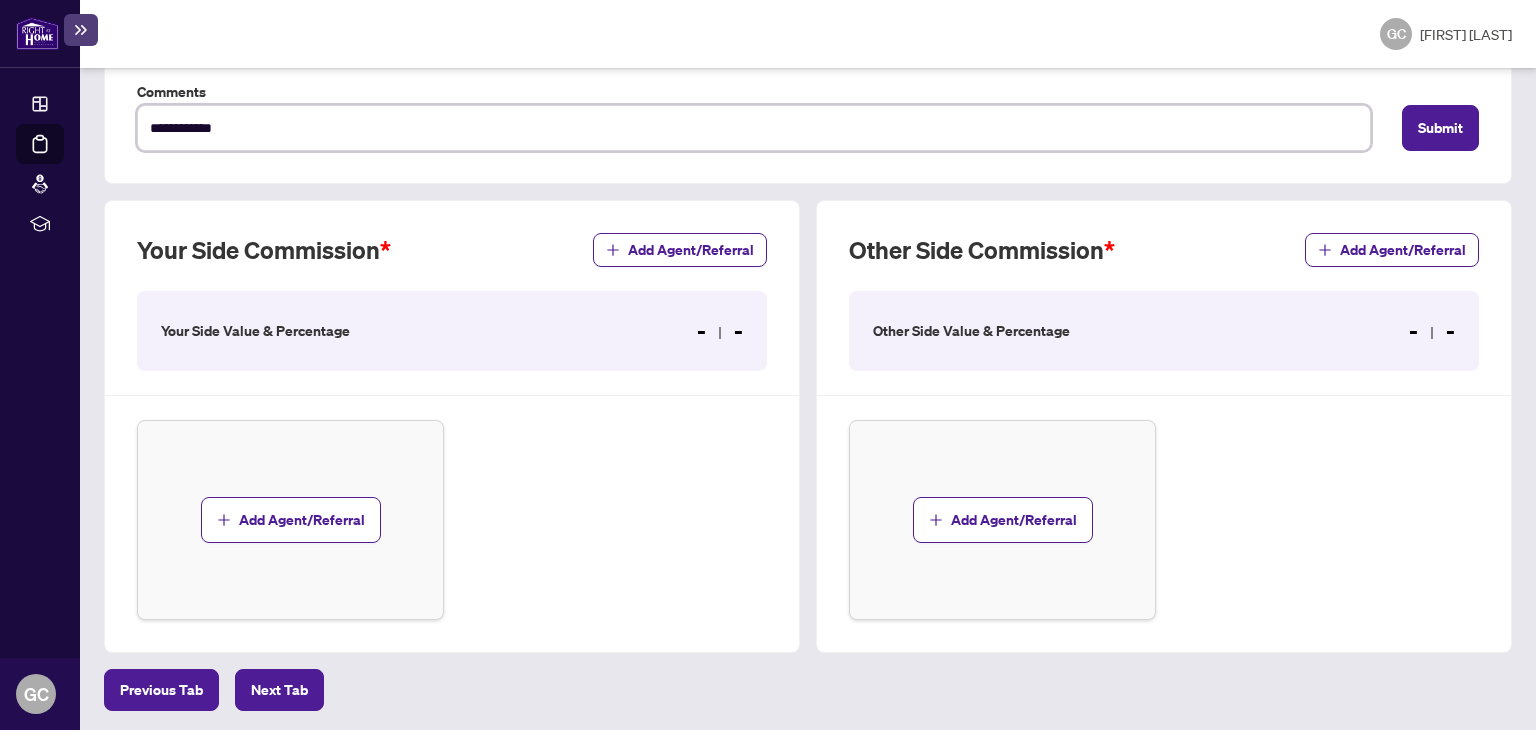 type on "**********" 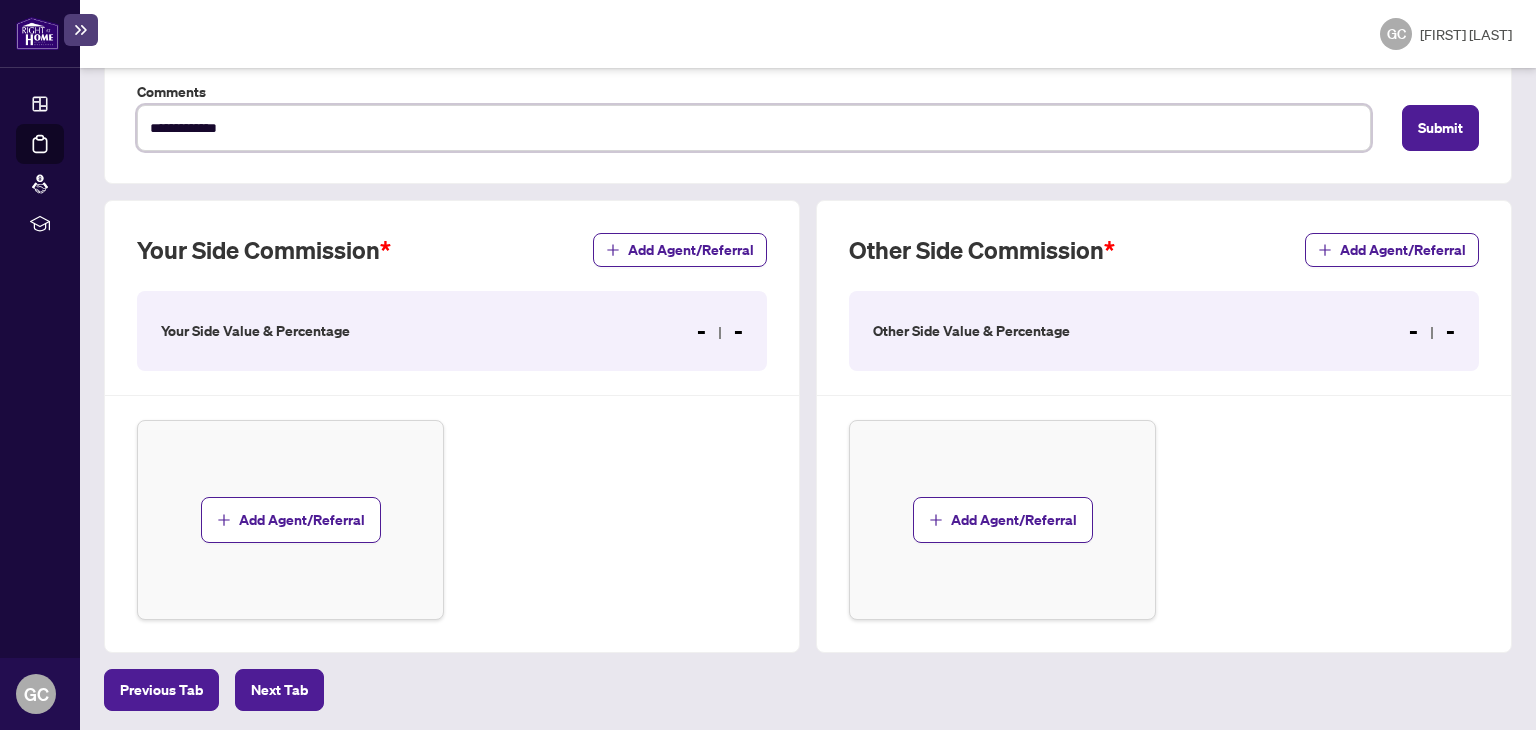type on "**********" 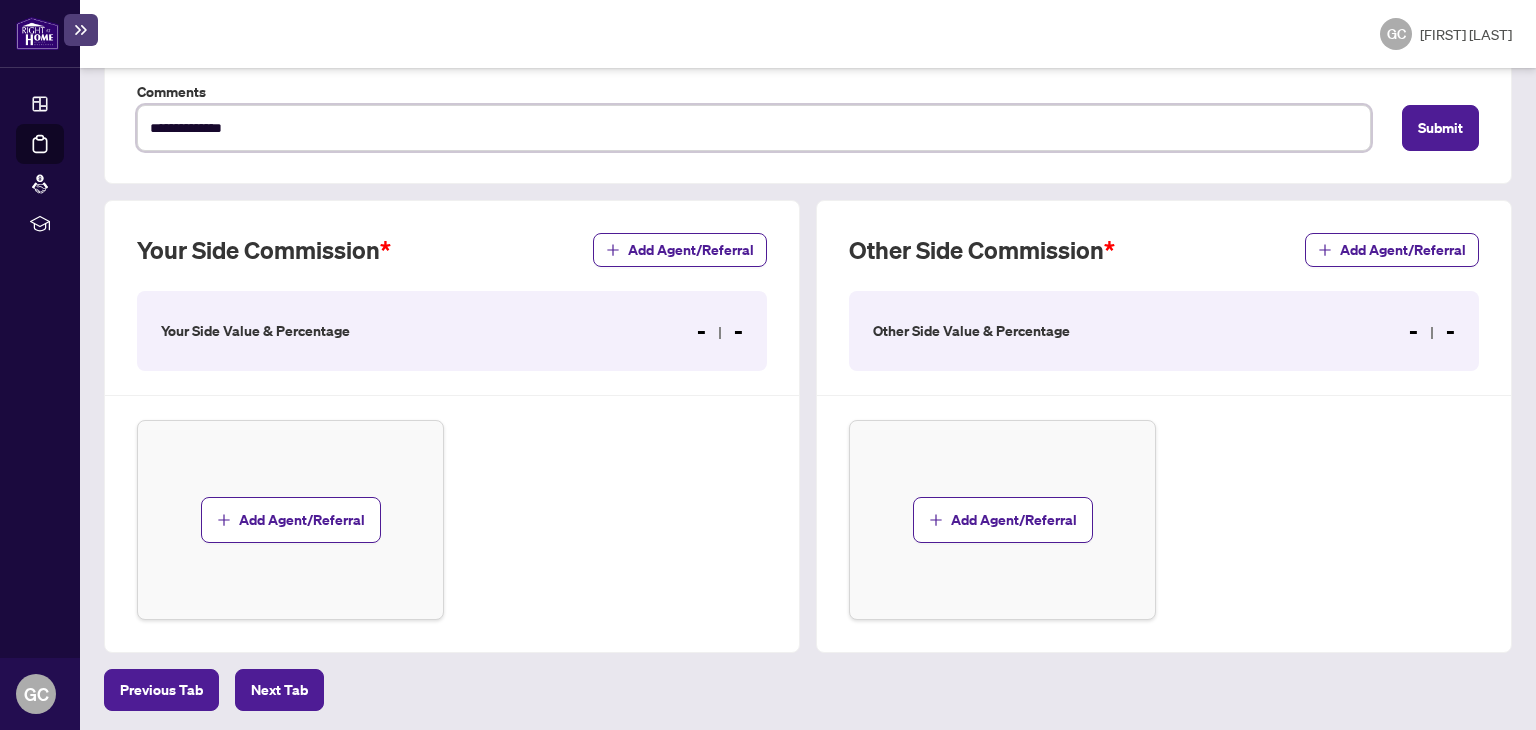 type on "**********" 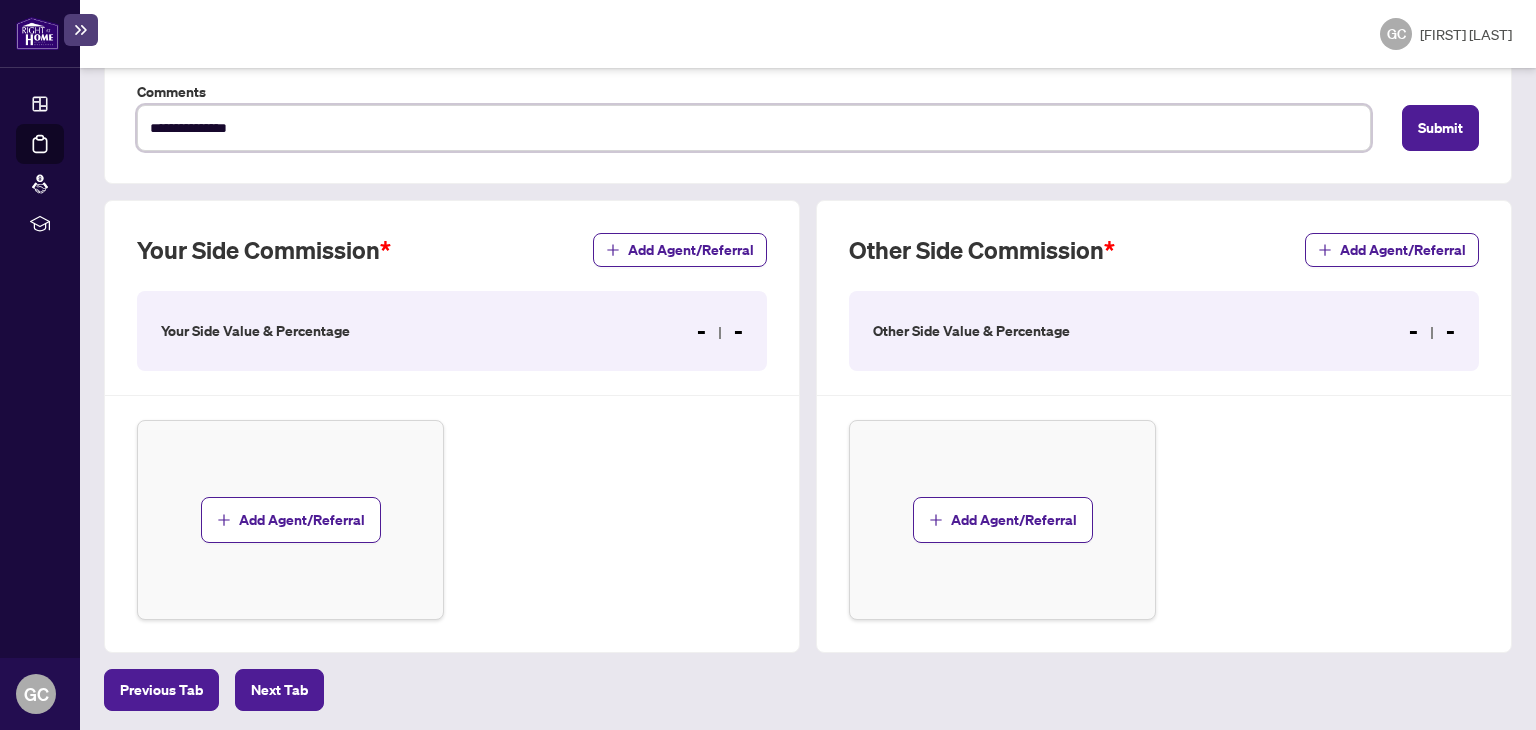 type on "**********" 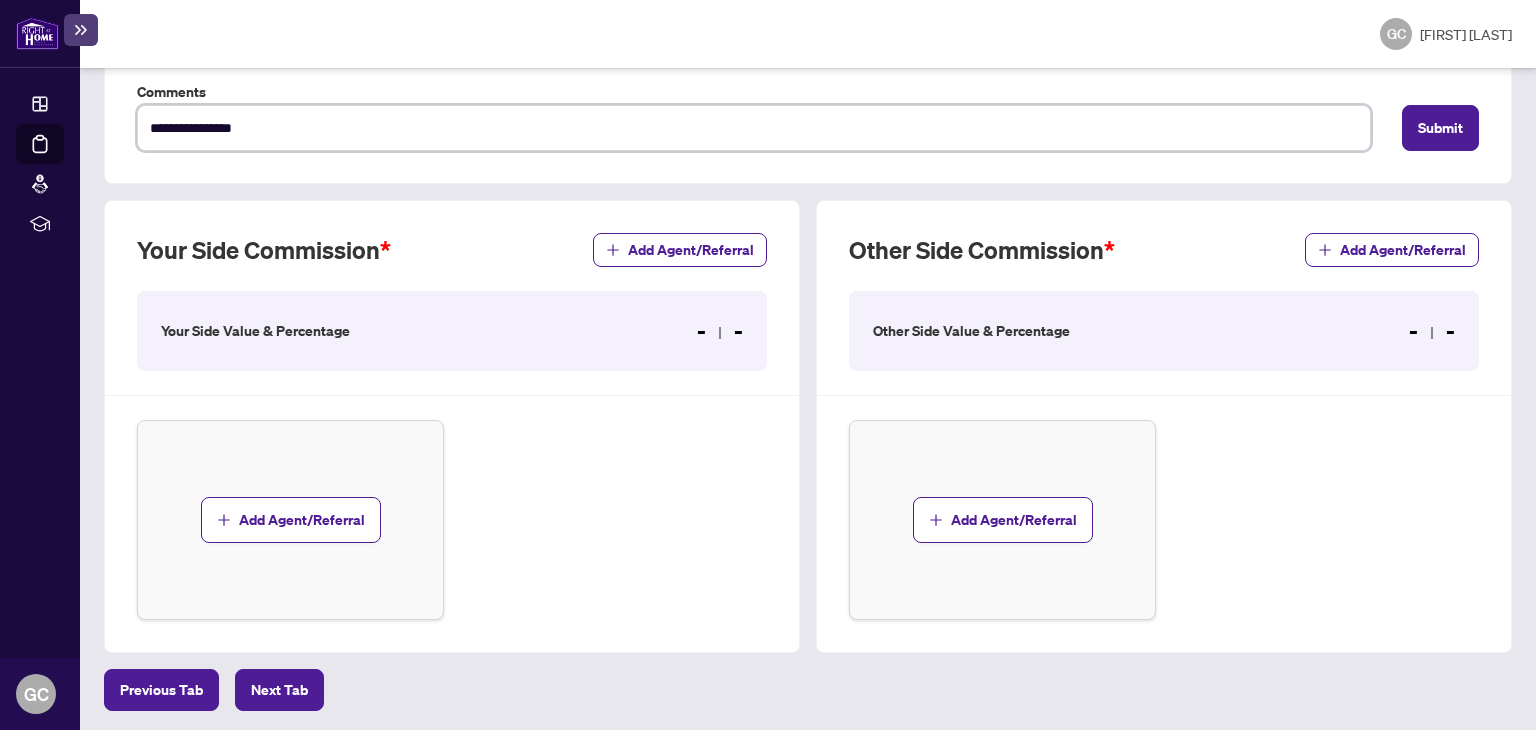 type on "**********" 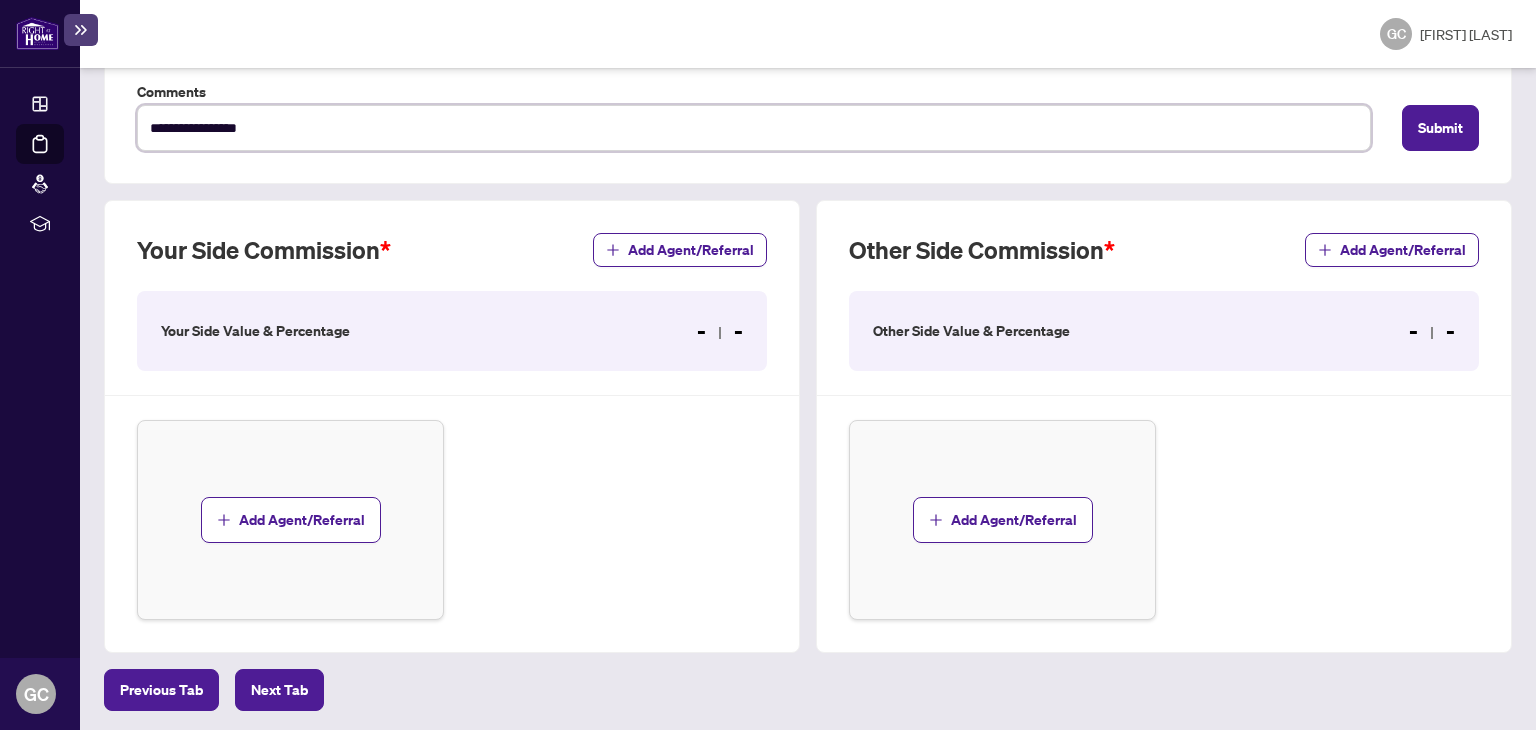 type on "**********" 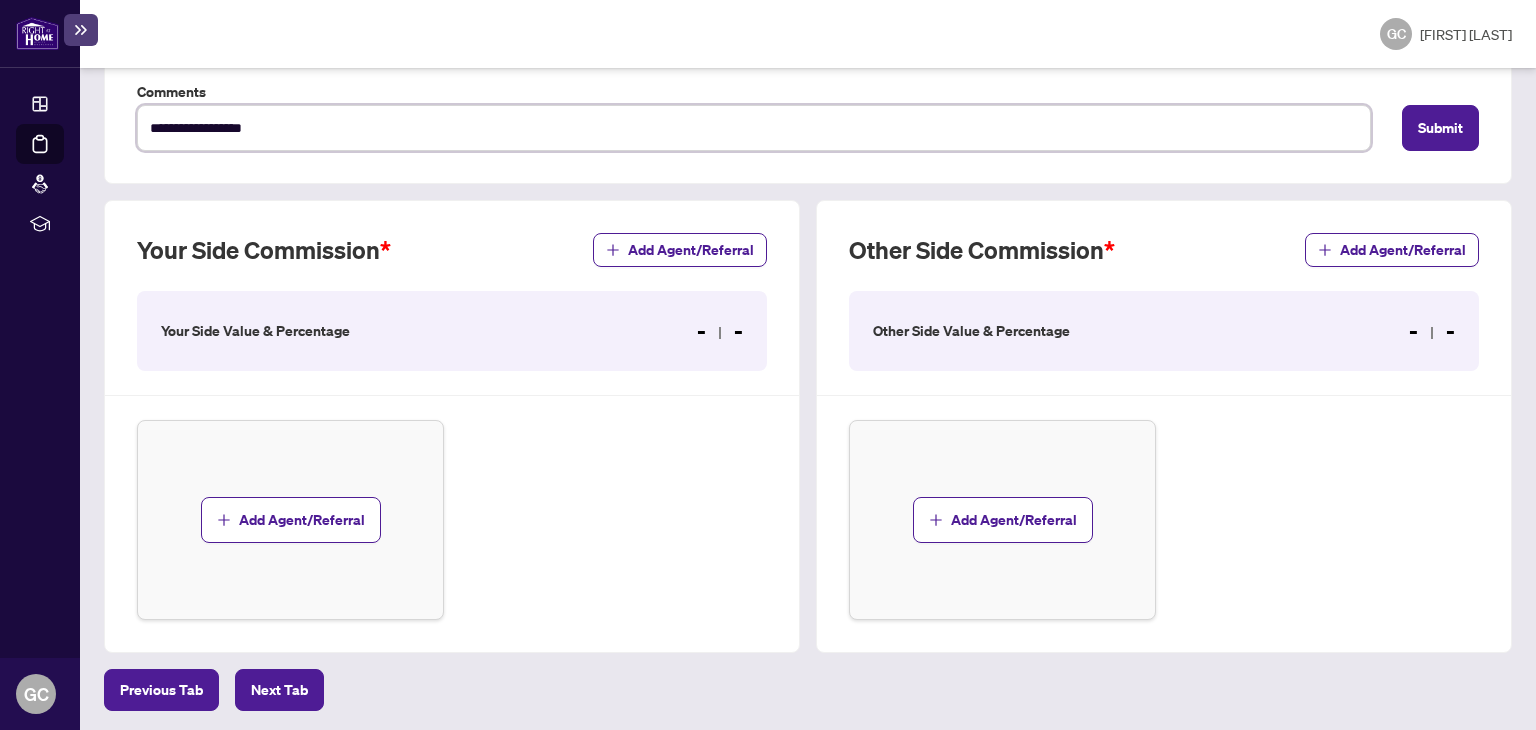 type on "**********" 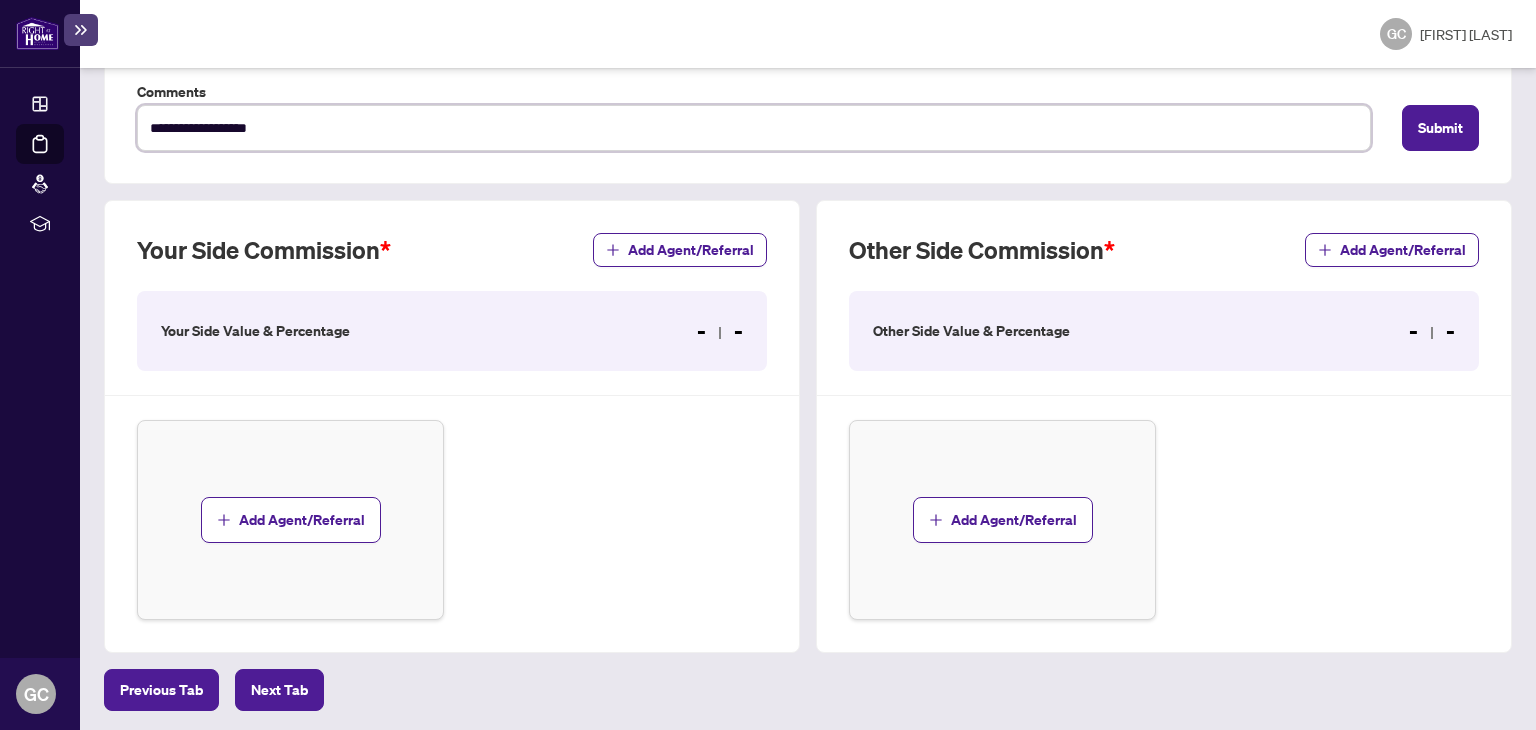 type on "**********" 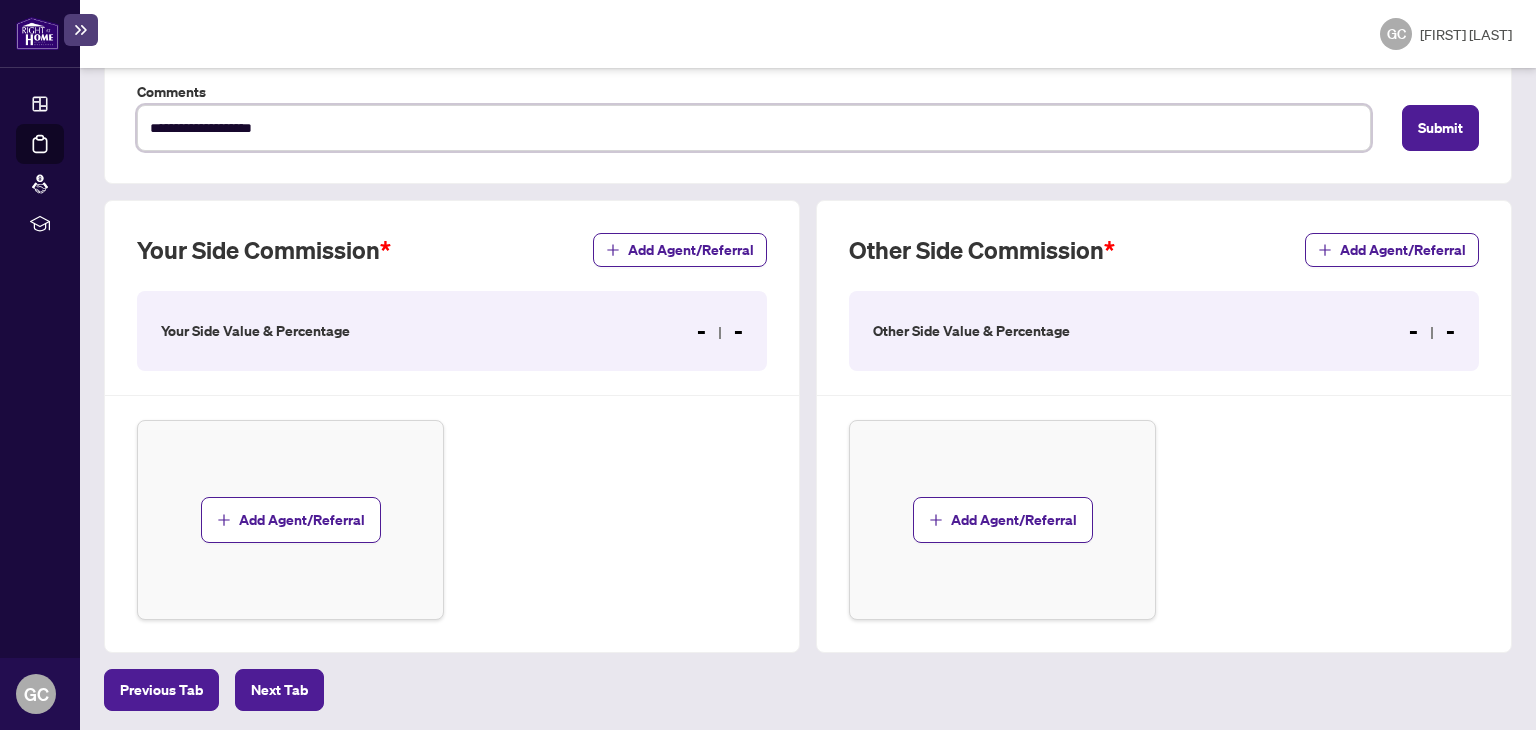 type on "**********" 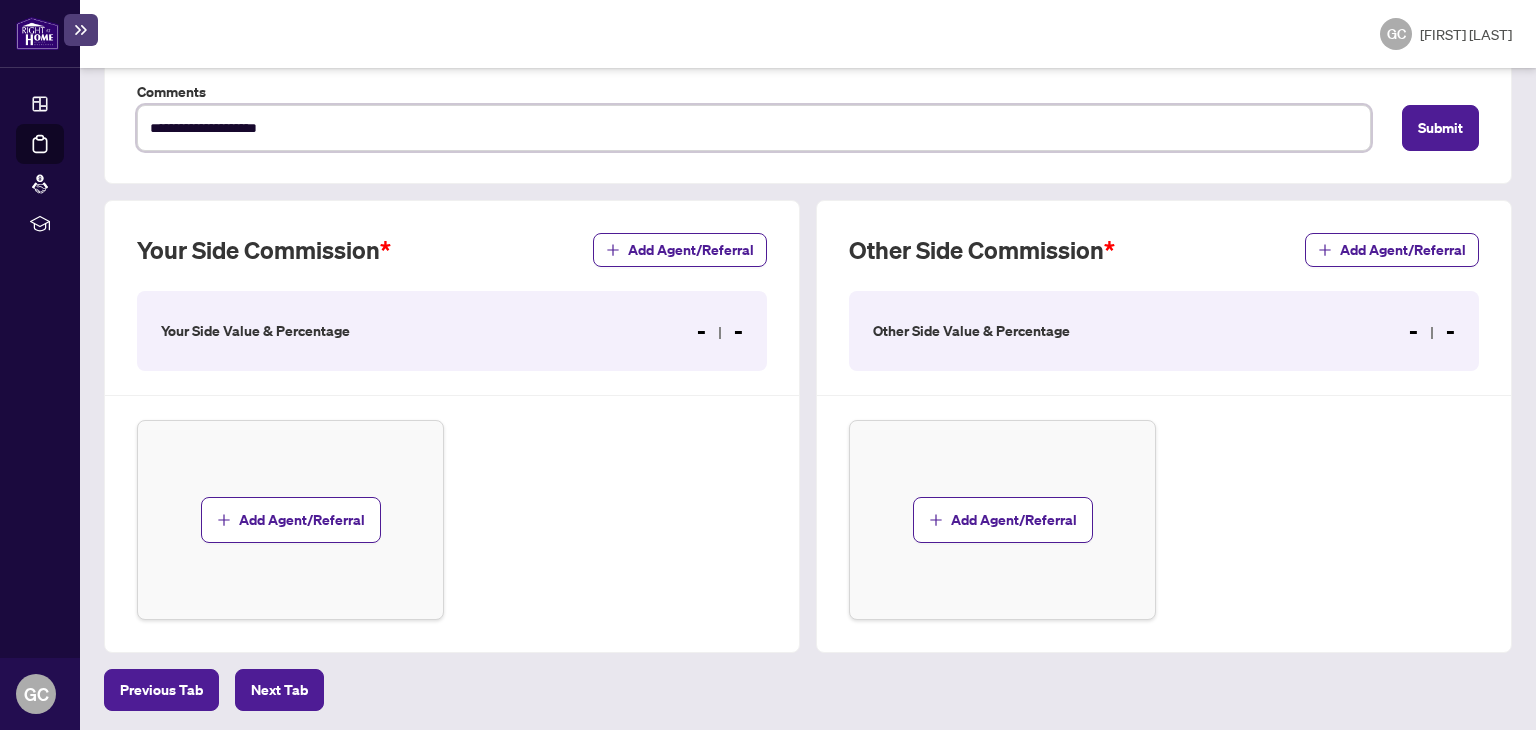 type on "**********" 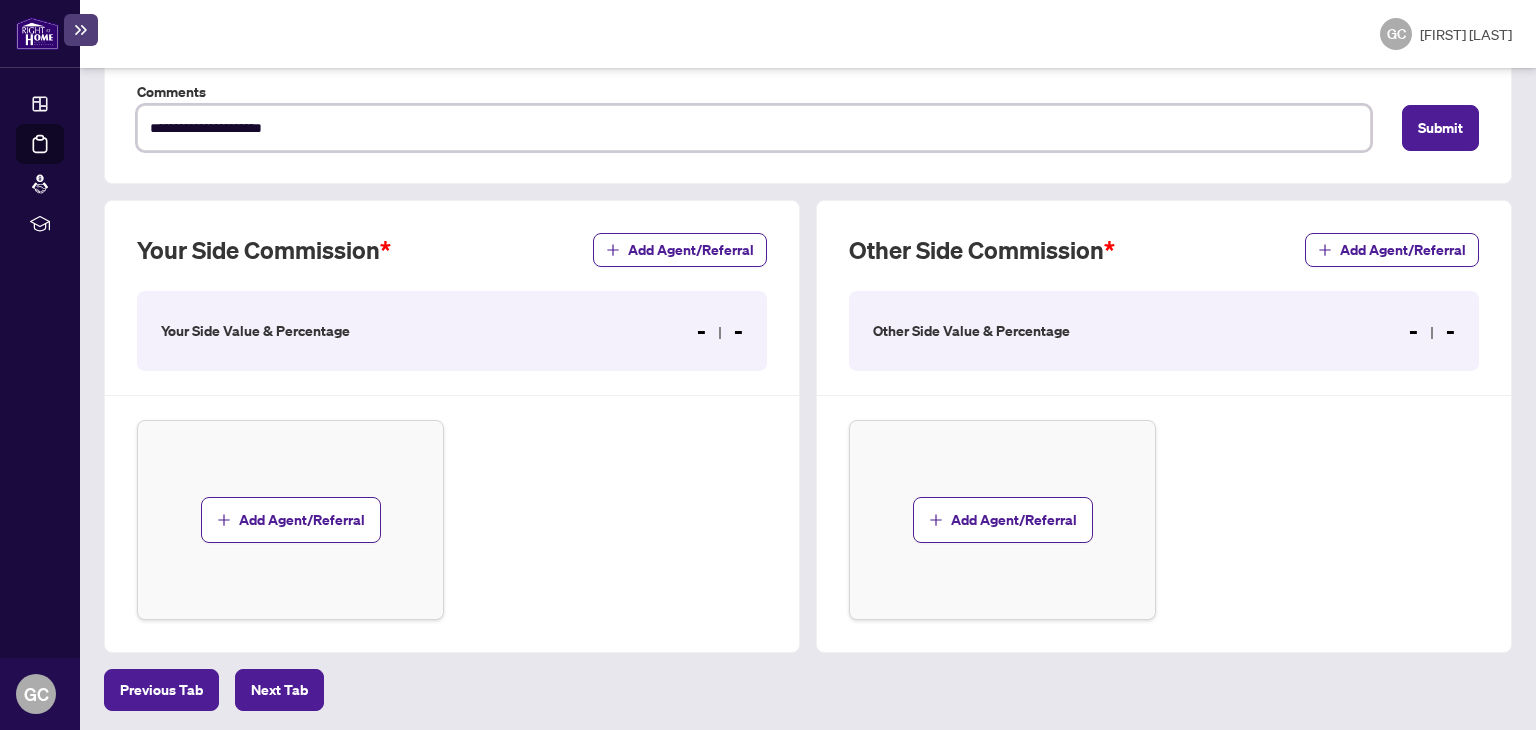 type on "**********" 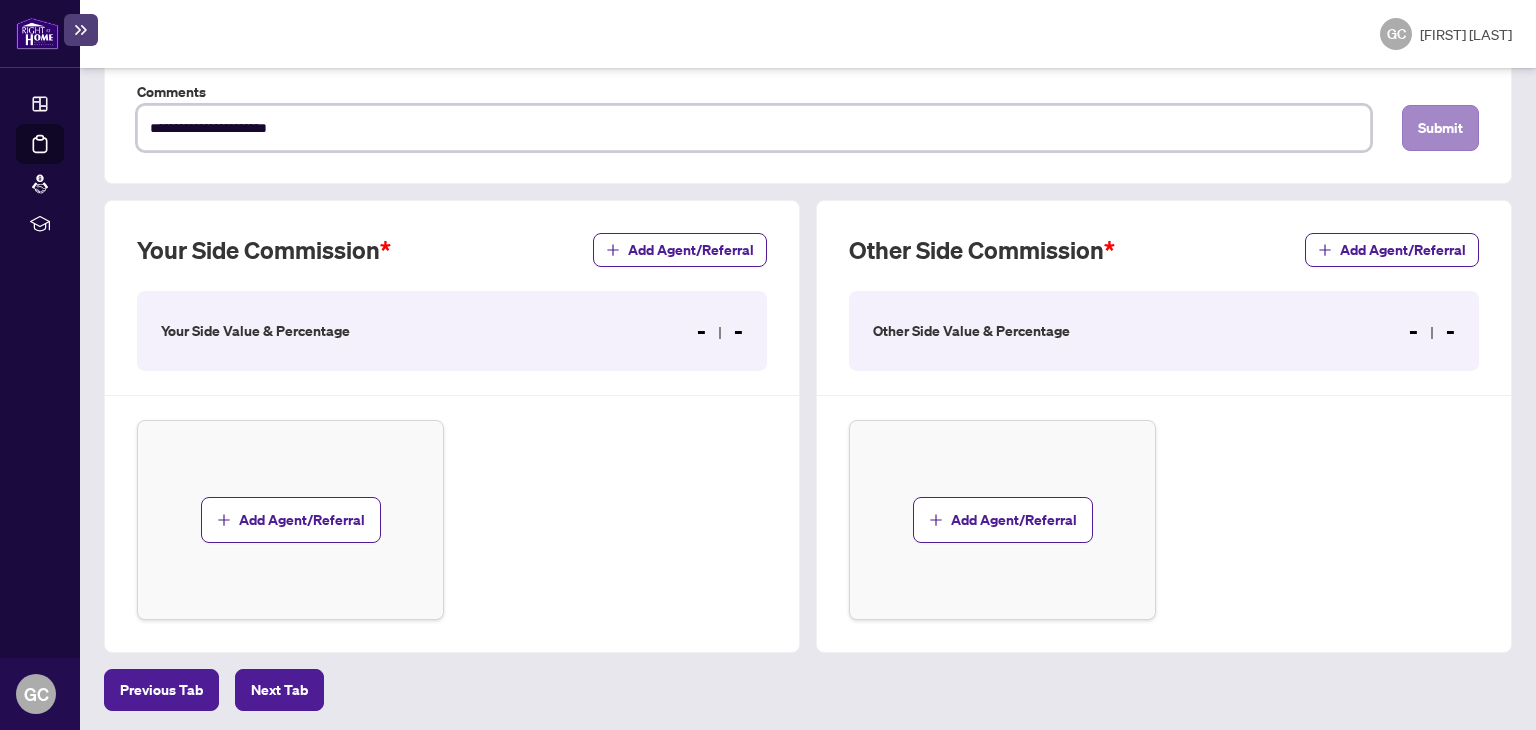 type on "**********" 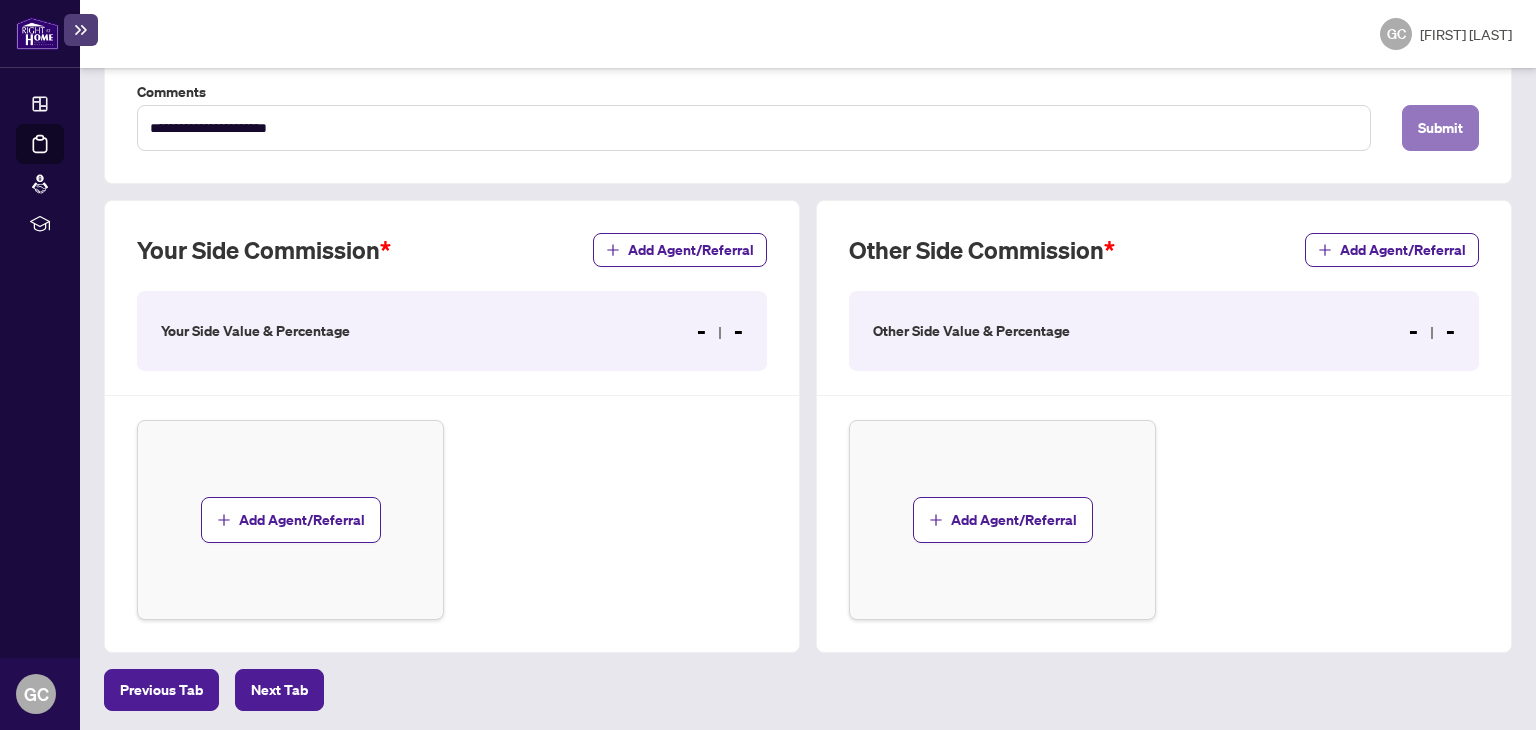 click on "Submit" at bounding box center (1440, 128) 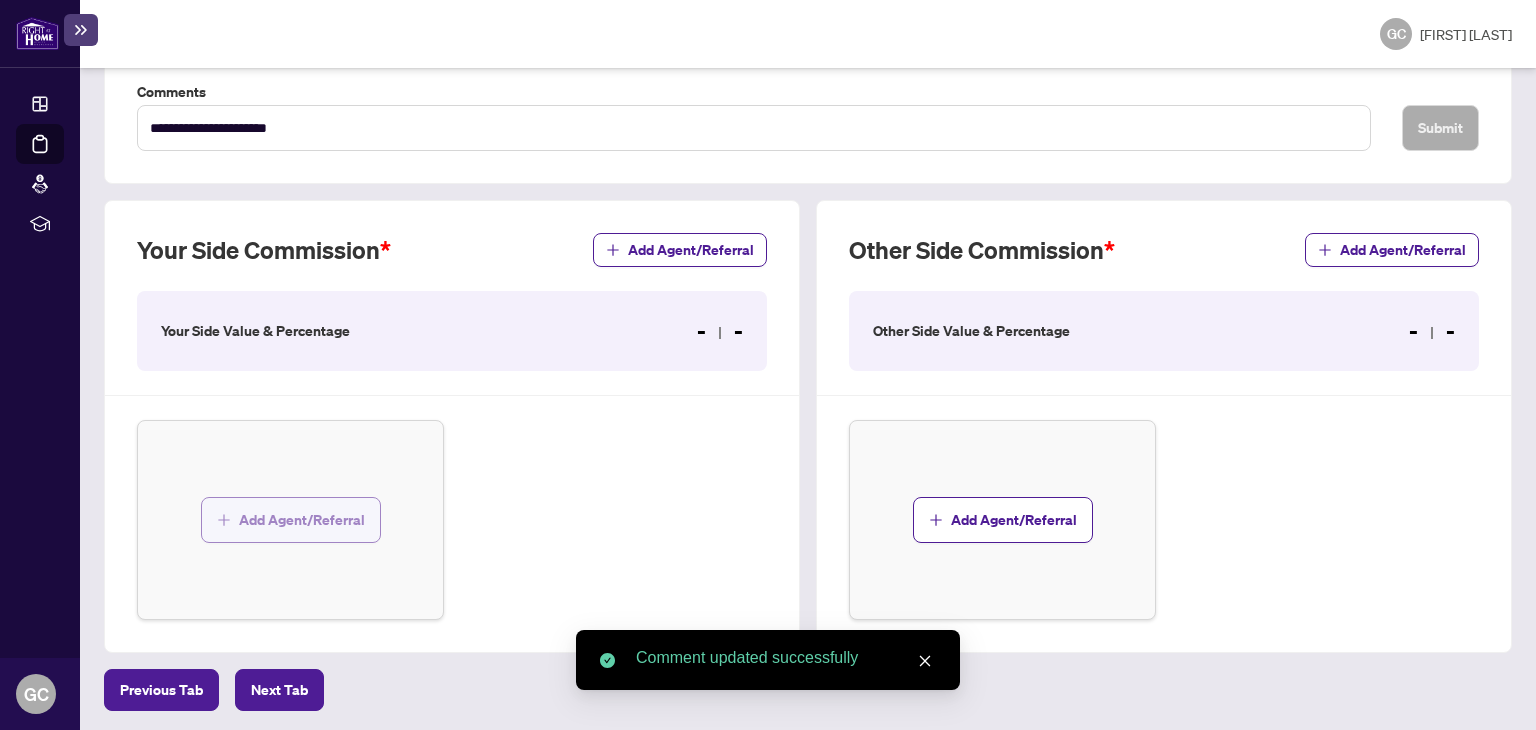 click on "Add Agent/Referral" at bounding box center (302, 520) 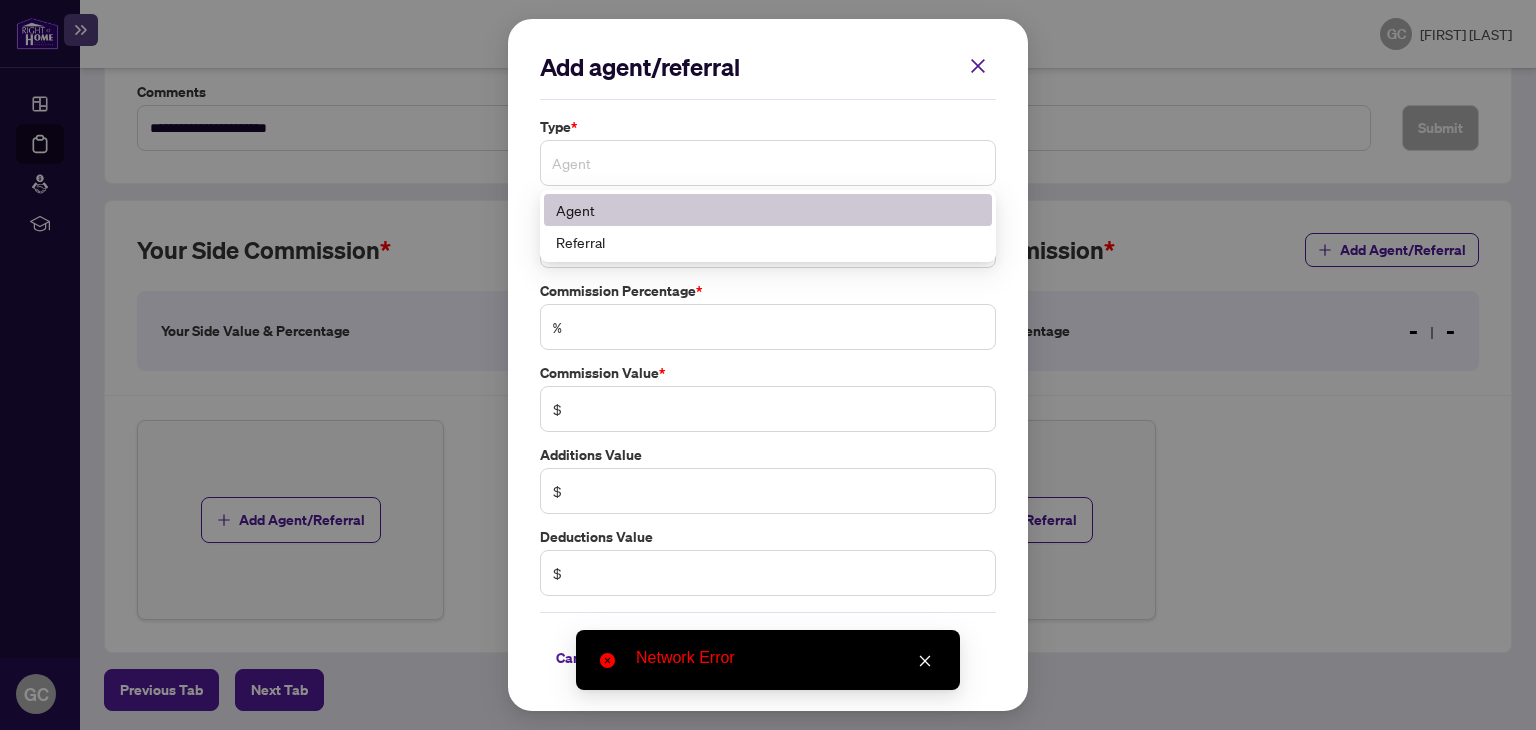 click on "Agent" at bounding box center [768, 163] 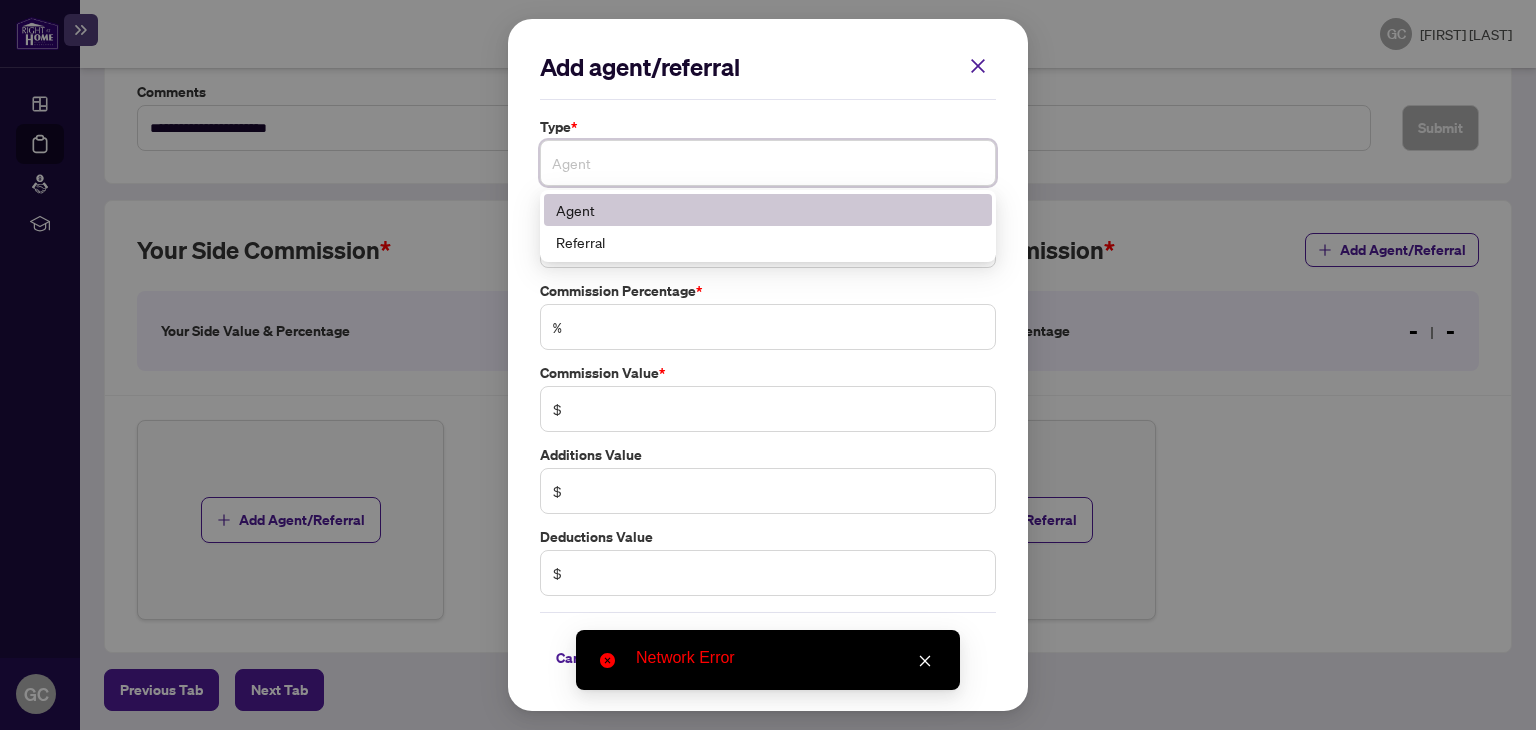 click on "Agent" at bounding box center [768, 210] 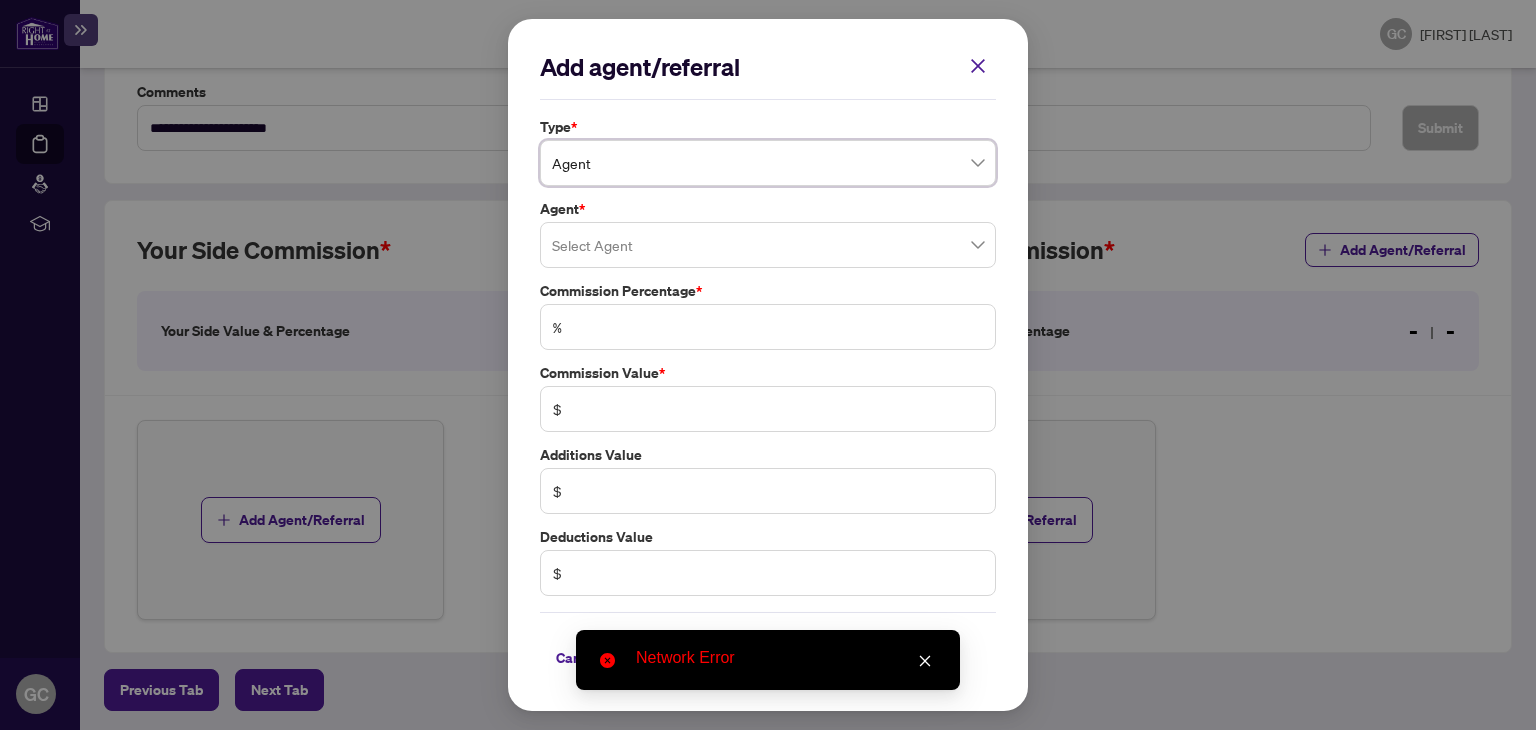 click at bounding box center (768, 245) 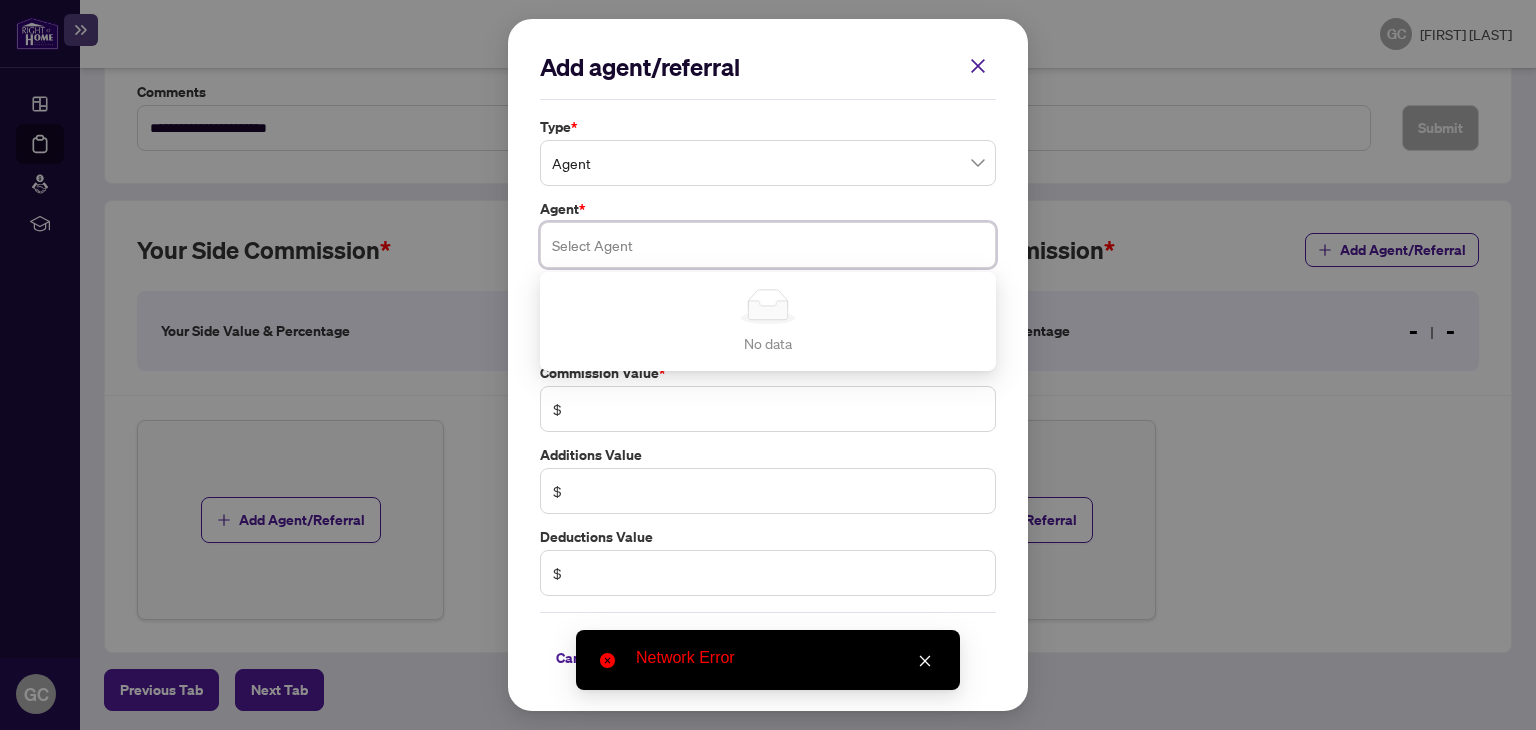 click at bounding box center [768, 245] 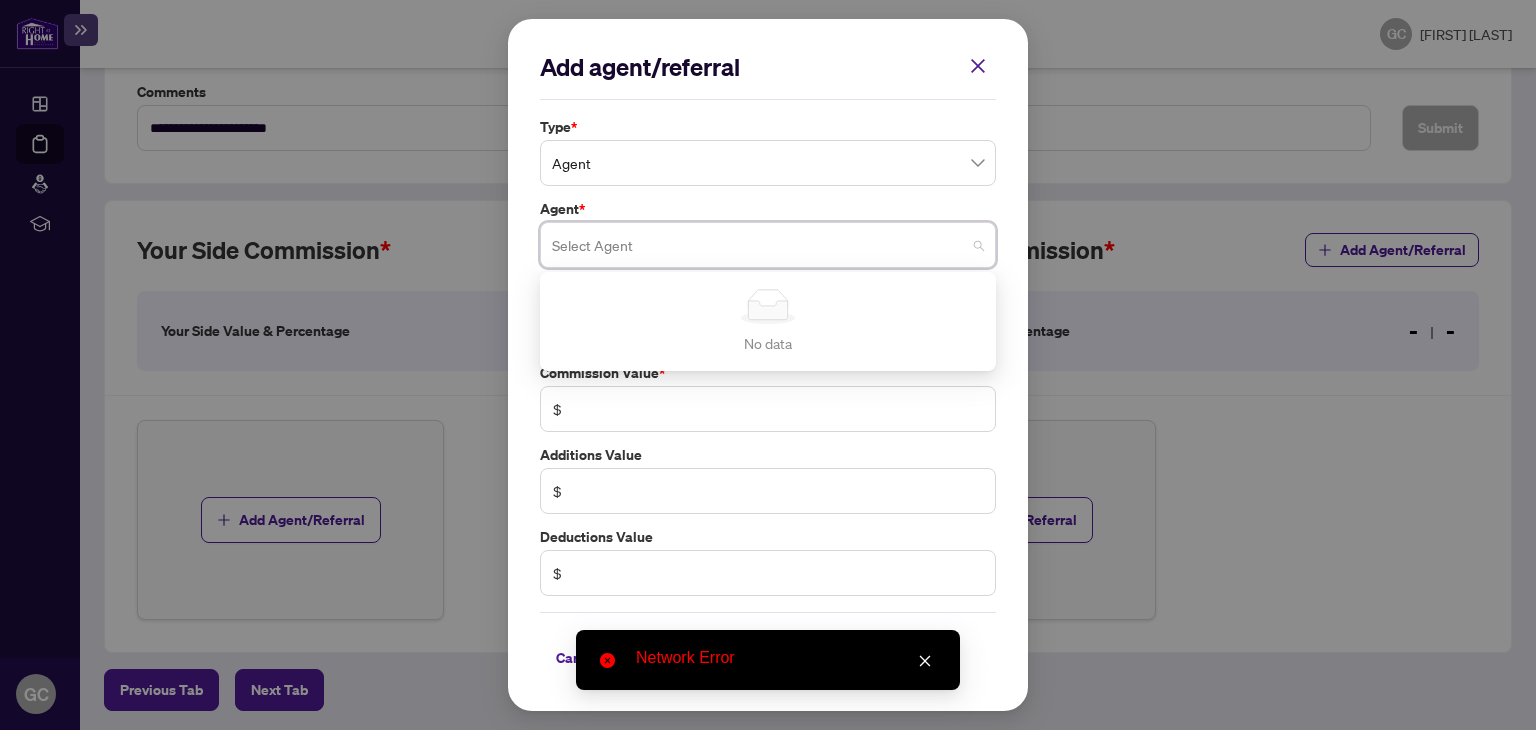 click on "Agent *" at bounding box center (768, 209) 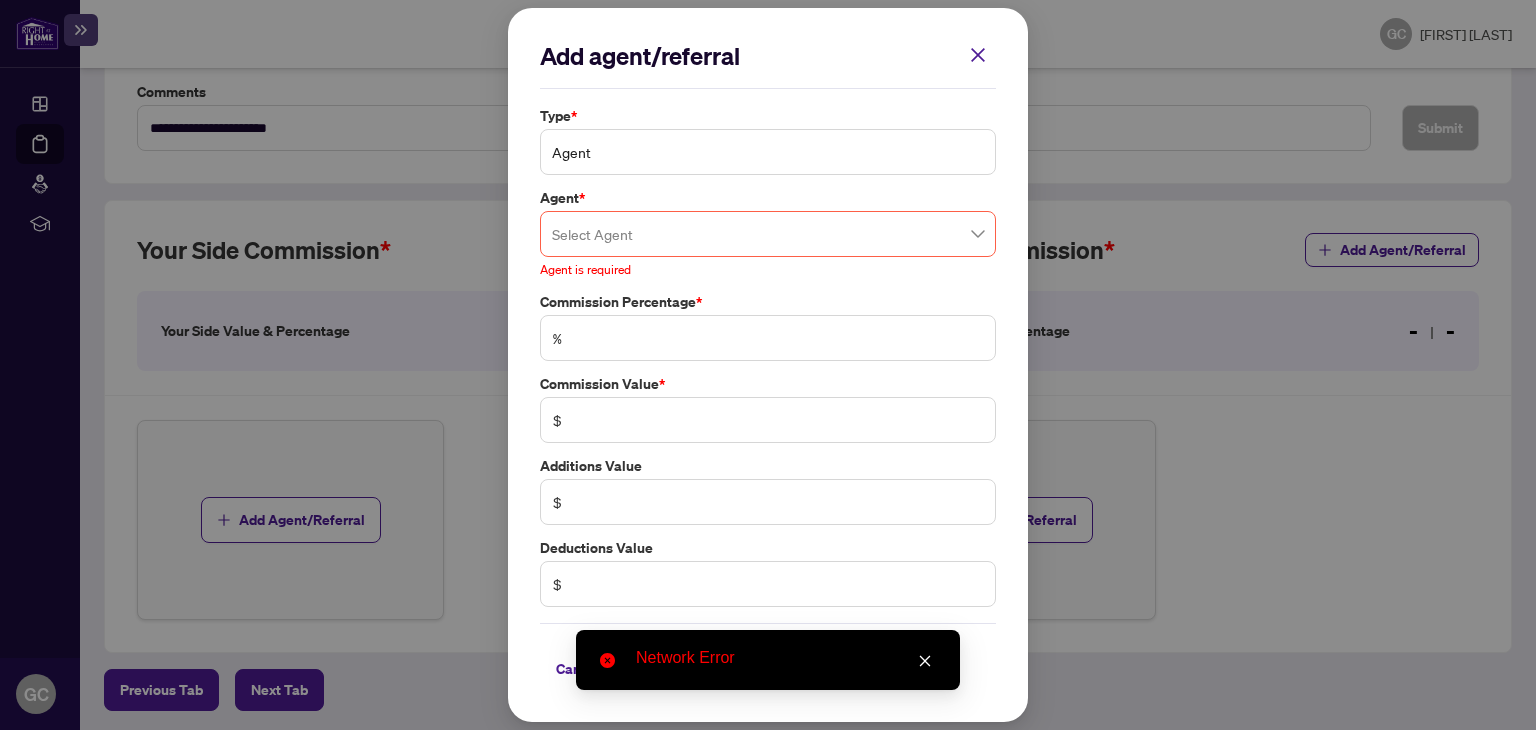 click on "Agent" at bounding box center (768, 152) 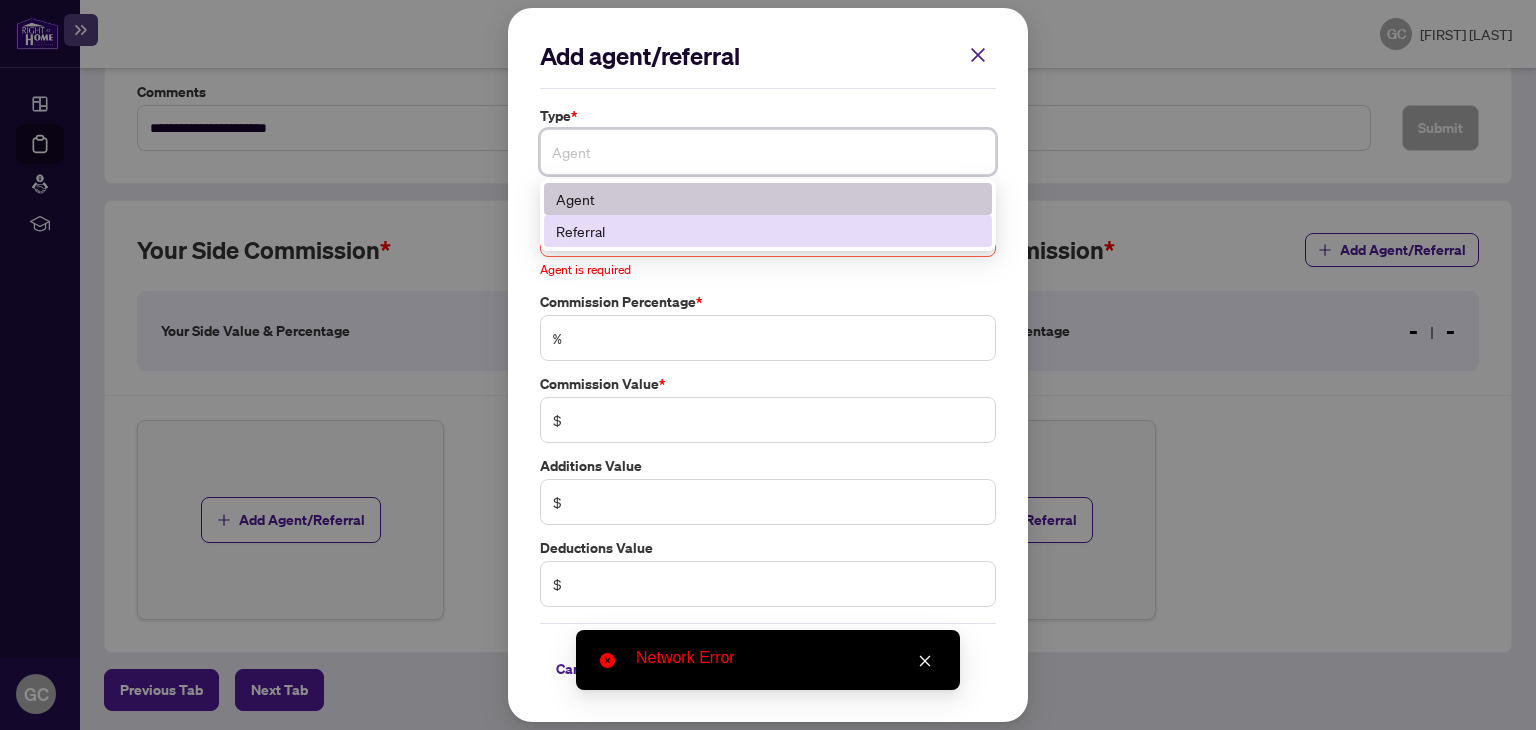 click on "Referral" at bounding box center [768, 231] 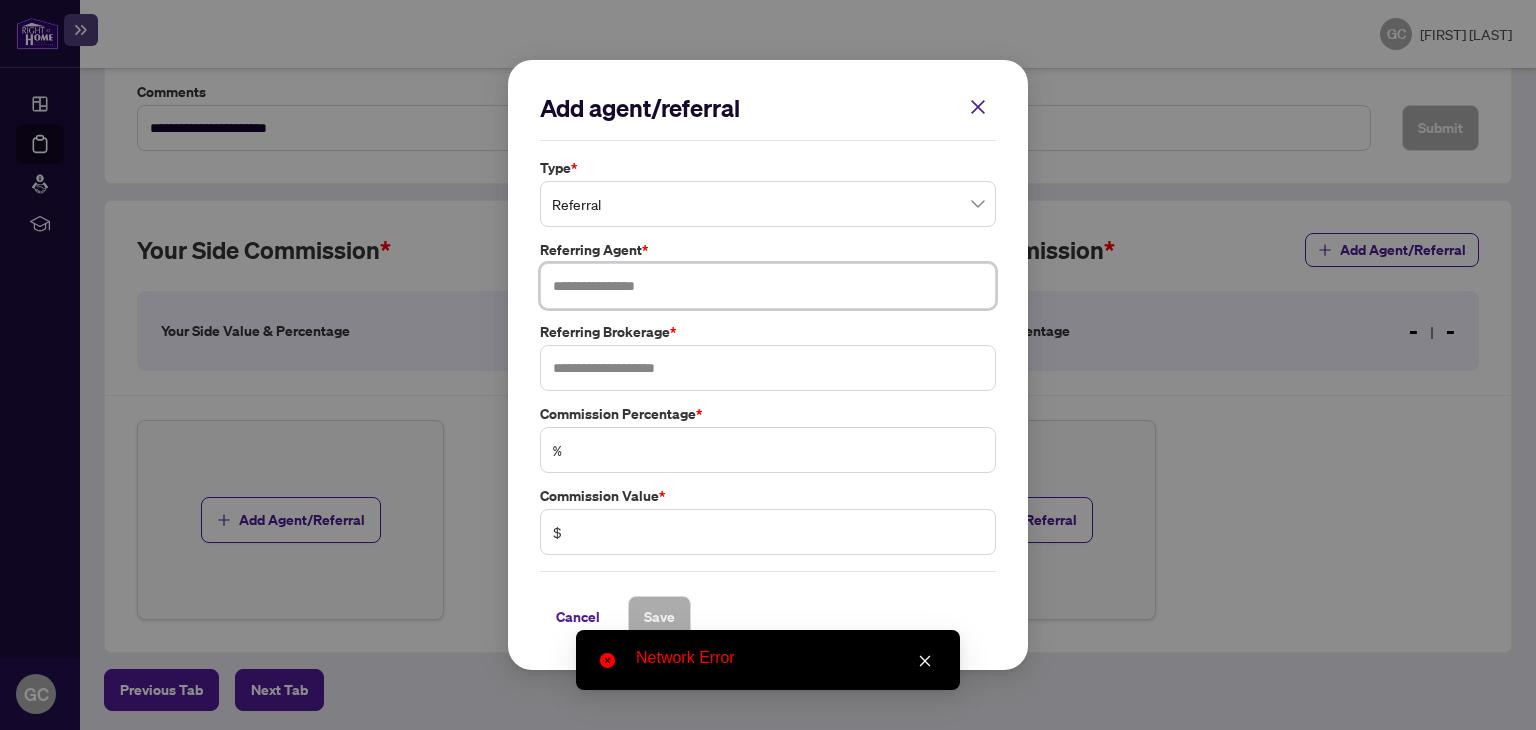 click at bounding box center (768, 286) 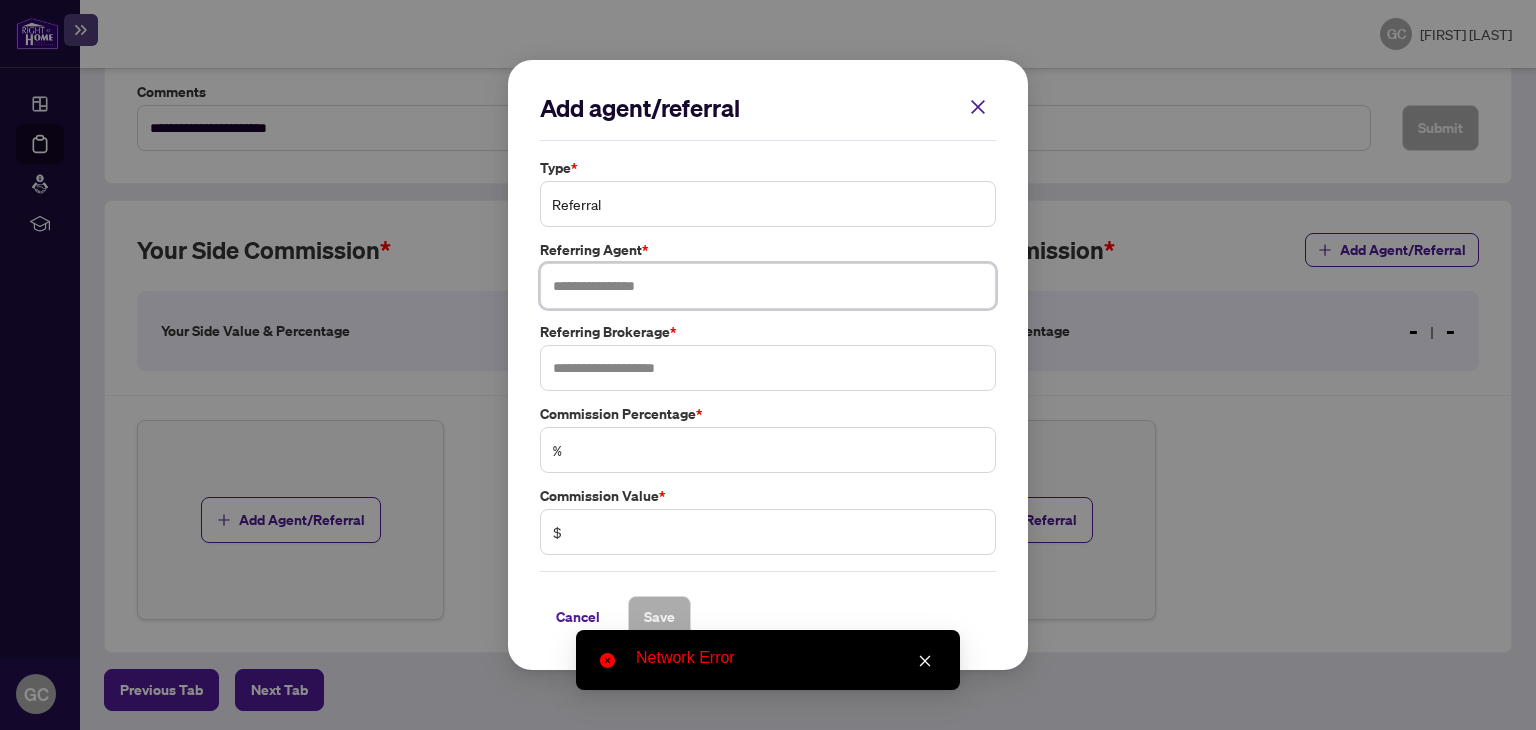 click on "Referral" at bounding box center [768, 204] 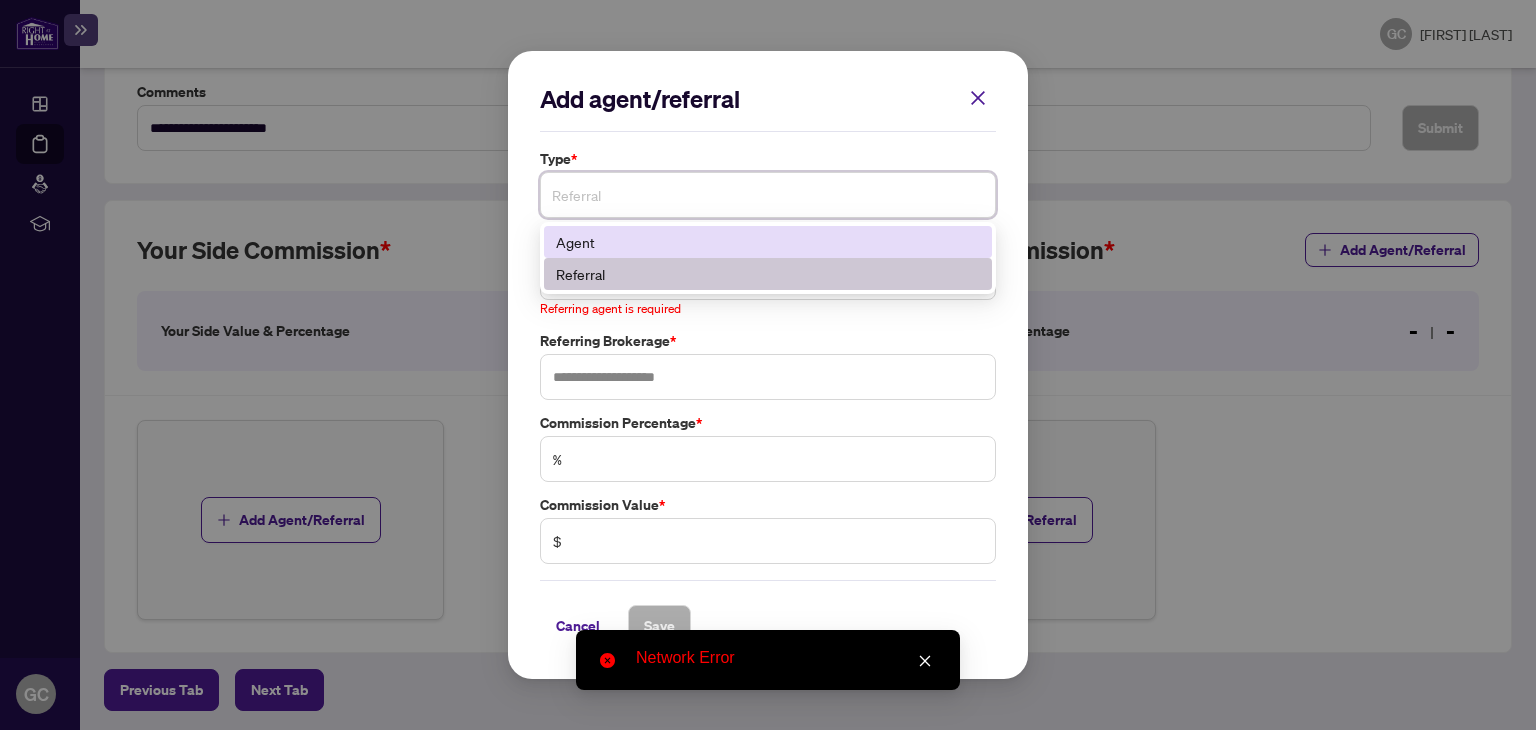 click on "Agent" at bounding box center [768, 242] 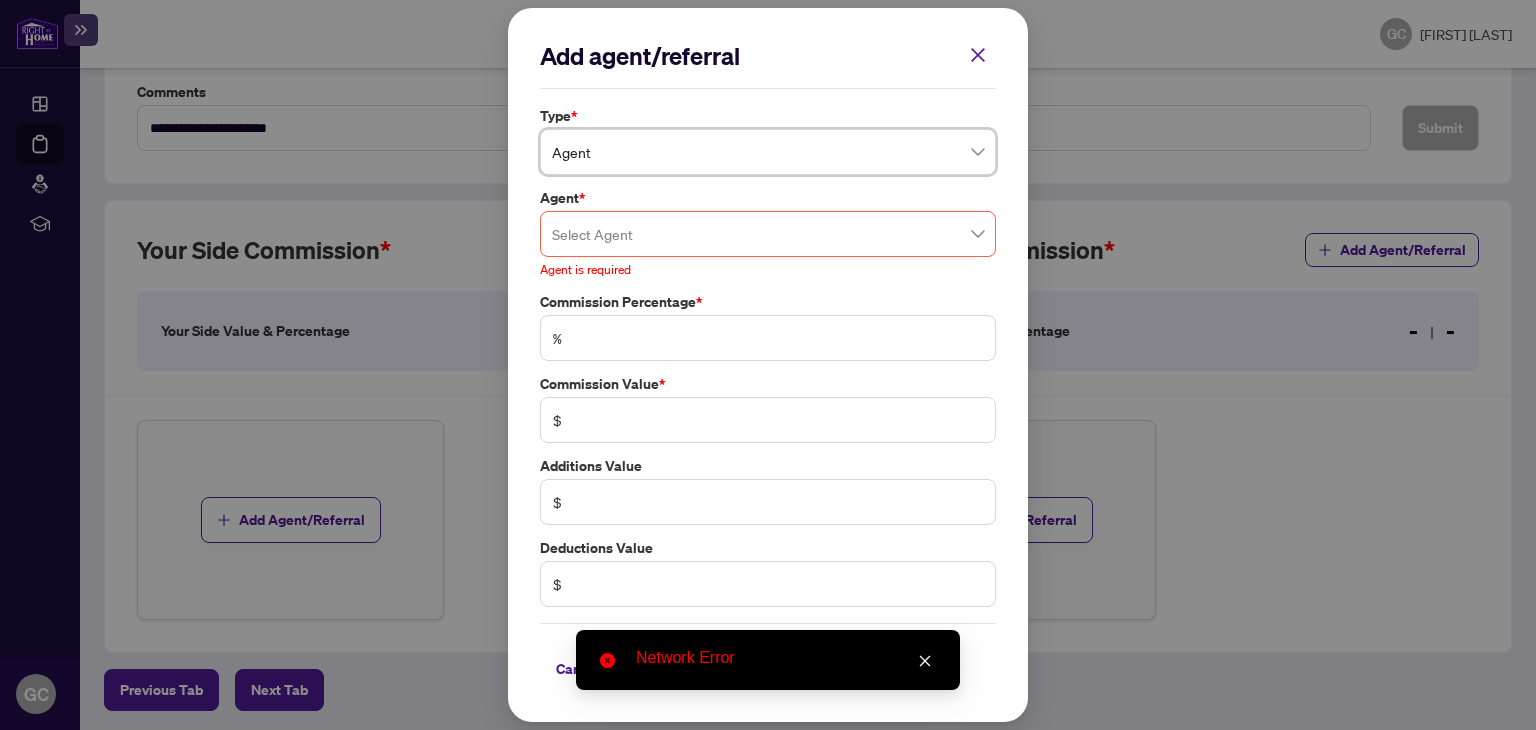 click at bounding box center [768, 234] 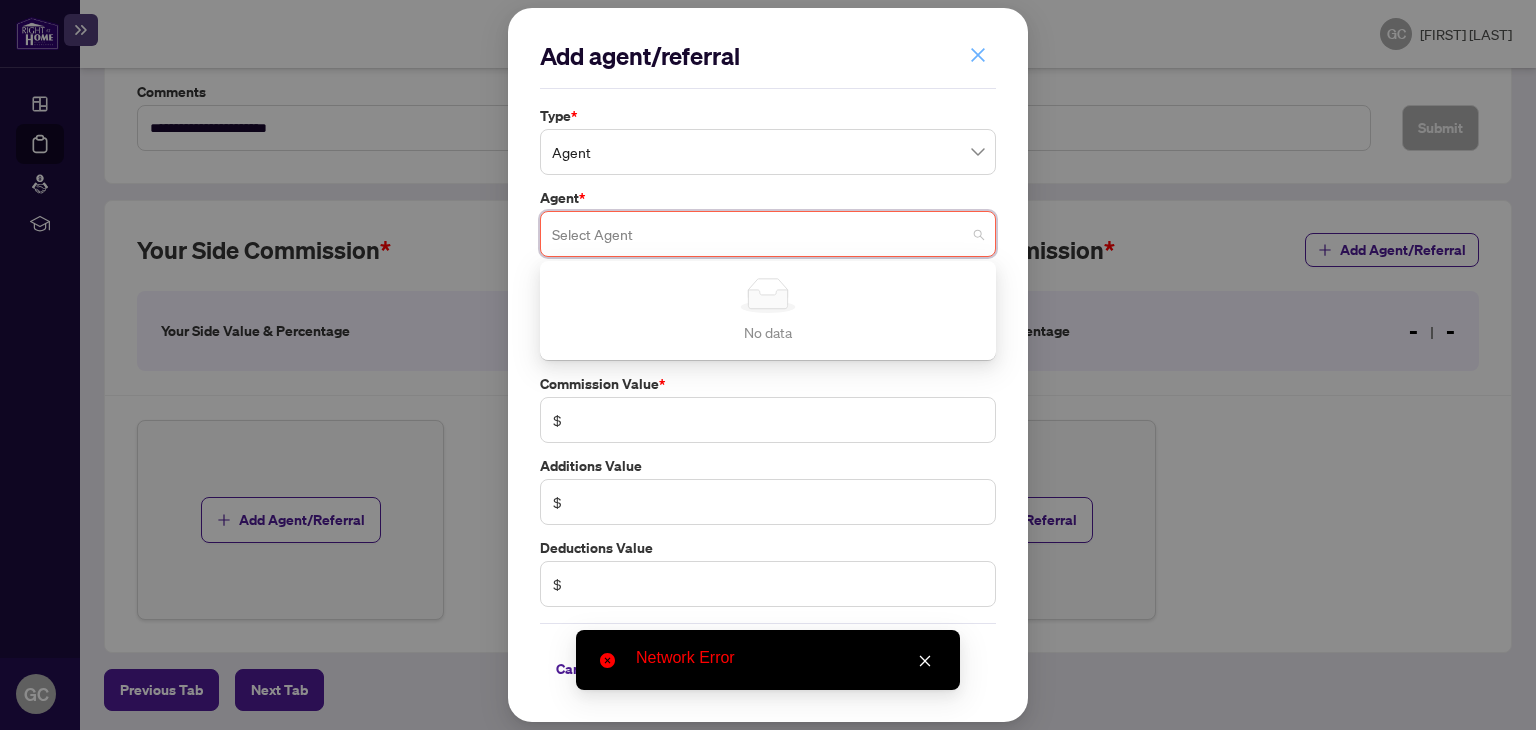 click 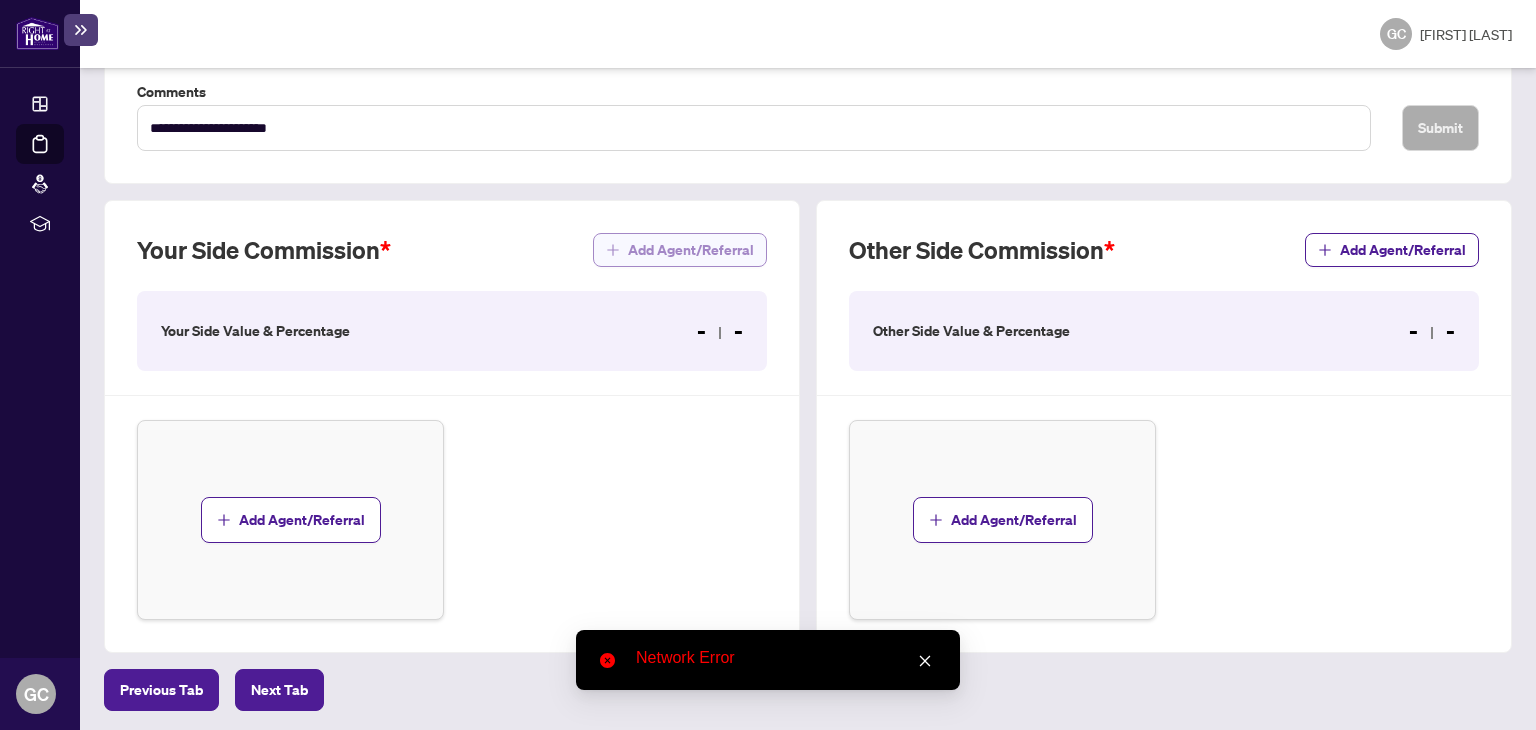 click on "Add Agent/Referral" at bounding box center (691, 250) 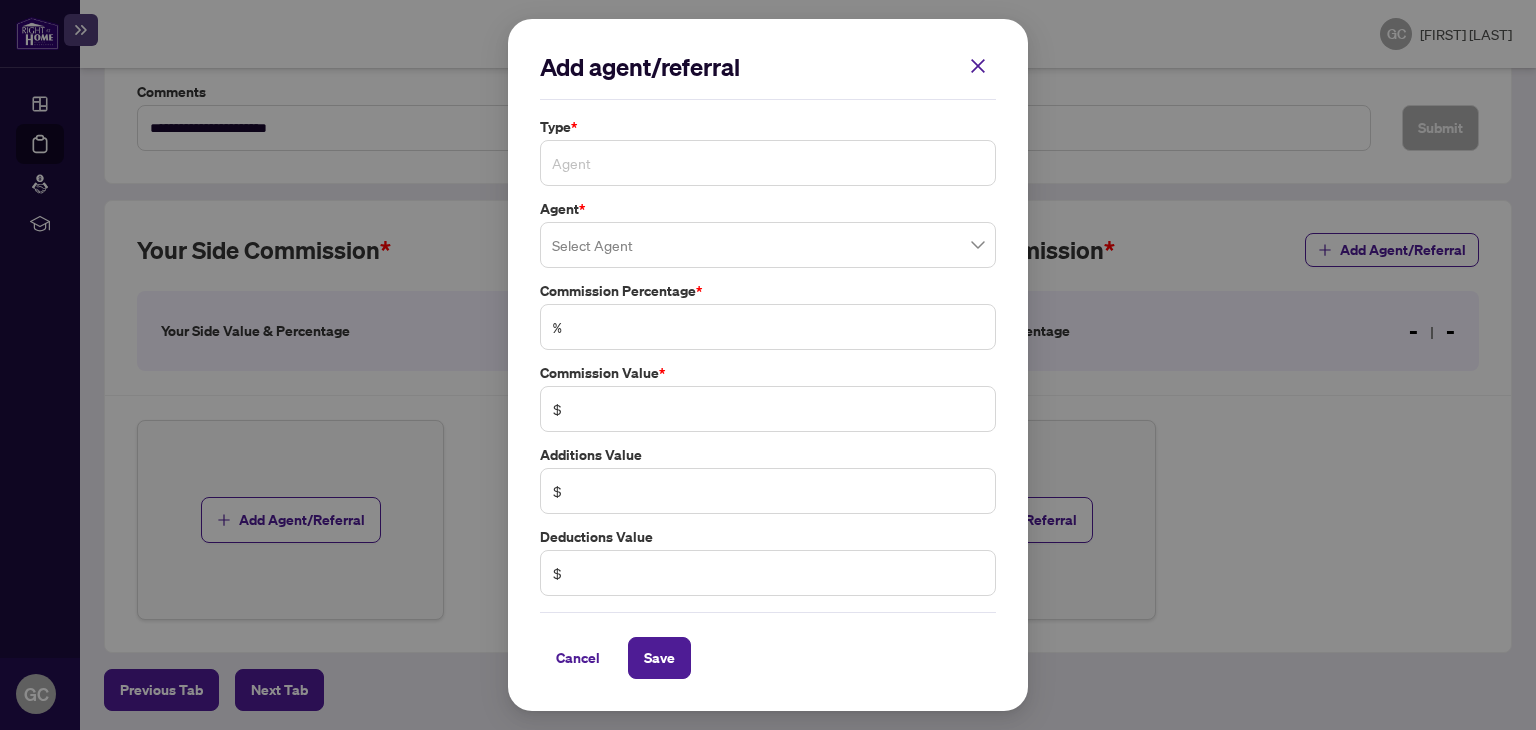 click on "Agent" at bounding box center [768, 163] 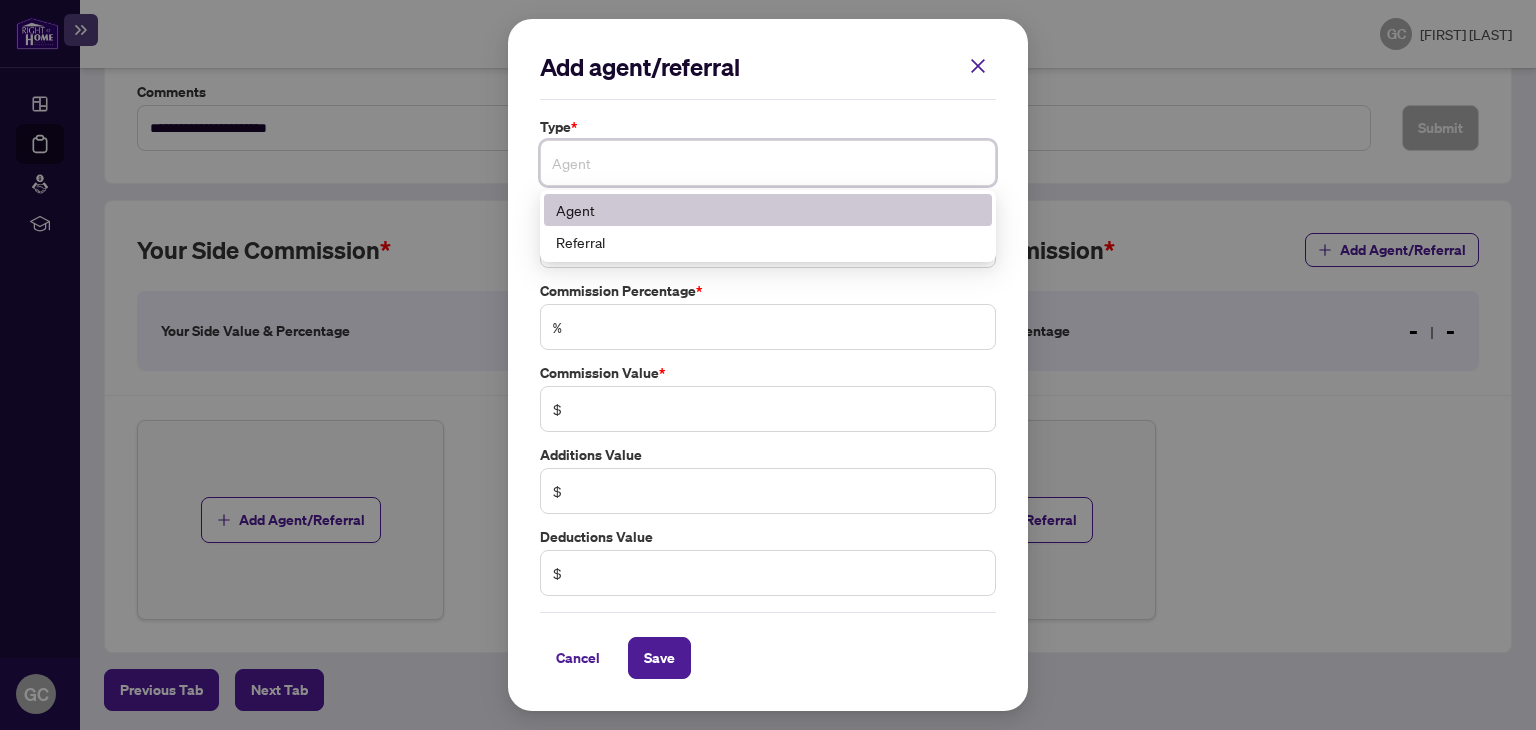 click on "Agent" at bounding box center [768, 210] 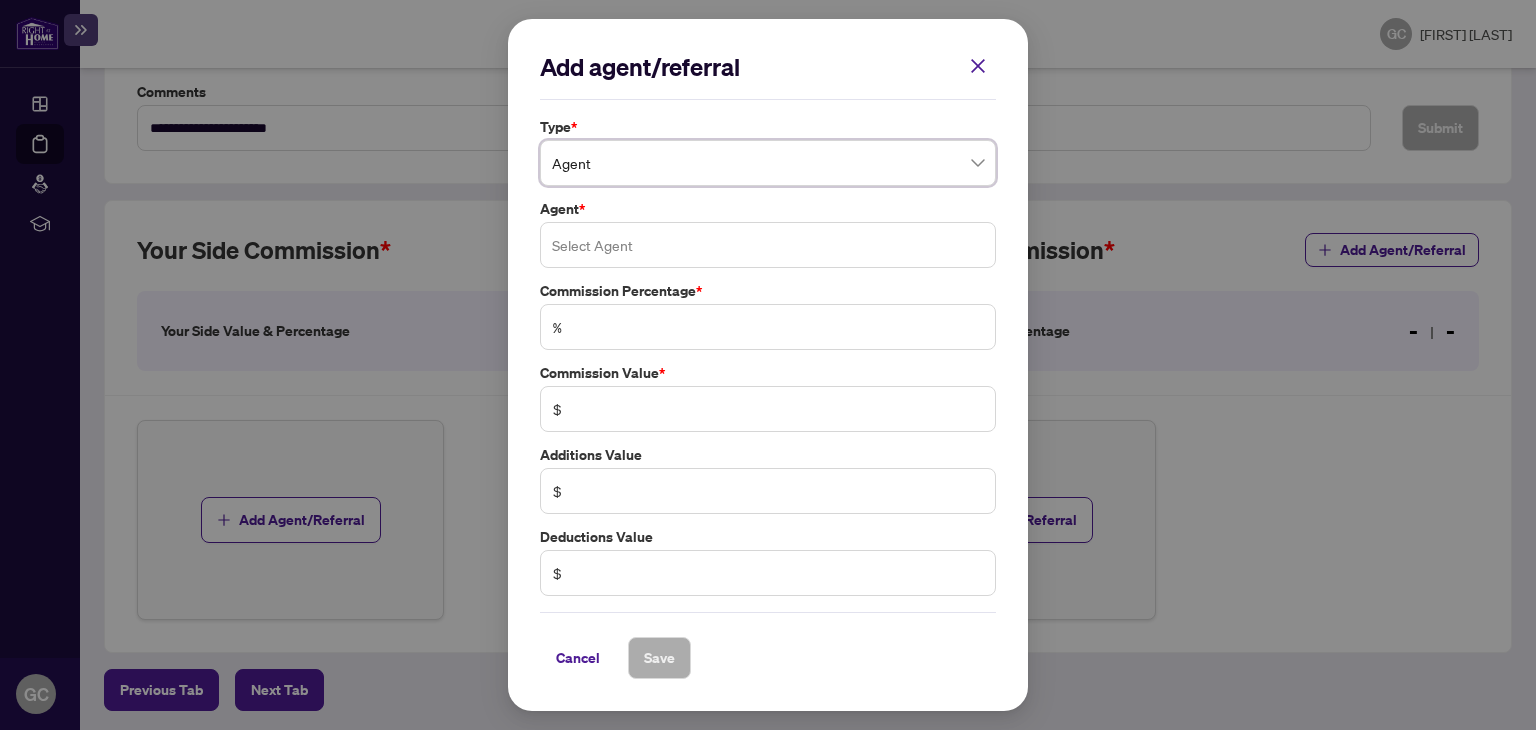 click at bounding box center (768, 245) 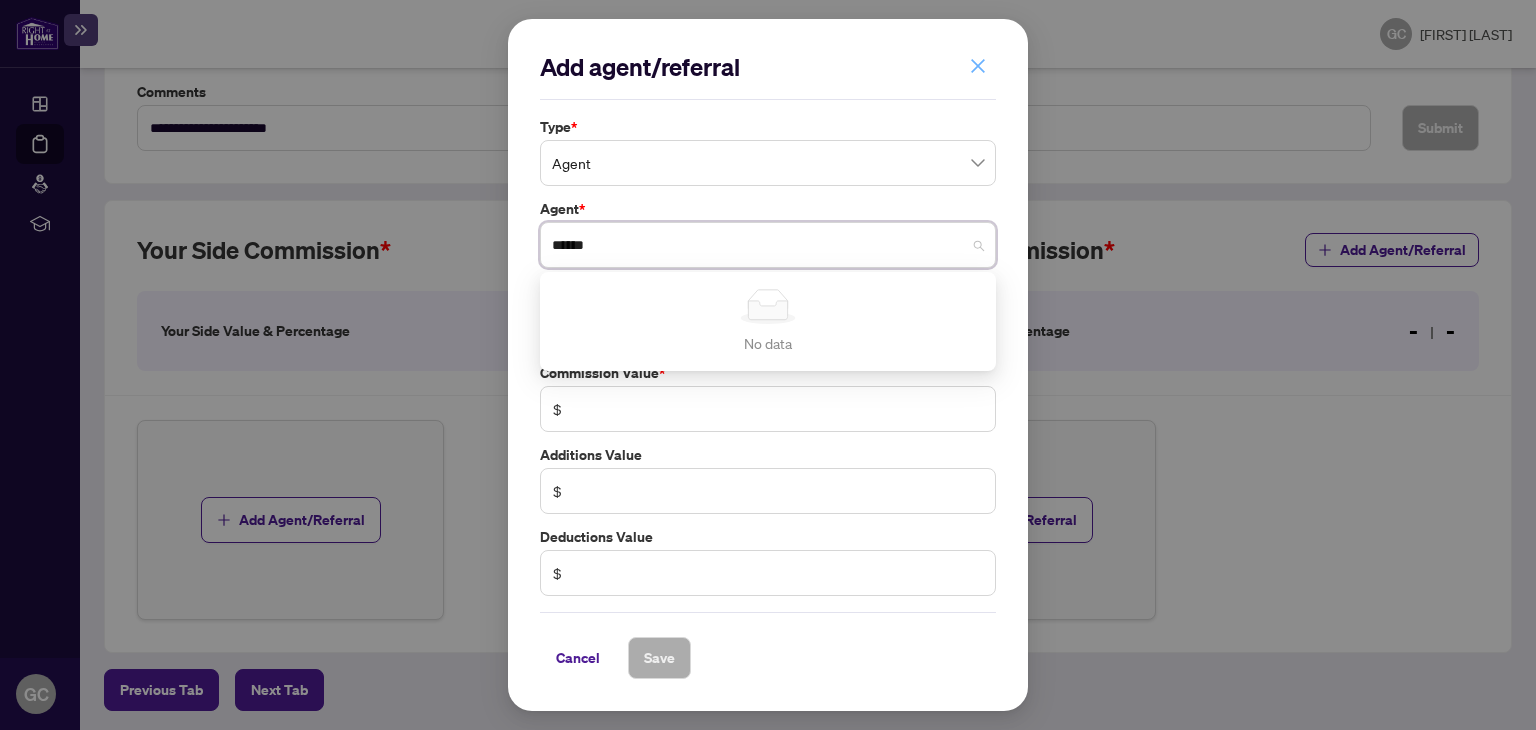 type on "******" 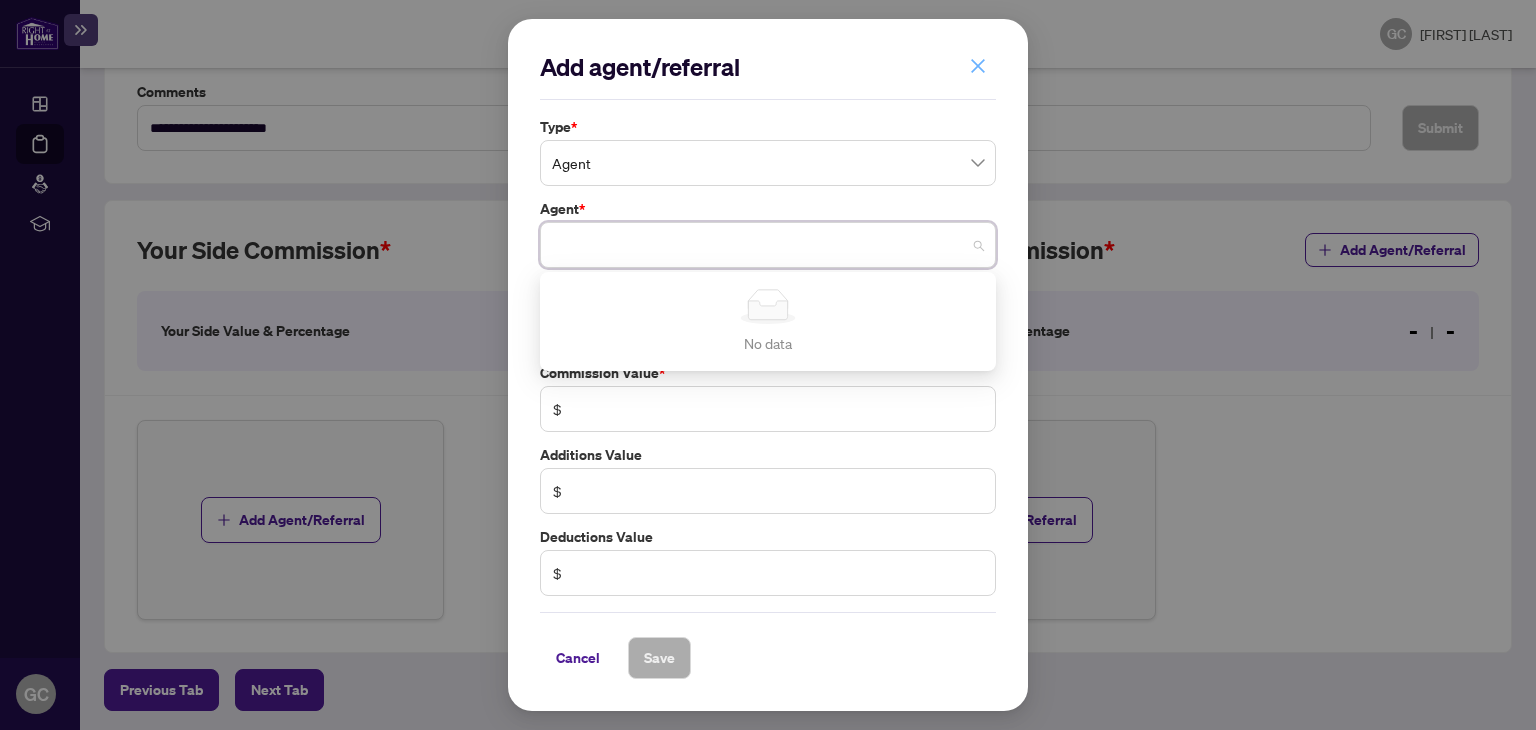 click at bounding box center [978, 66] 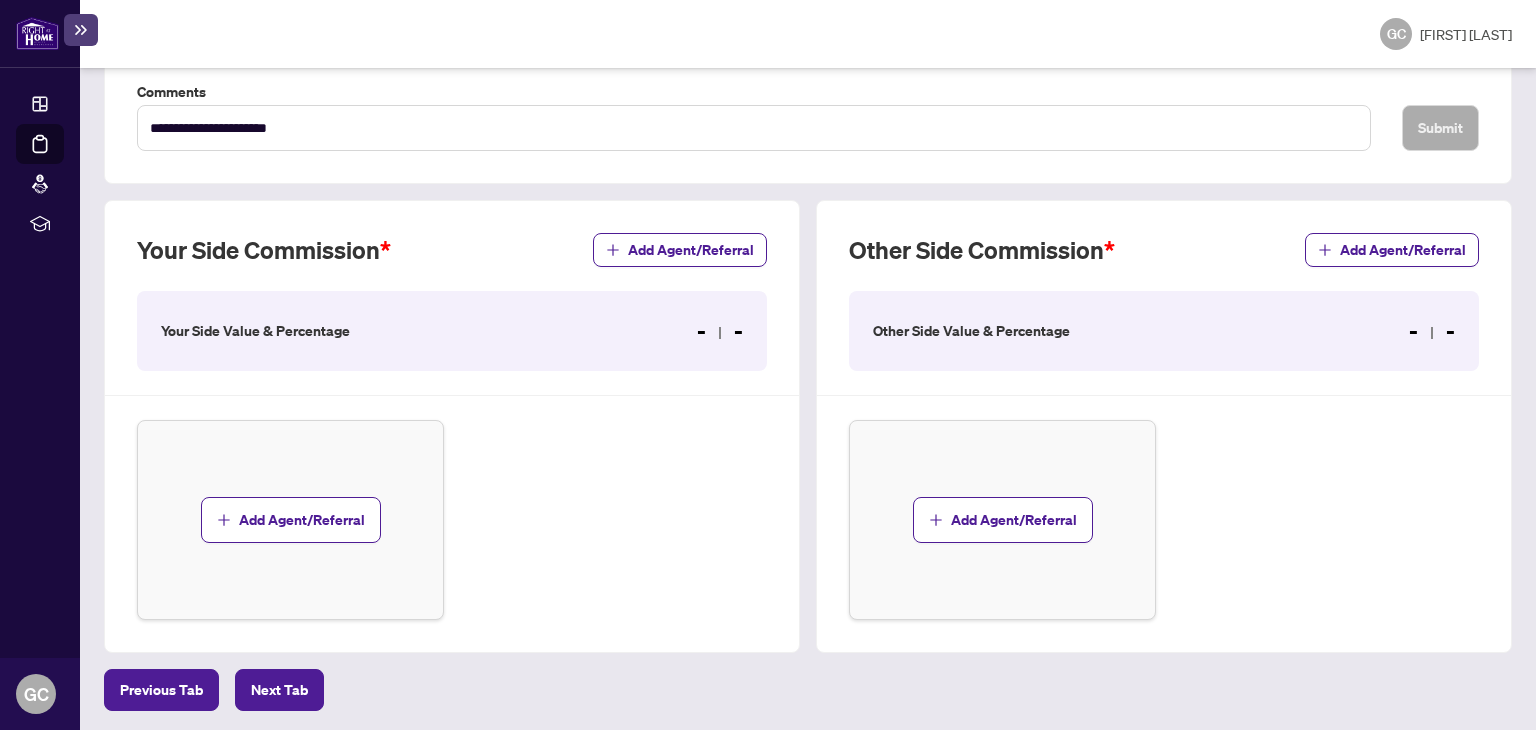scroll, scrollTop: 0, scrollLeft: 0, axis: both 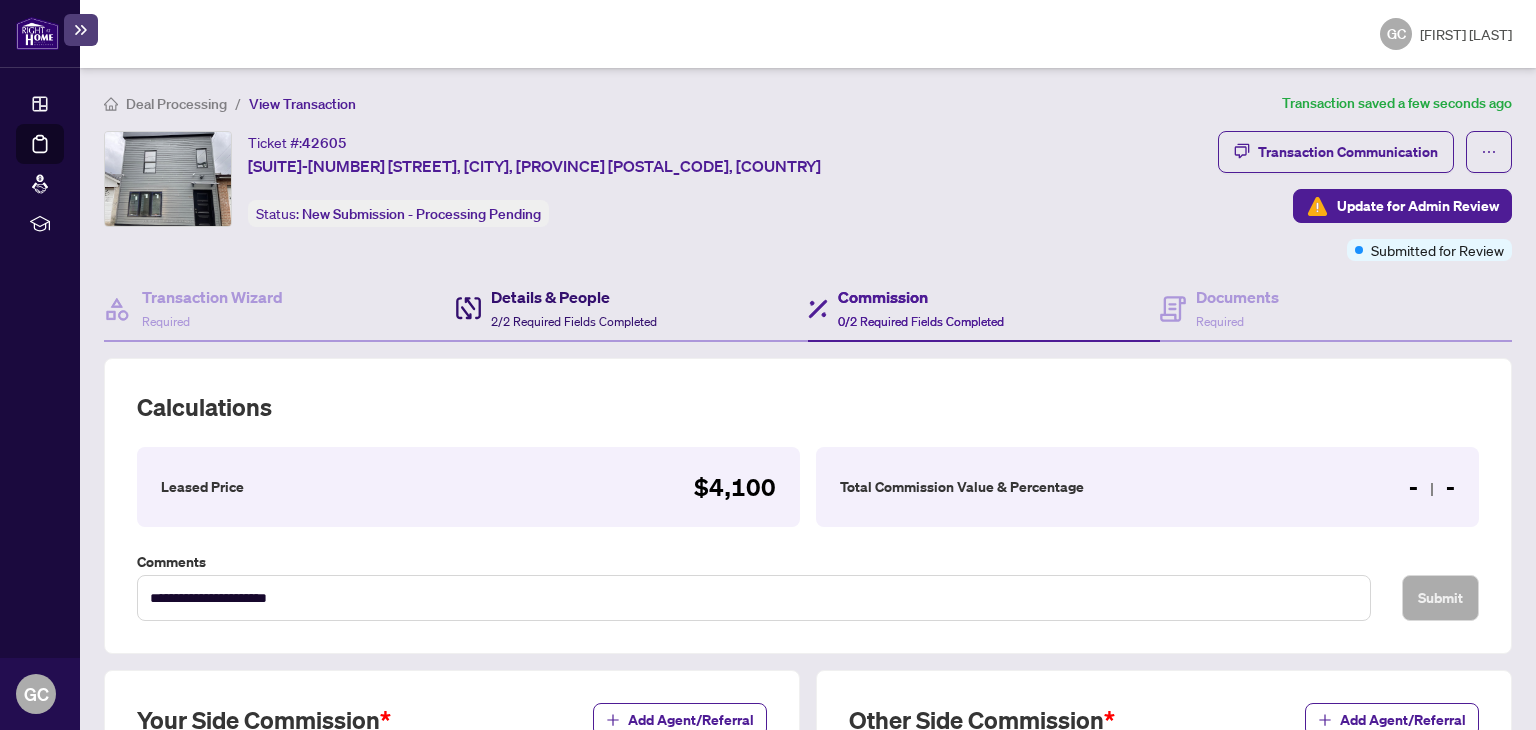 click on "Details & People 2/2 Required Fields Completed" at bounding box center (574, 308) 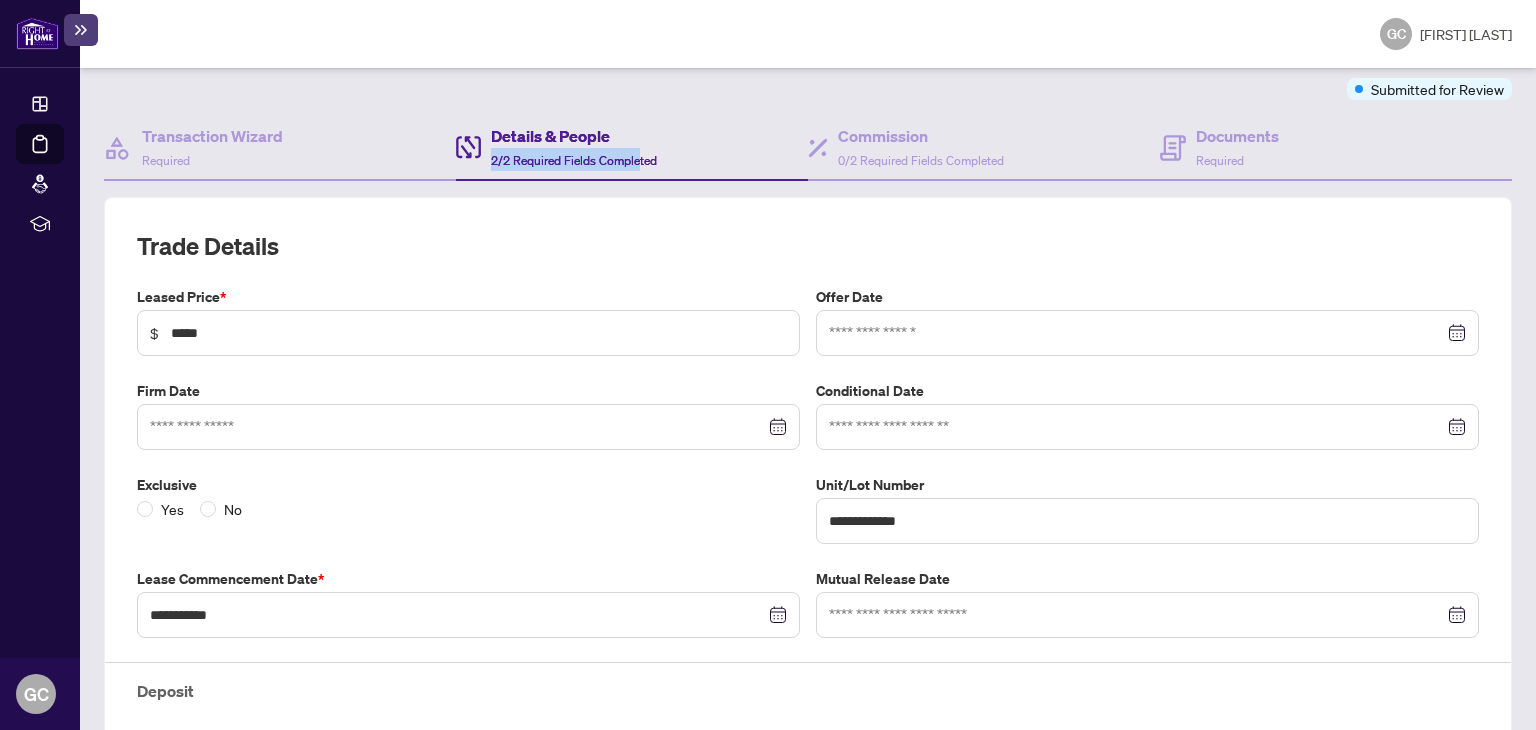 scroll, scrollTop: 0, scrollLeft: 0, axis: both 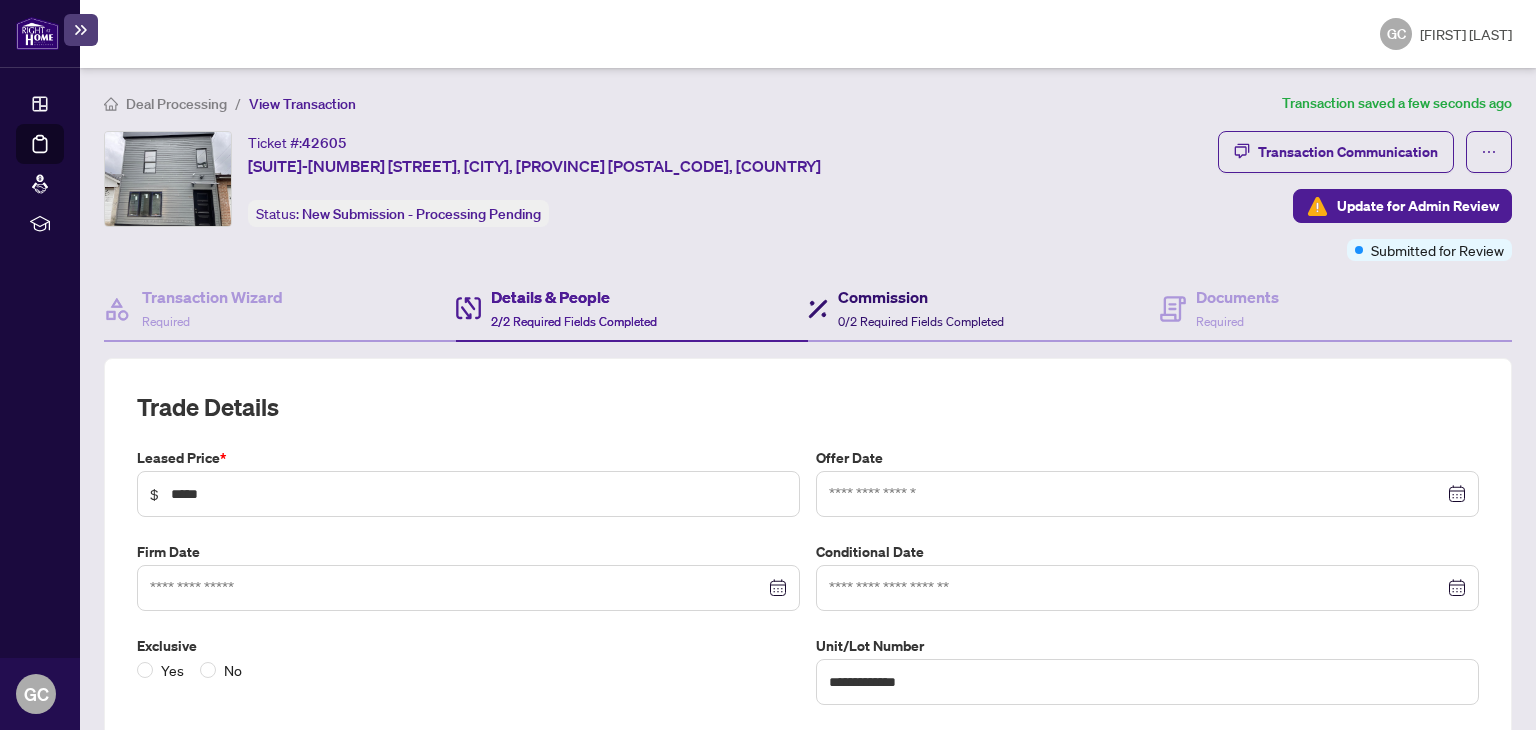 click on "0/2 Required Fields Completed" at bounding box center [921, 321] 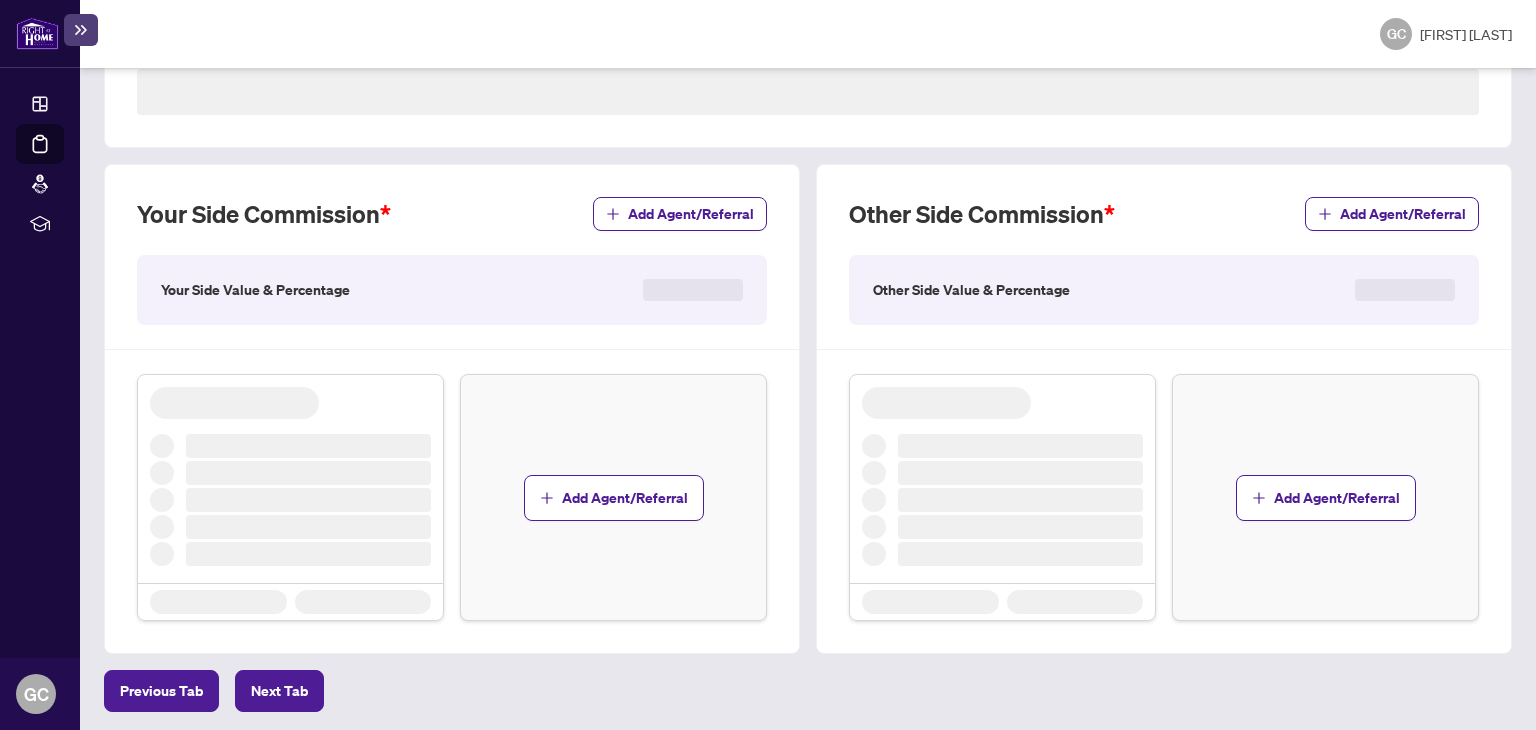 type on "**********" 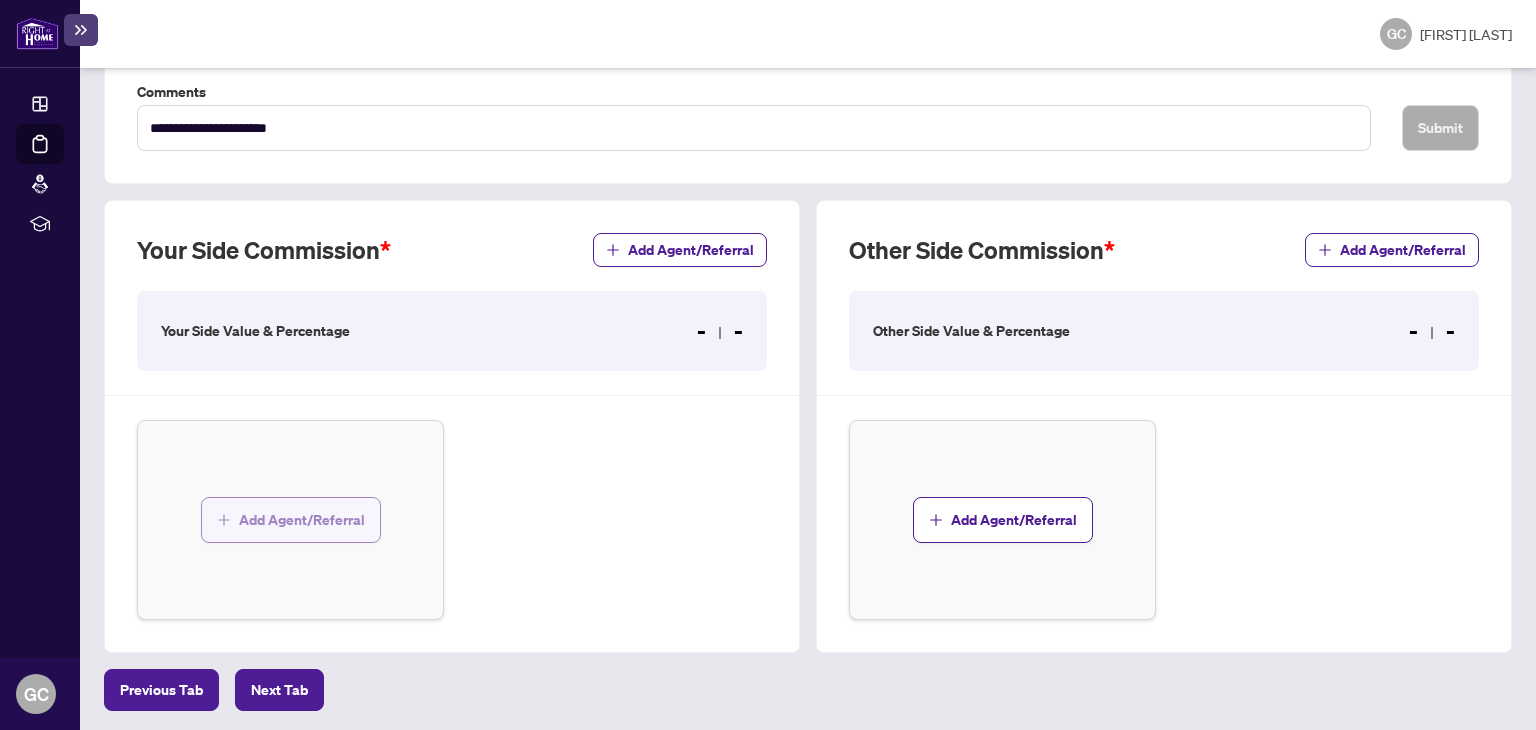 click on "Add Agent/Referral" at bounding box center (302, 520) 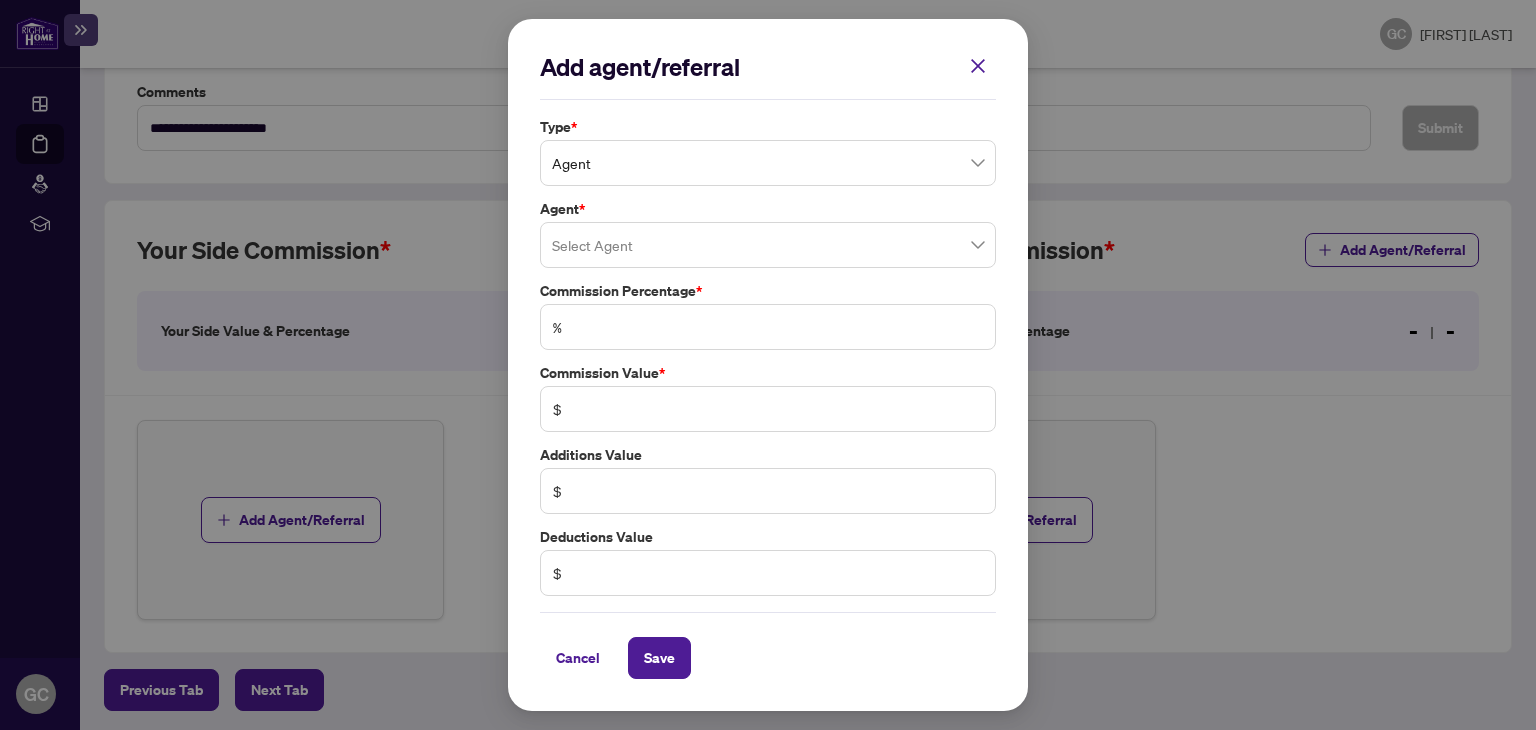 click at bounding box center [768, 245] 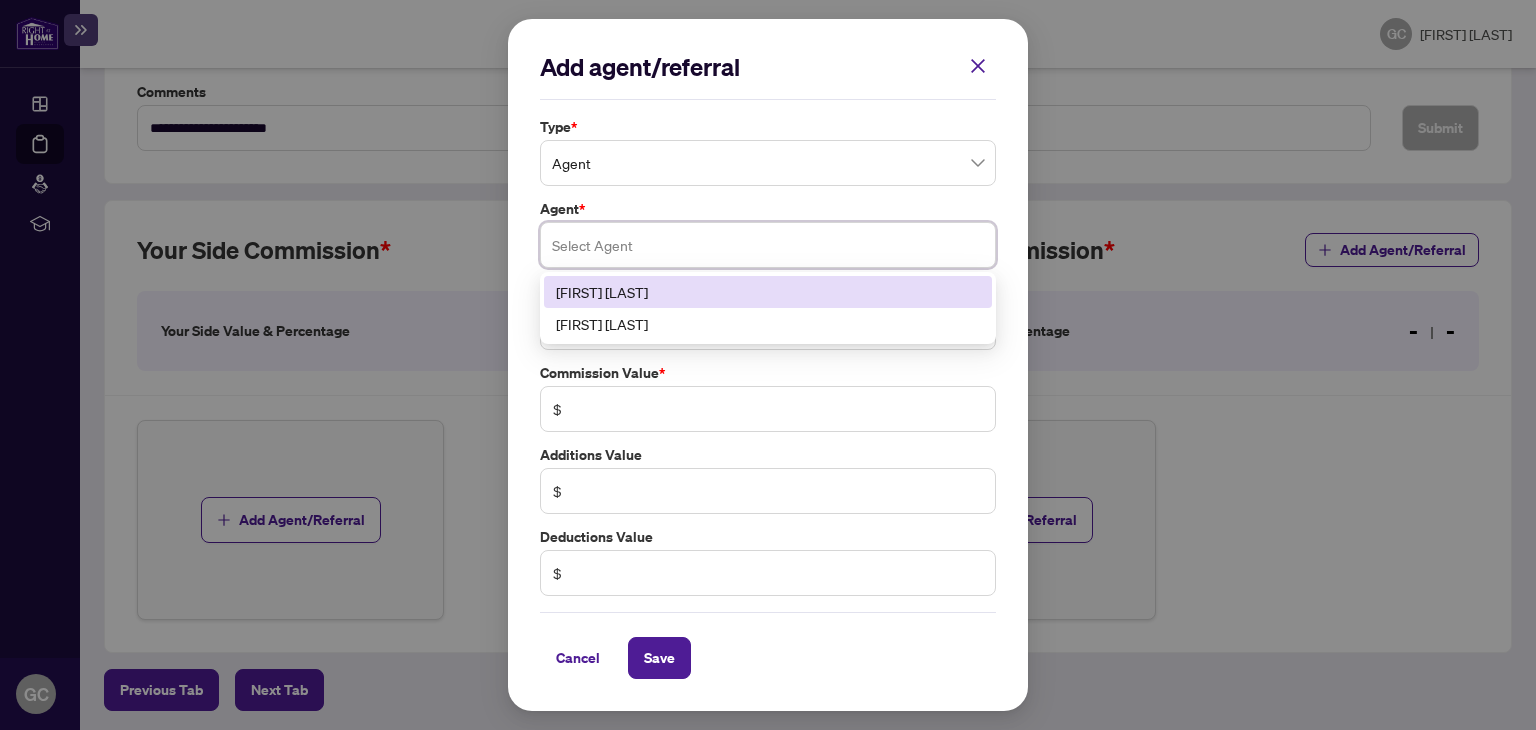 click on "[FIRST] [LAST]" at bounding box center (768, 292) 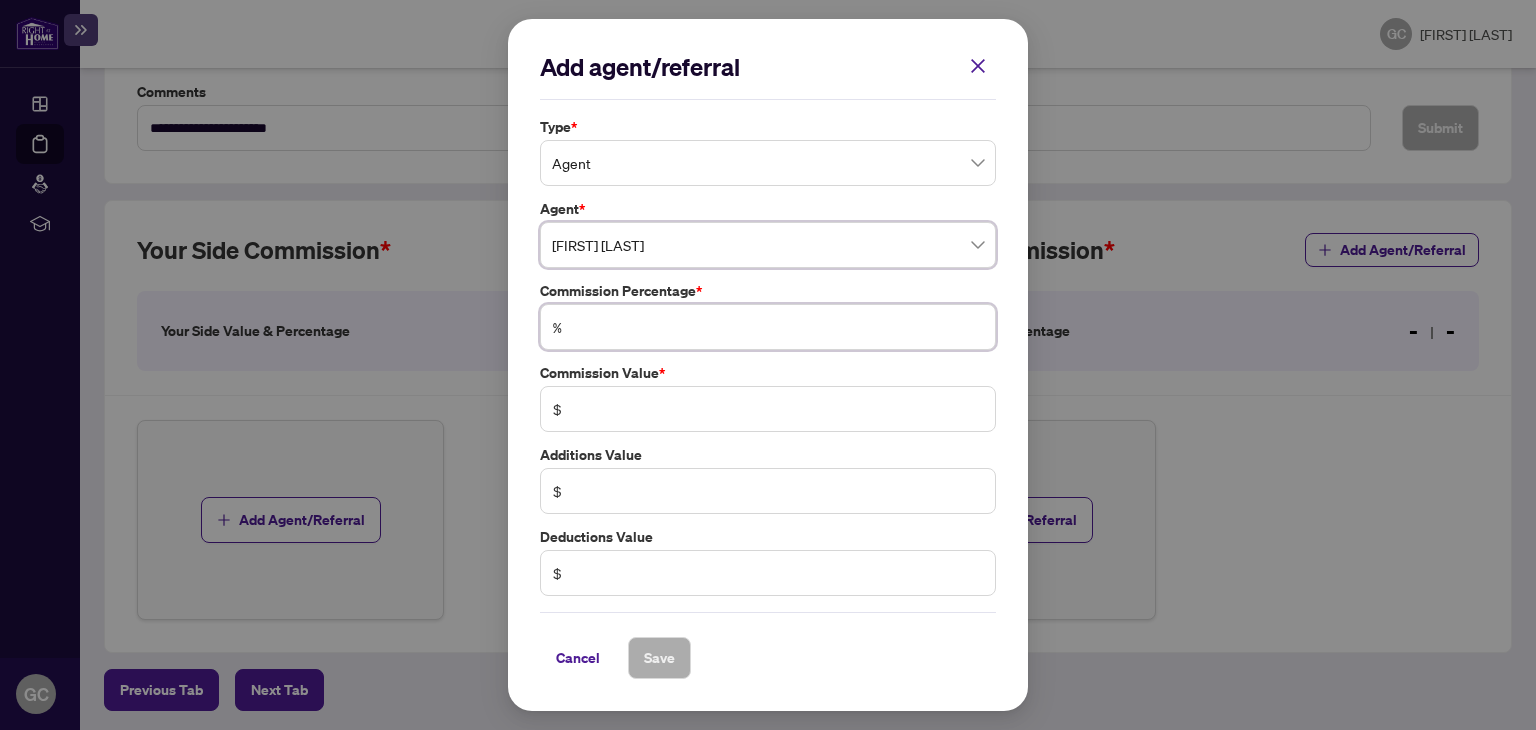 click at bounding box center [778, 327] 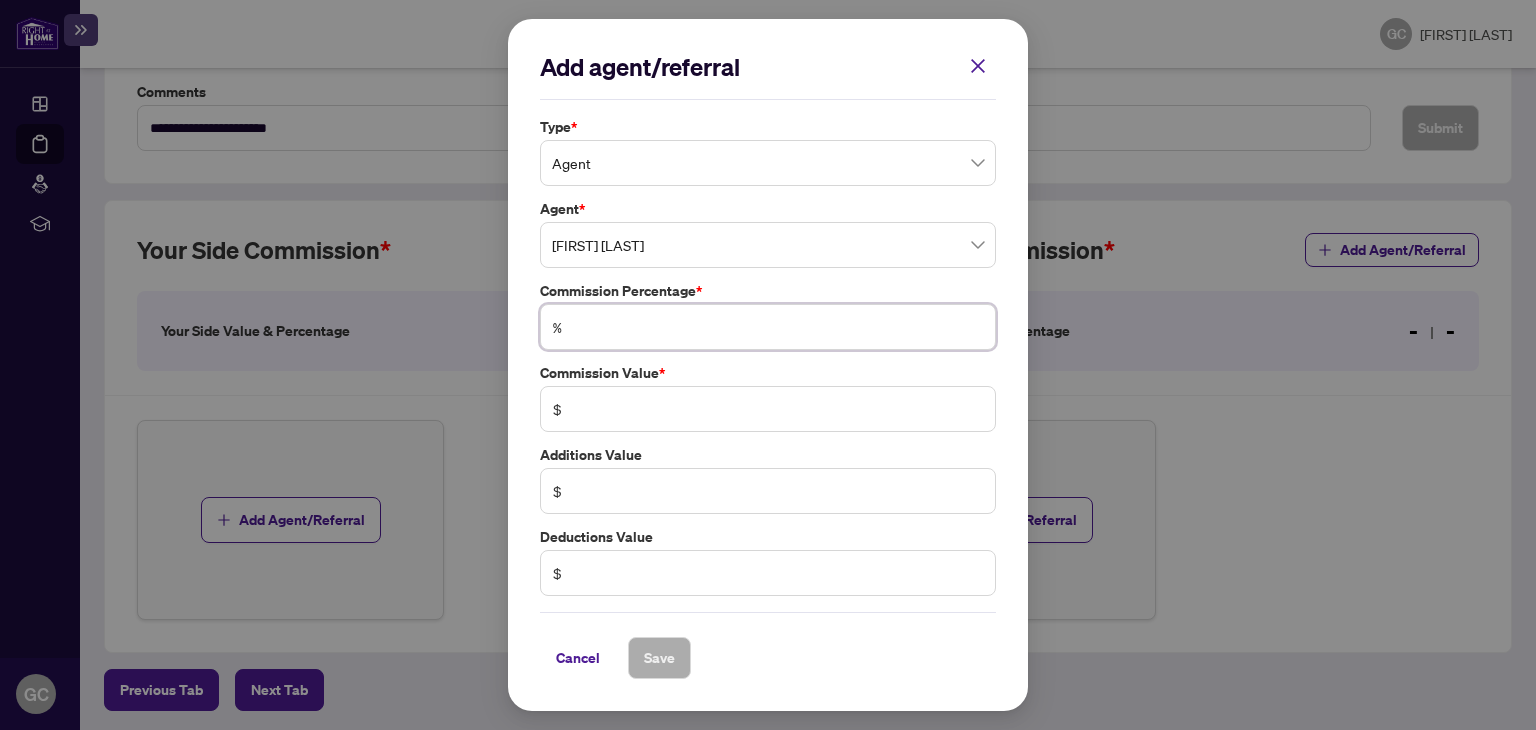 type on "*" 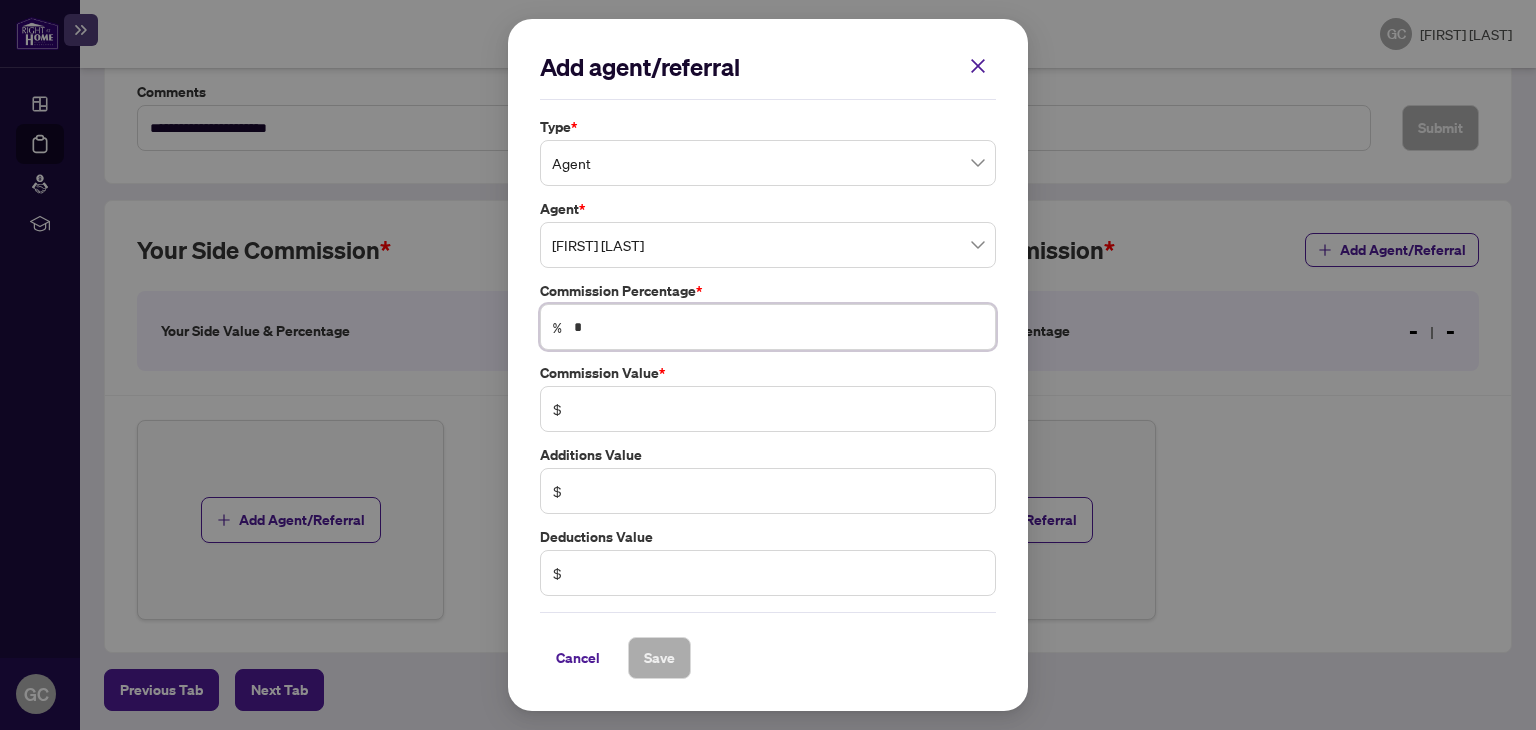 type on "*" 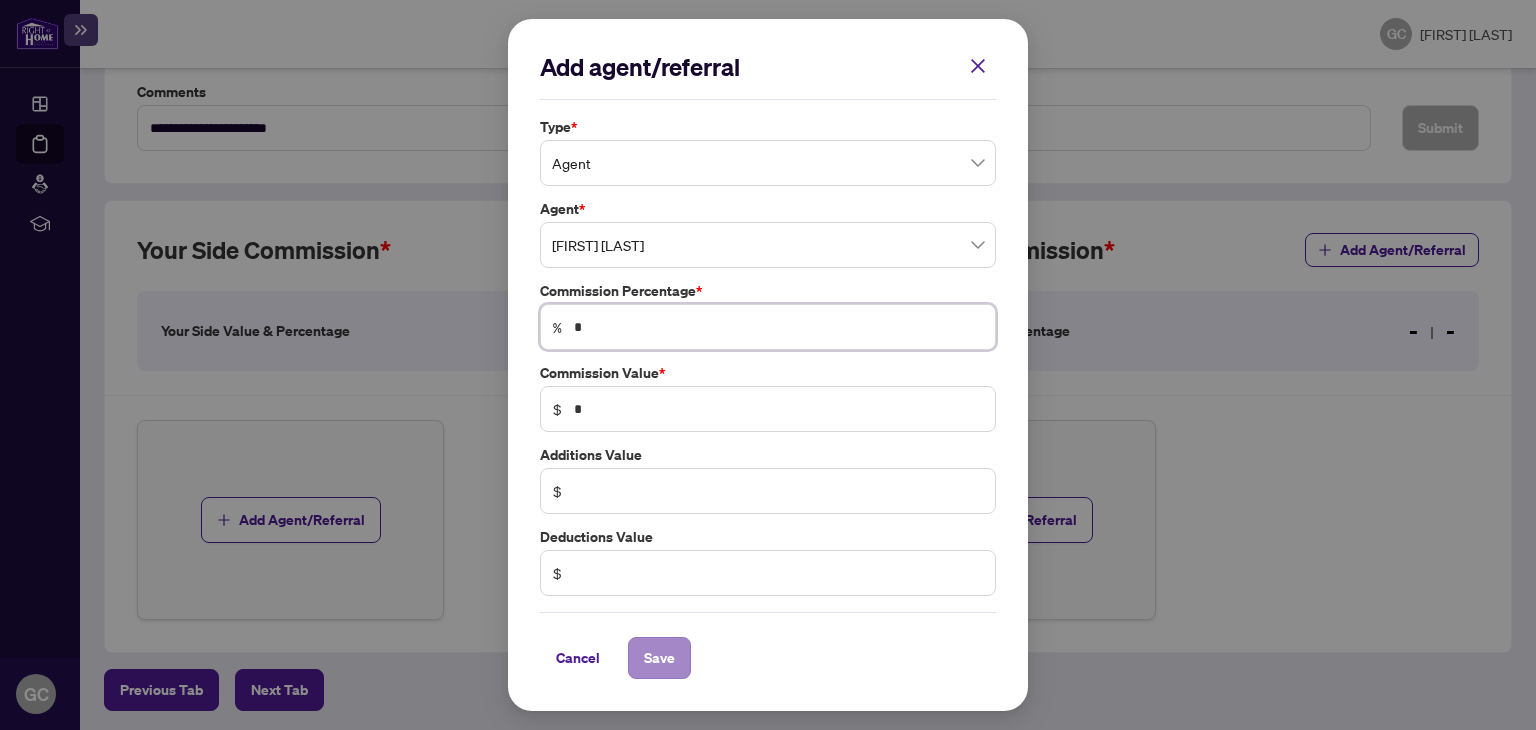 type on "*" 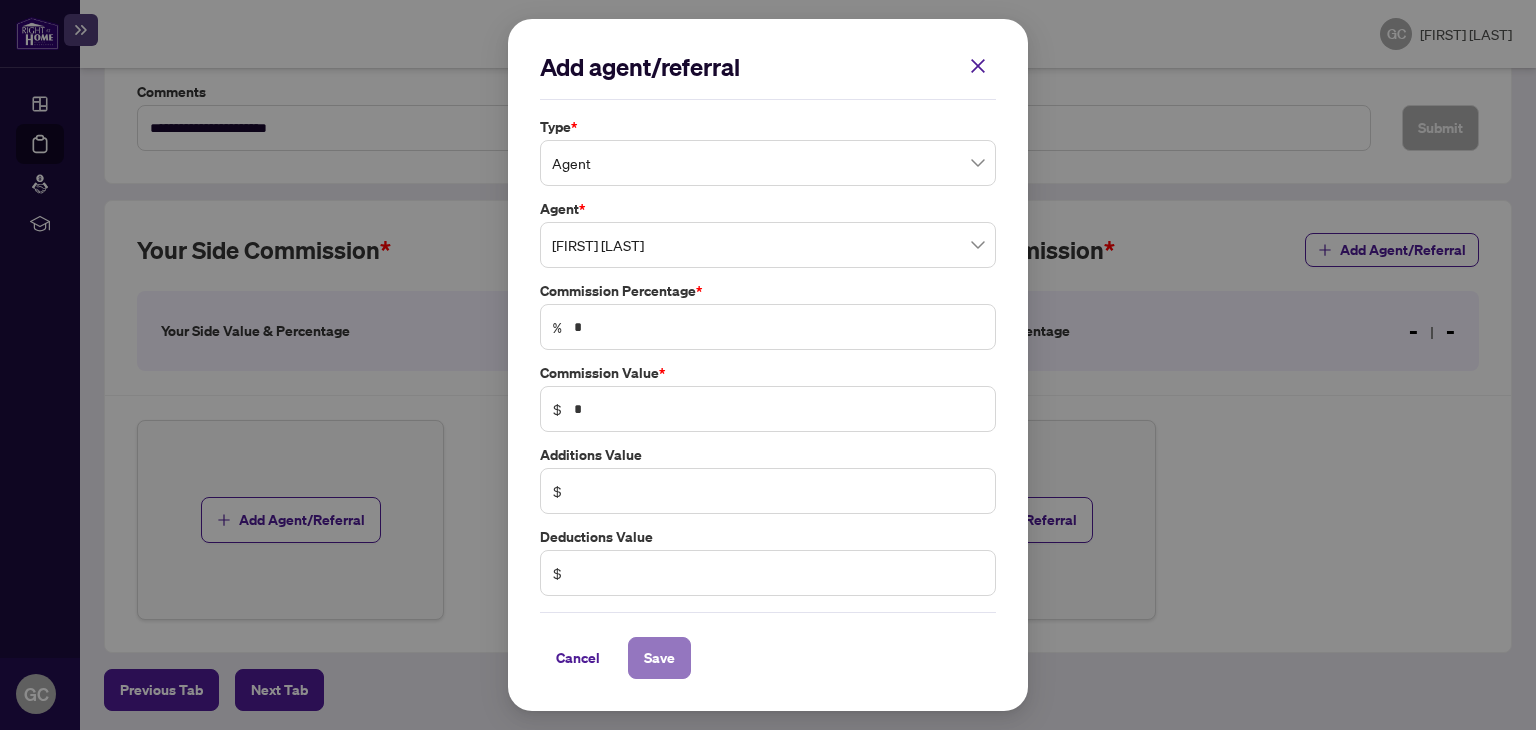 click on "Save" at bounding box center [659, 658] 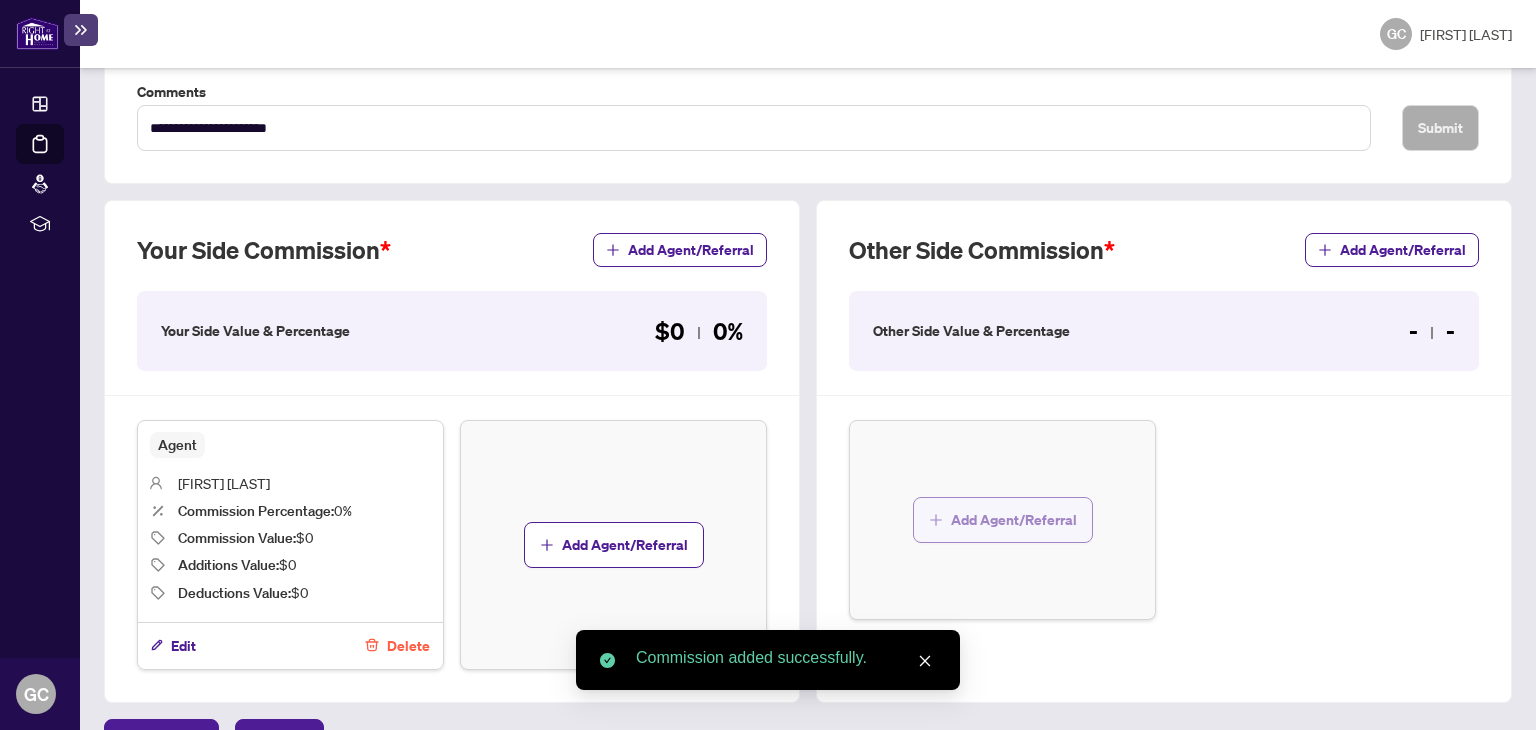 click on "Add Agent/Referral" at bounding box center (1014, 520) 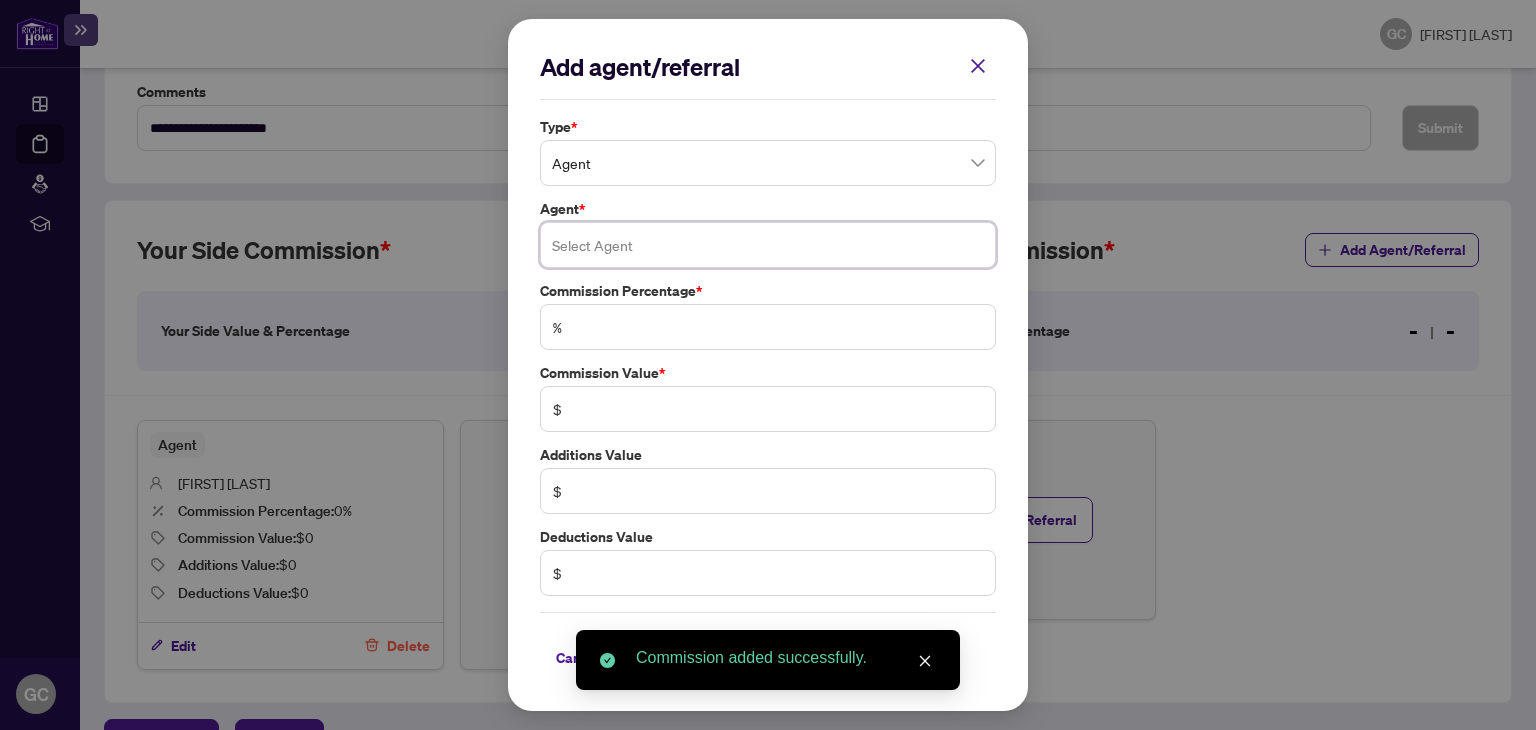 click at bounding box center [768, 245] 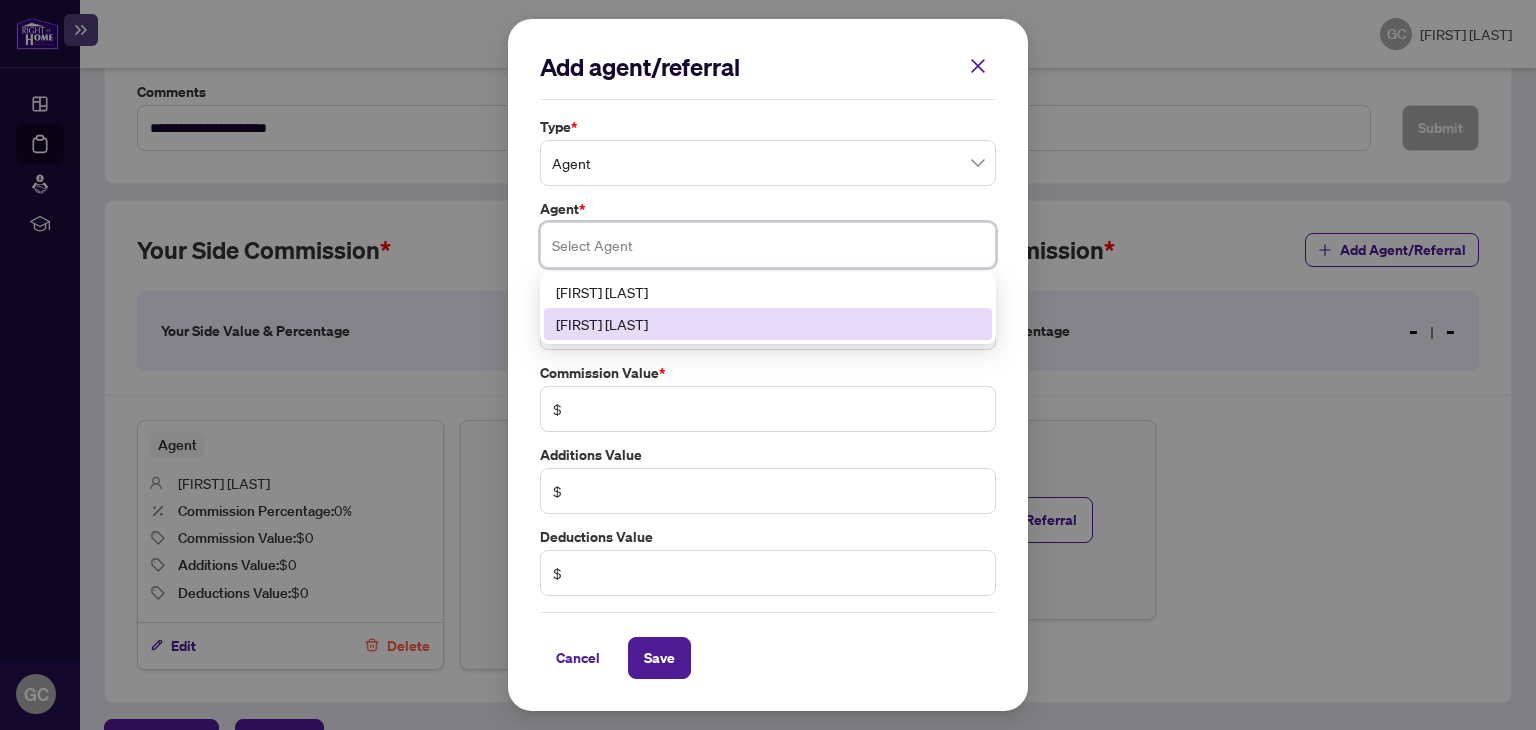 click on "[FIRST] [LAST]" at bounding box center [768, 324] 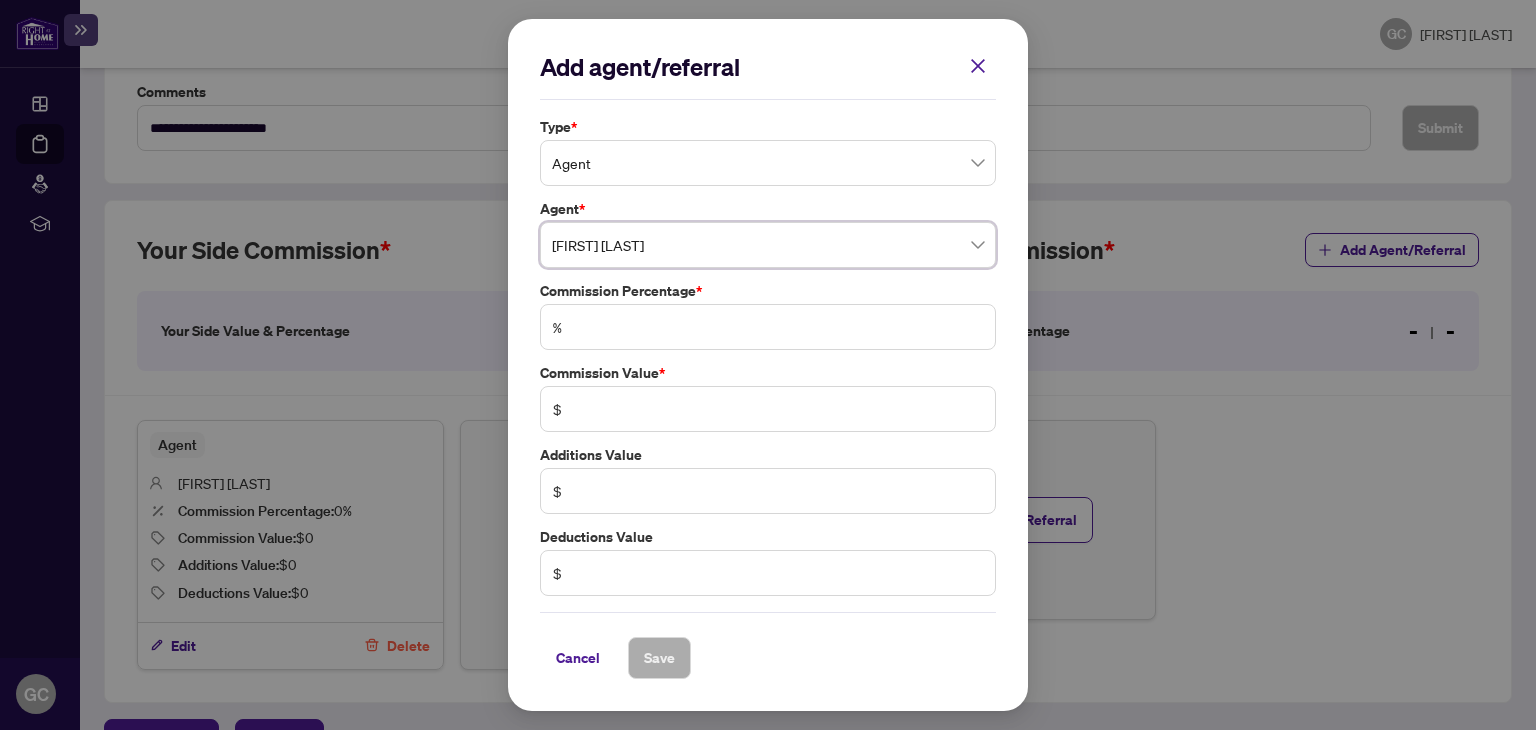 click on "%" at bounding box center (768, 327) 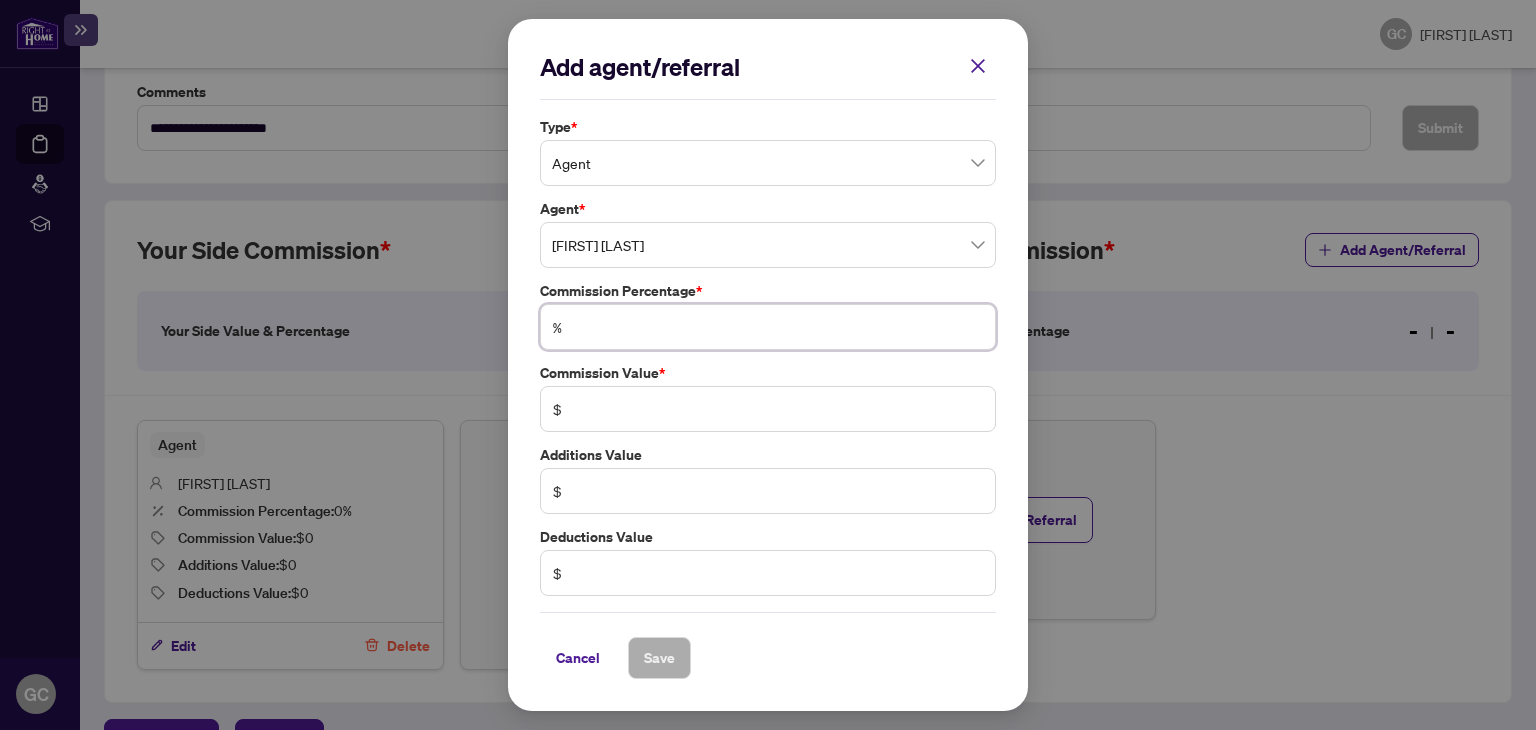 type on "*" 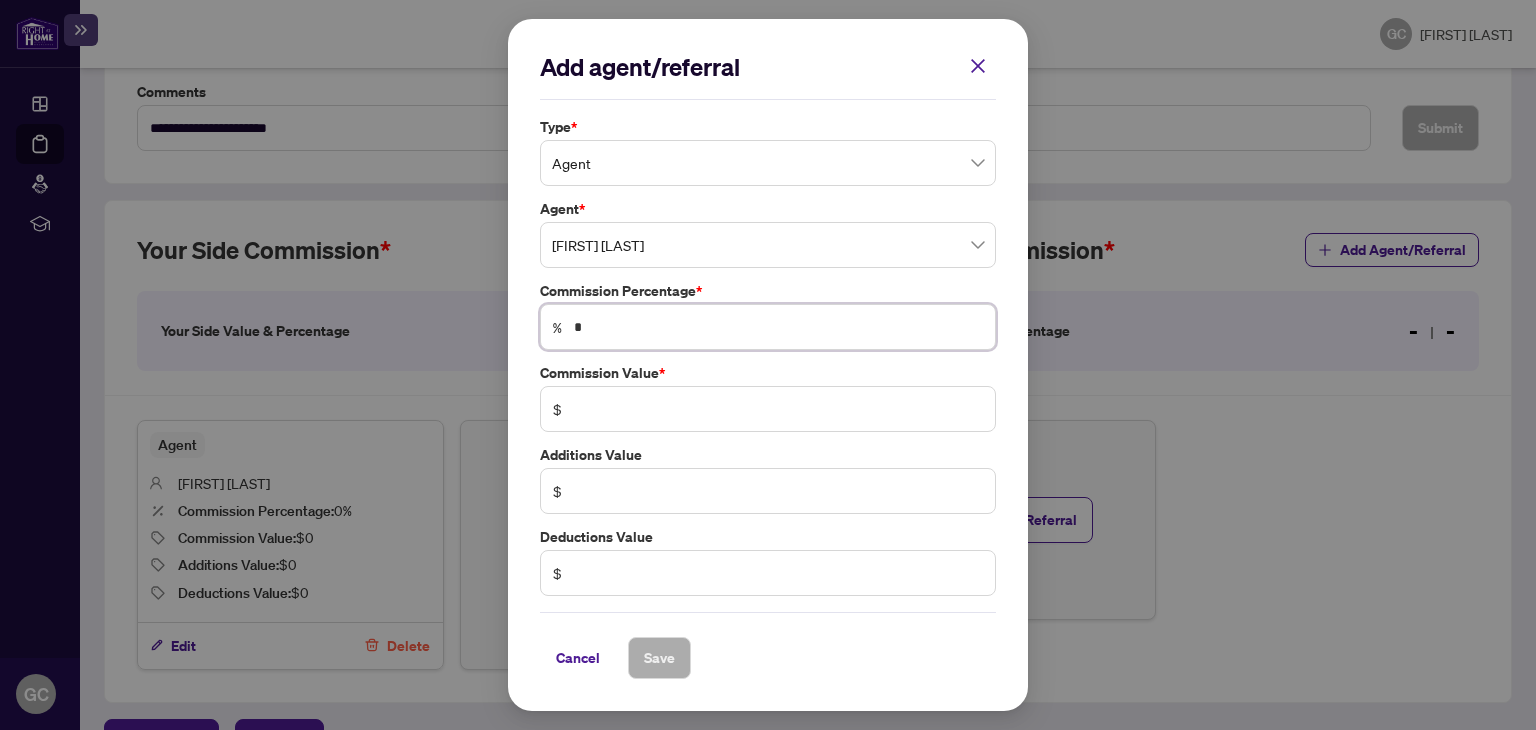 type on "***" 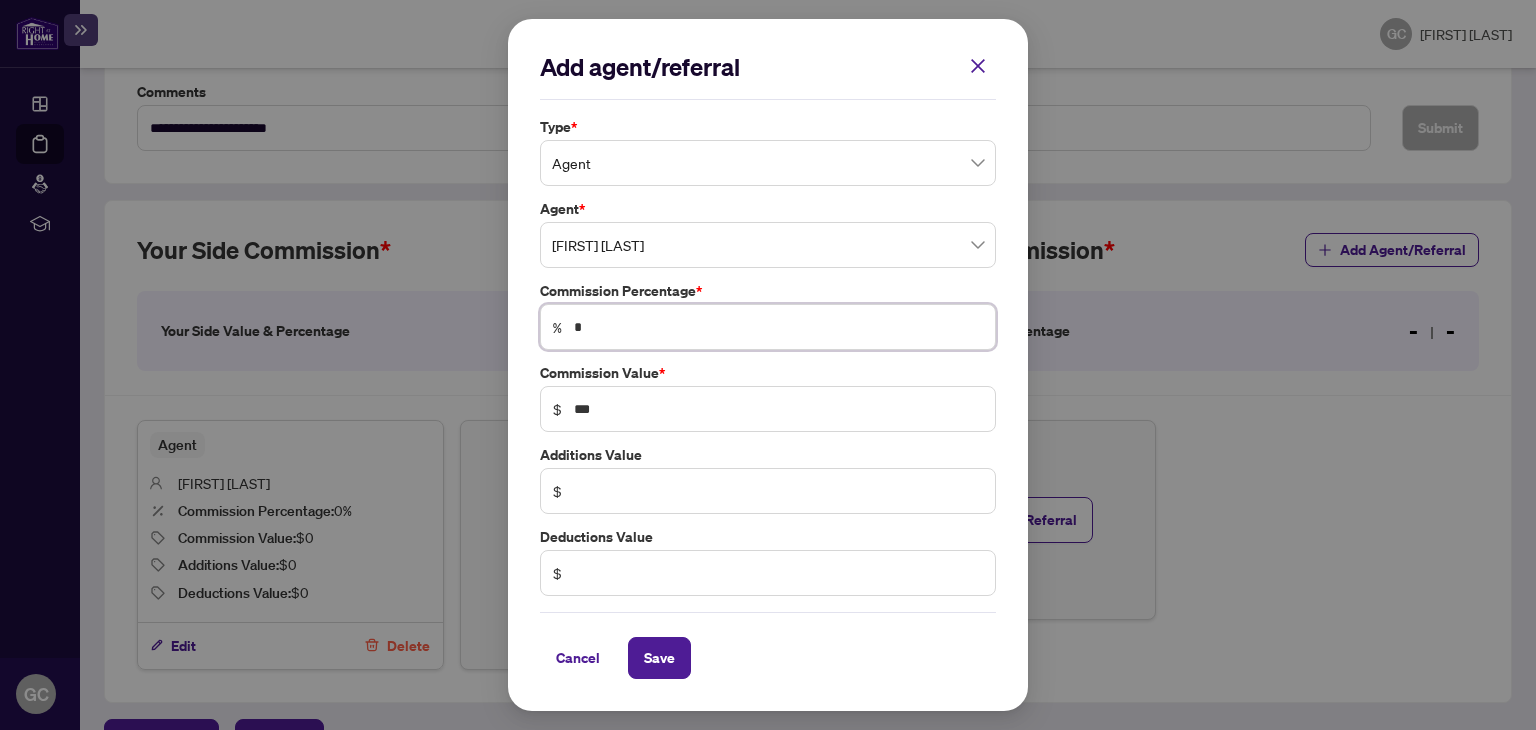 type on "**" 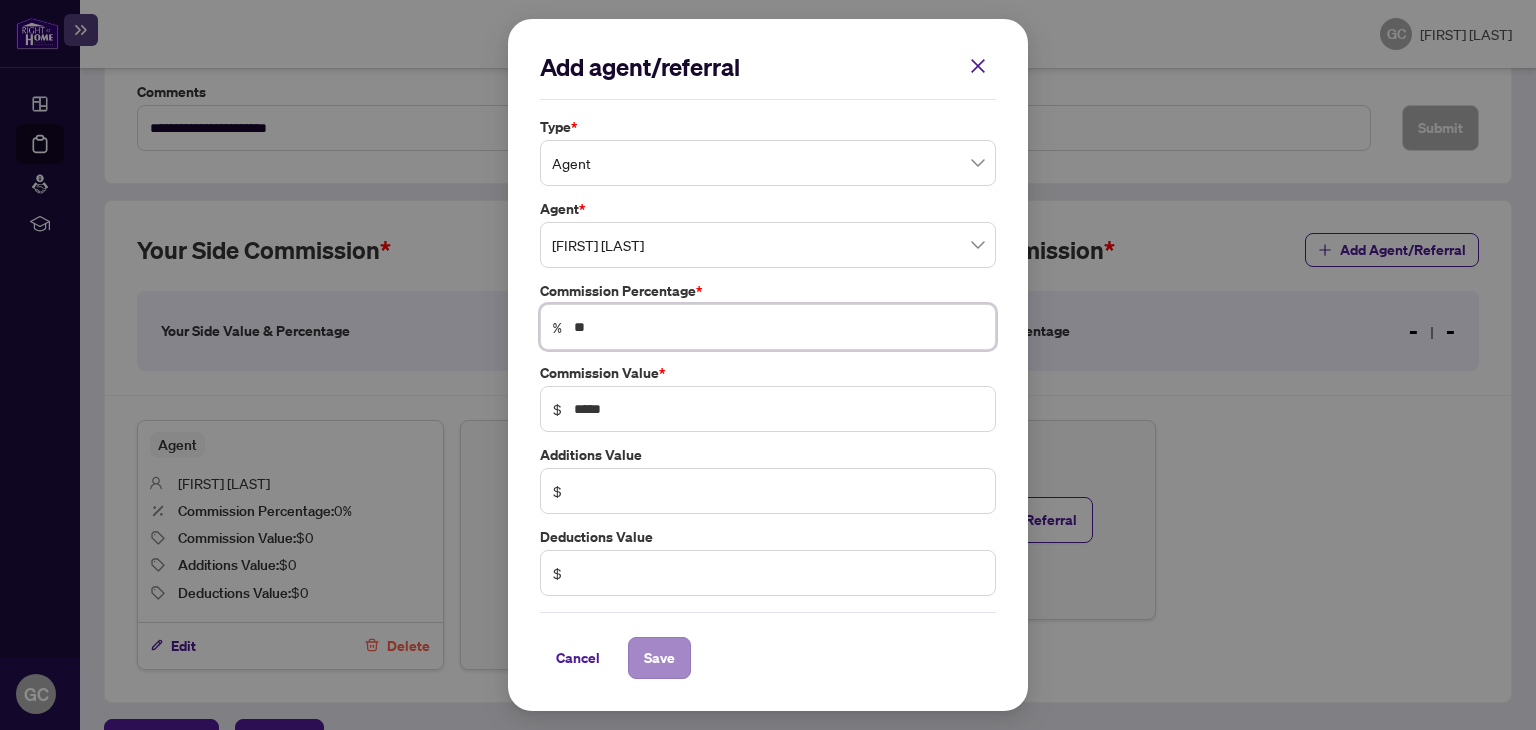type on "**" 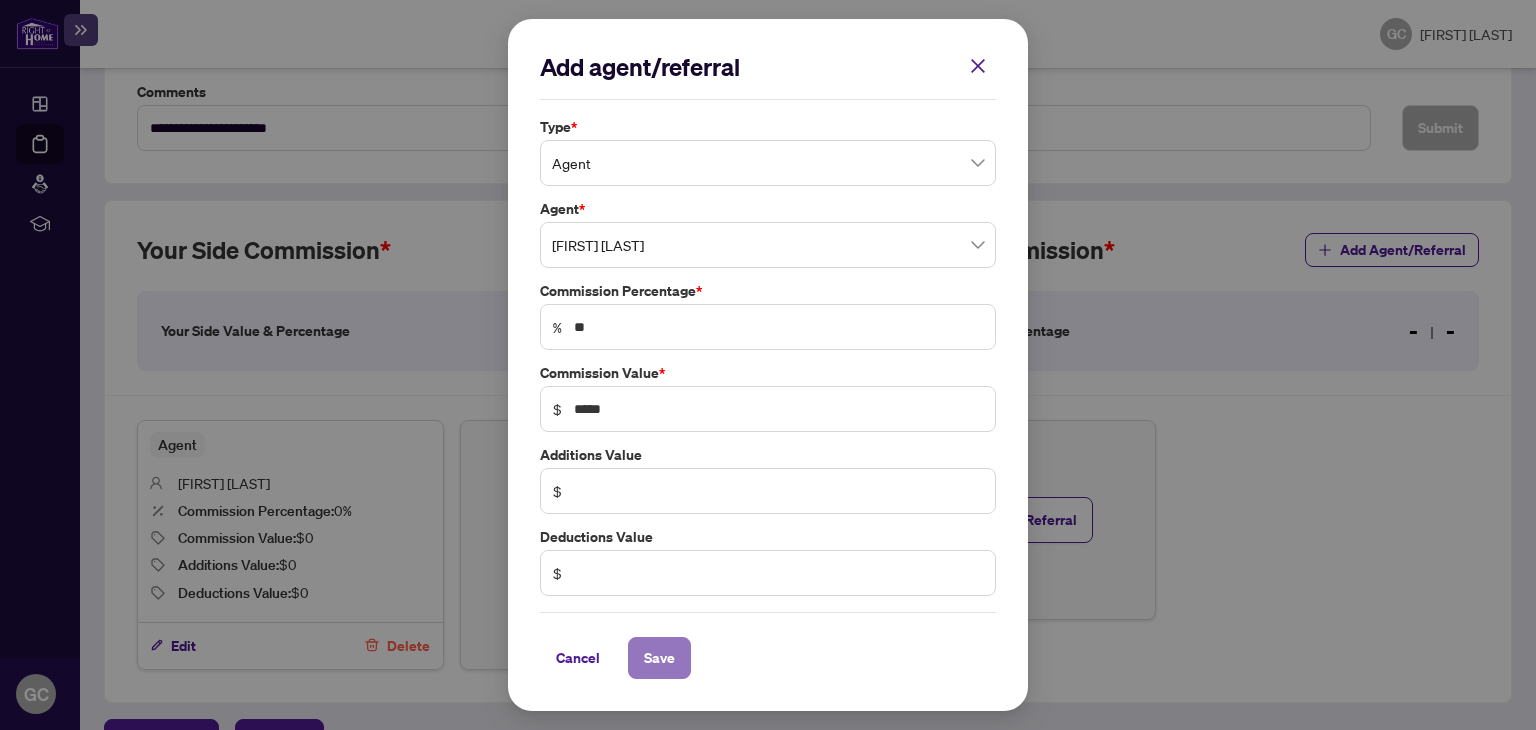 click on "Save" at bounding box center [659, 658] 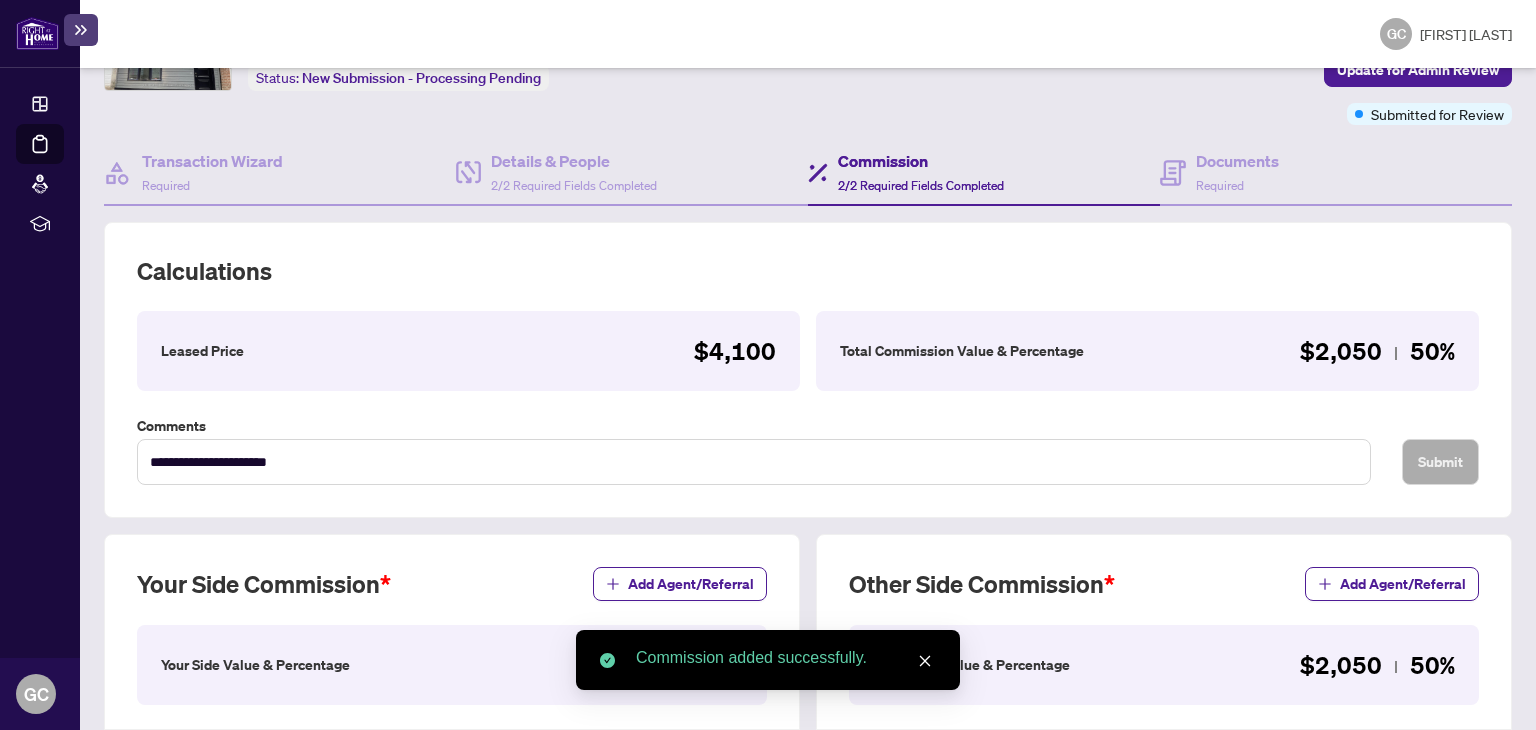 scroll, scrollTop: 0, scrollLeft: 0, axis: both 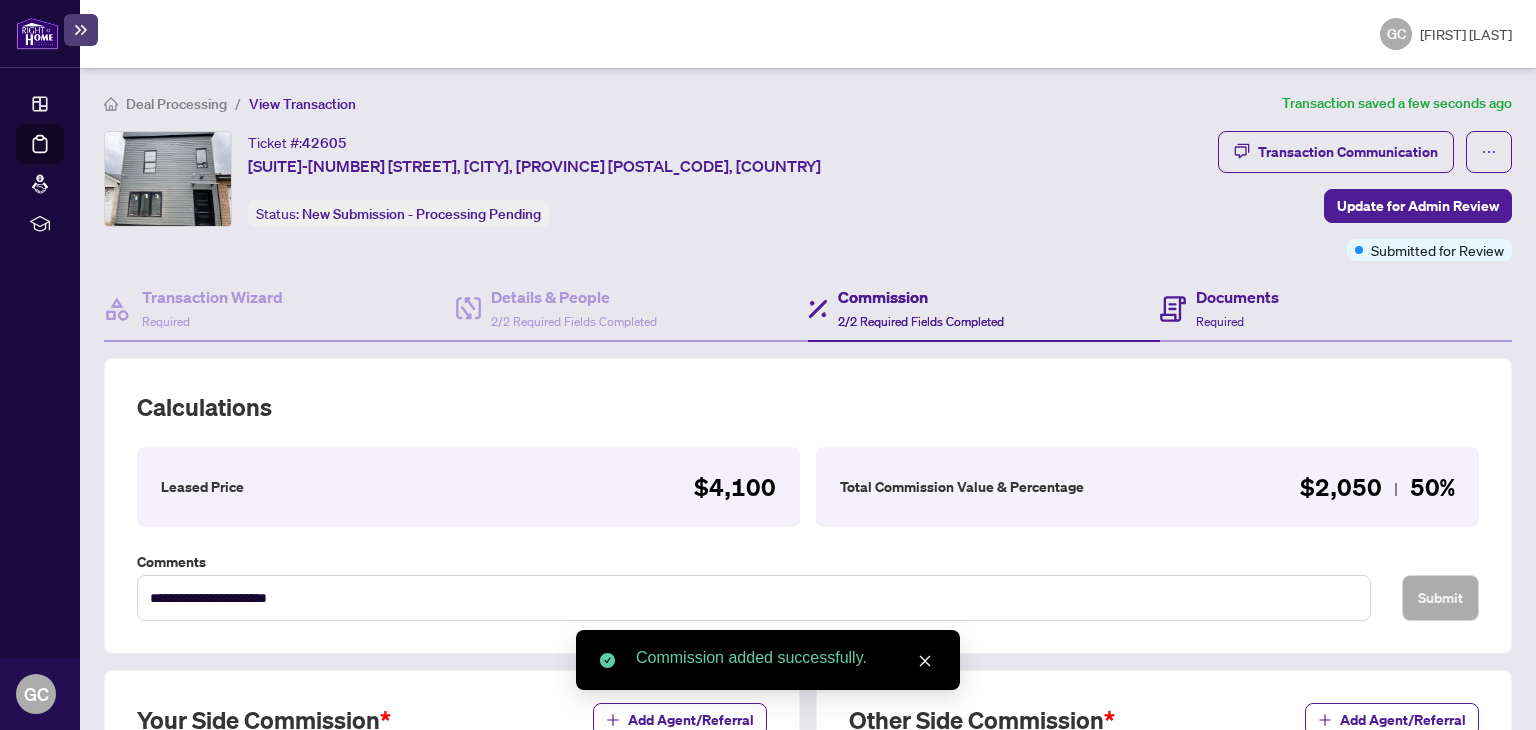 click on "Documents Required" at bounding box center (1336, 309) 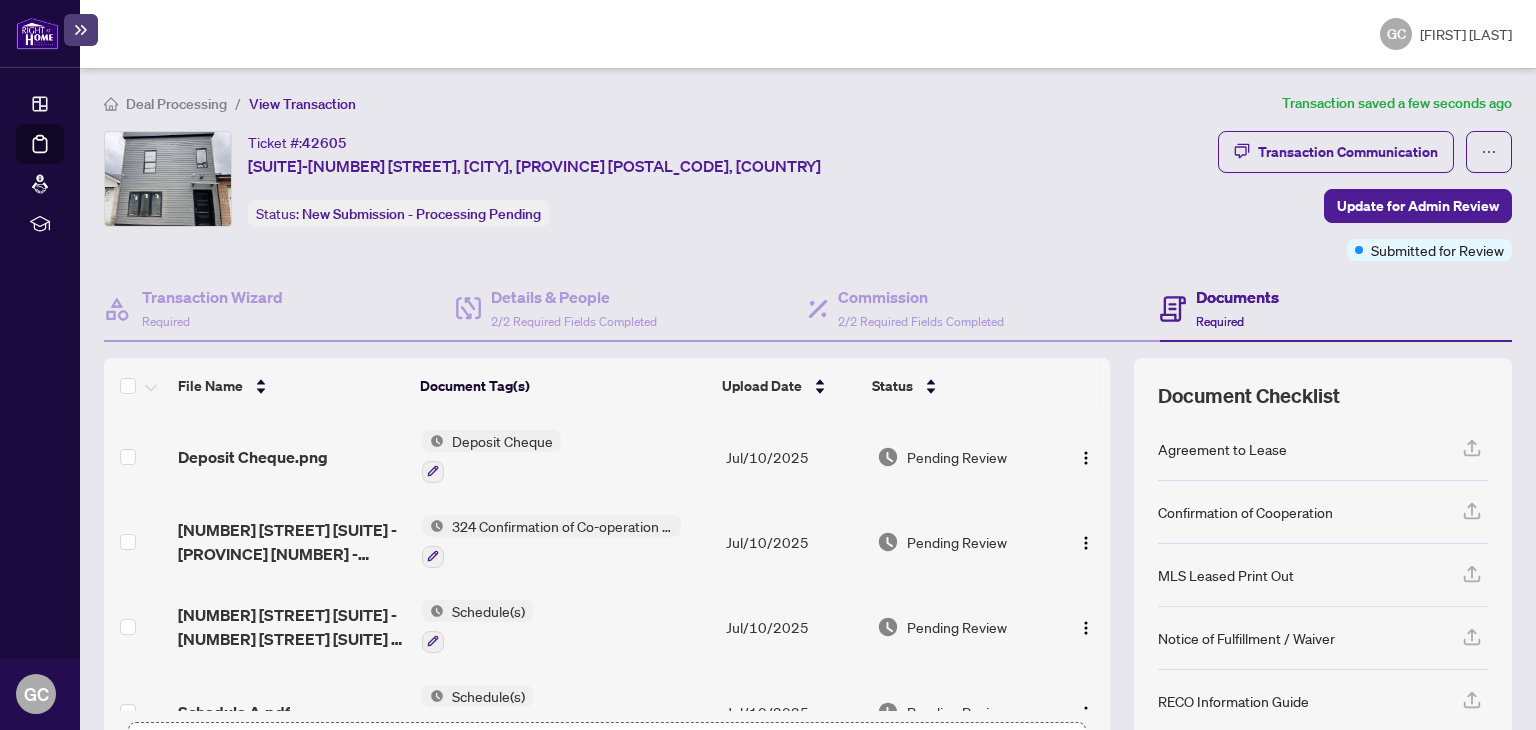 scroll, scrollTop: 295, scrollLeft: 0, axis: vertical 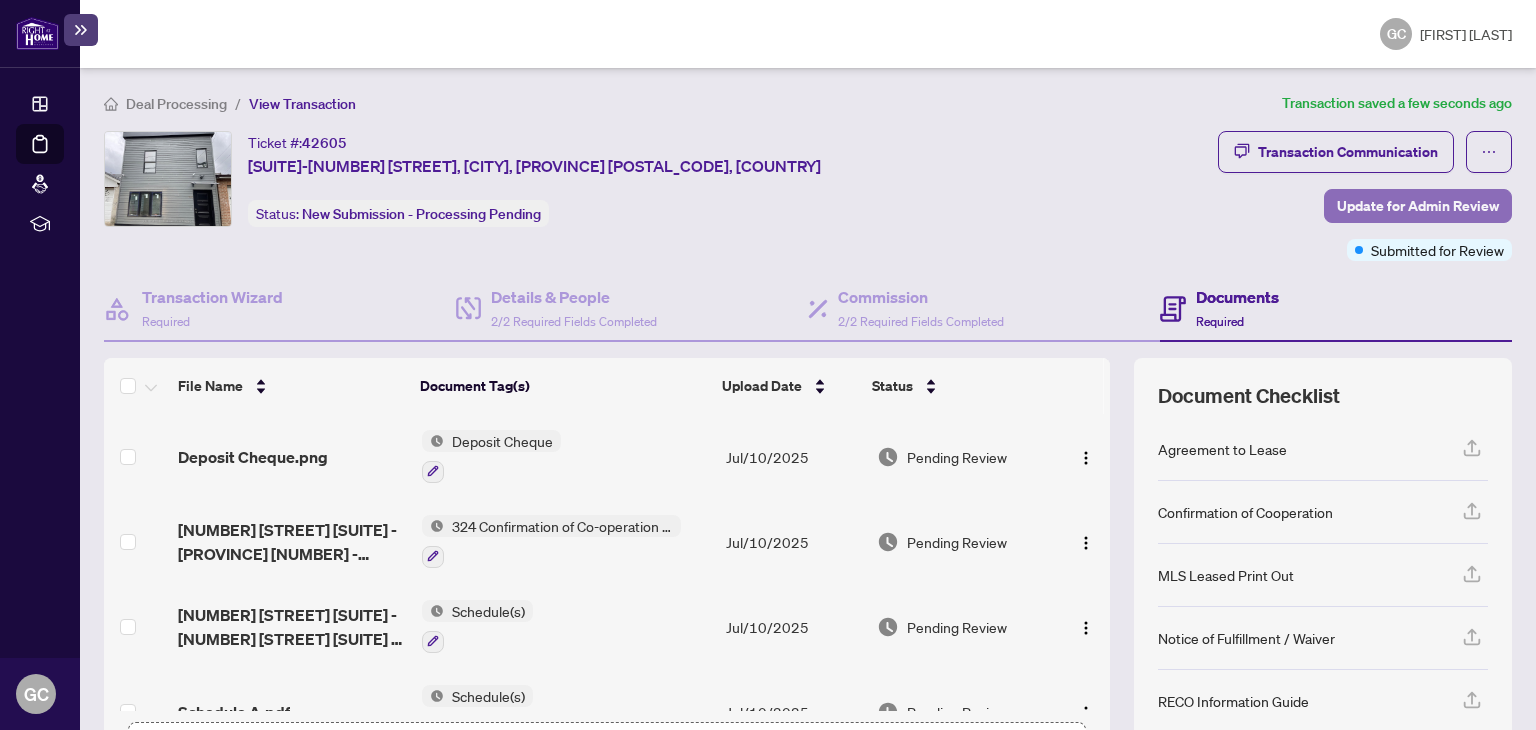 click on "Update for Admin Review" at bounding box center [1418, 206] 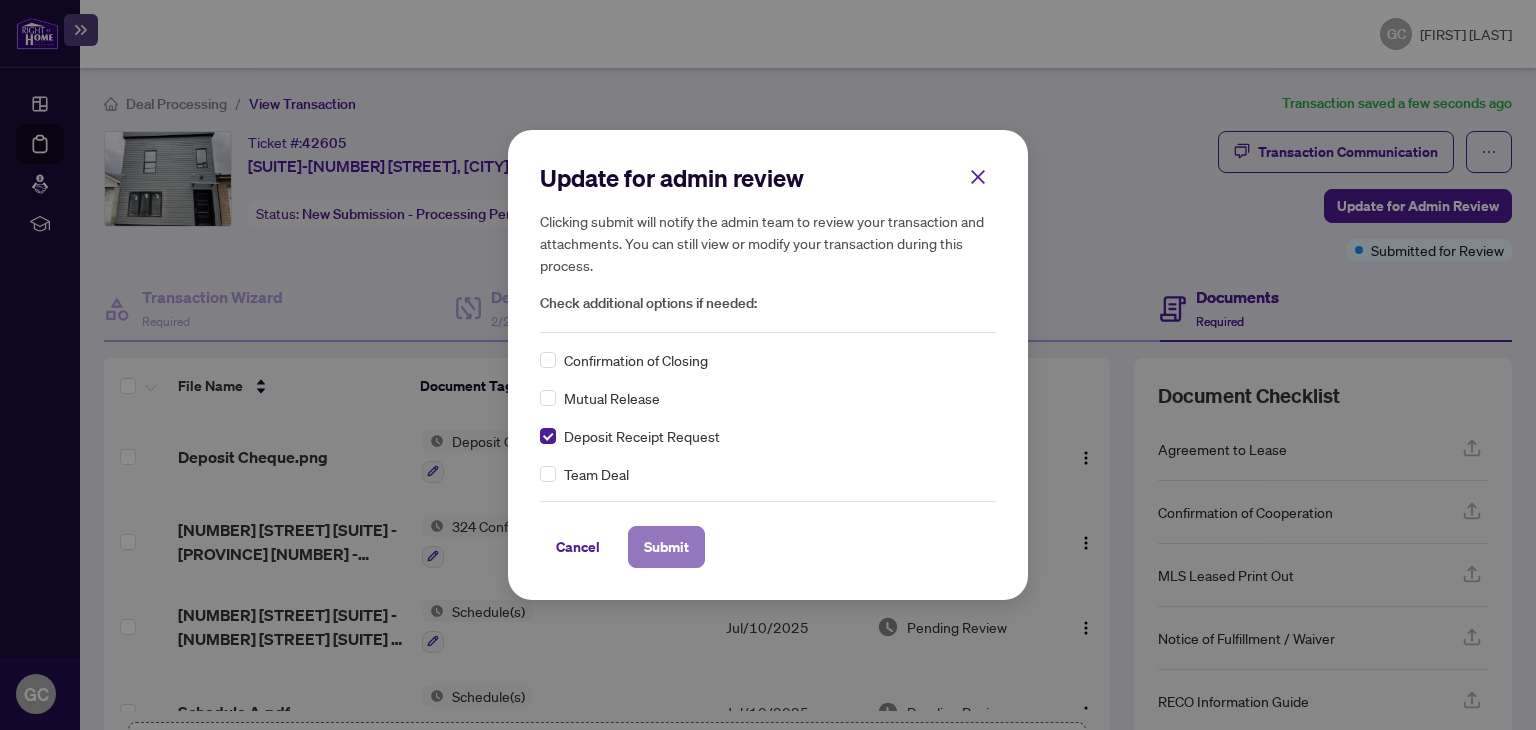 click on "Submit" at bounding box center [666, 547] 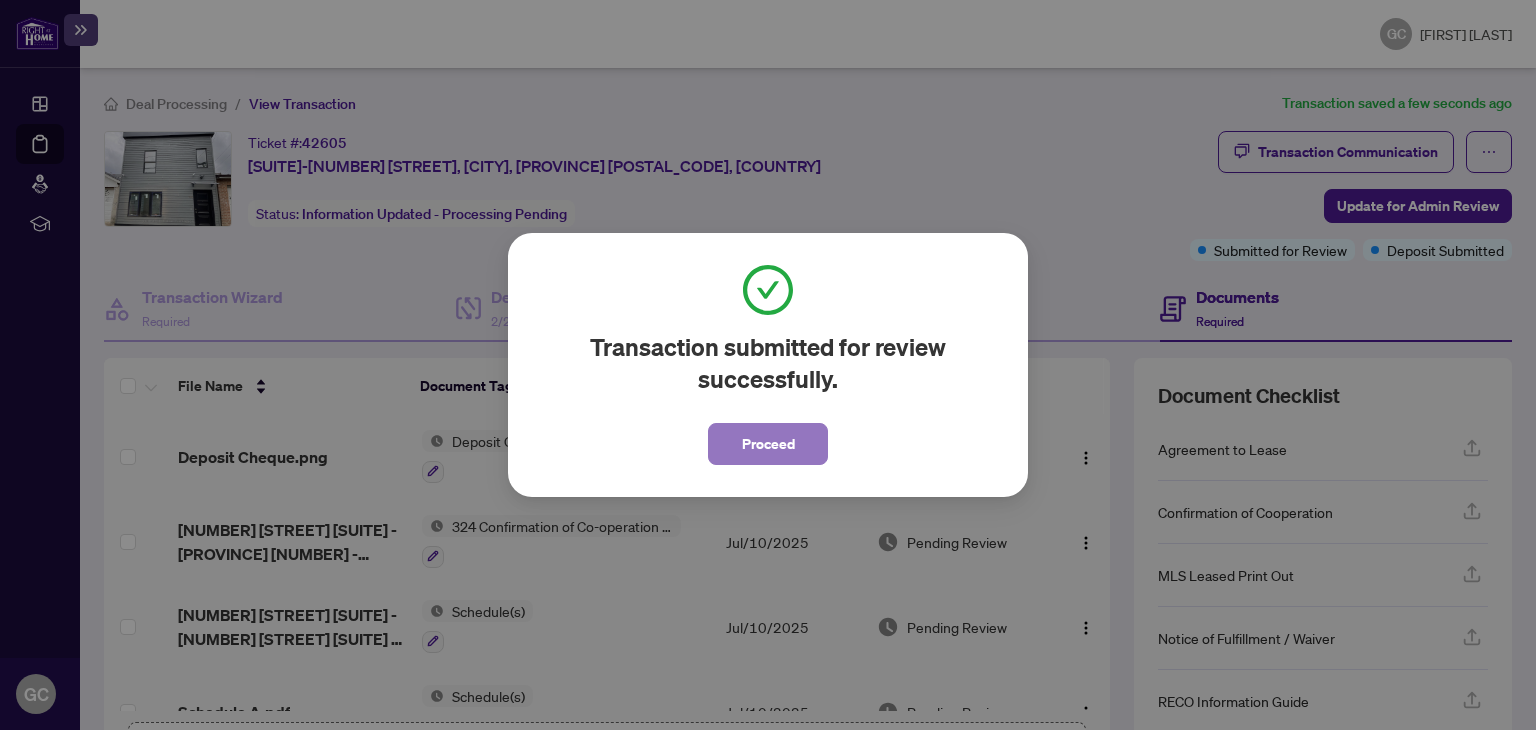 click on "Proceed" at bounding box center [768, 444] 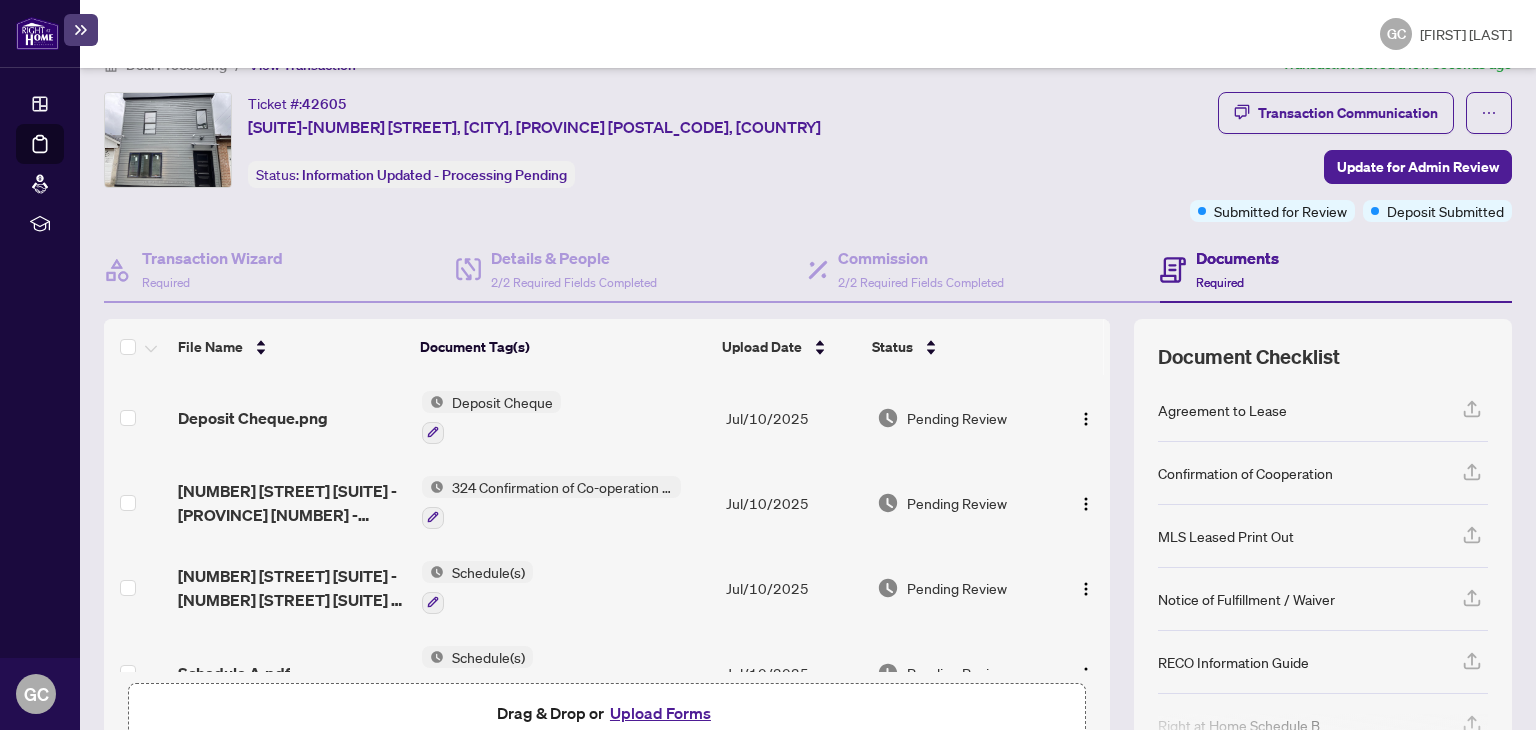 scroll, scrollTop: 0, scrollLeft: 0, axis: both 